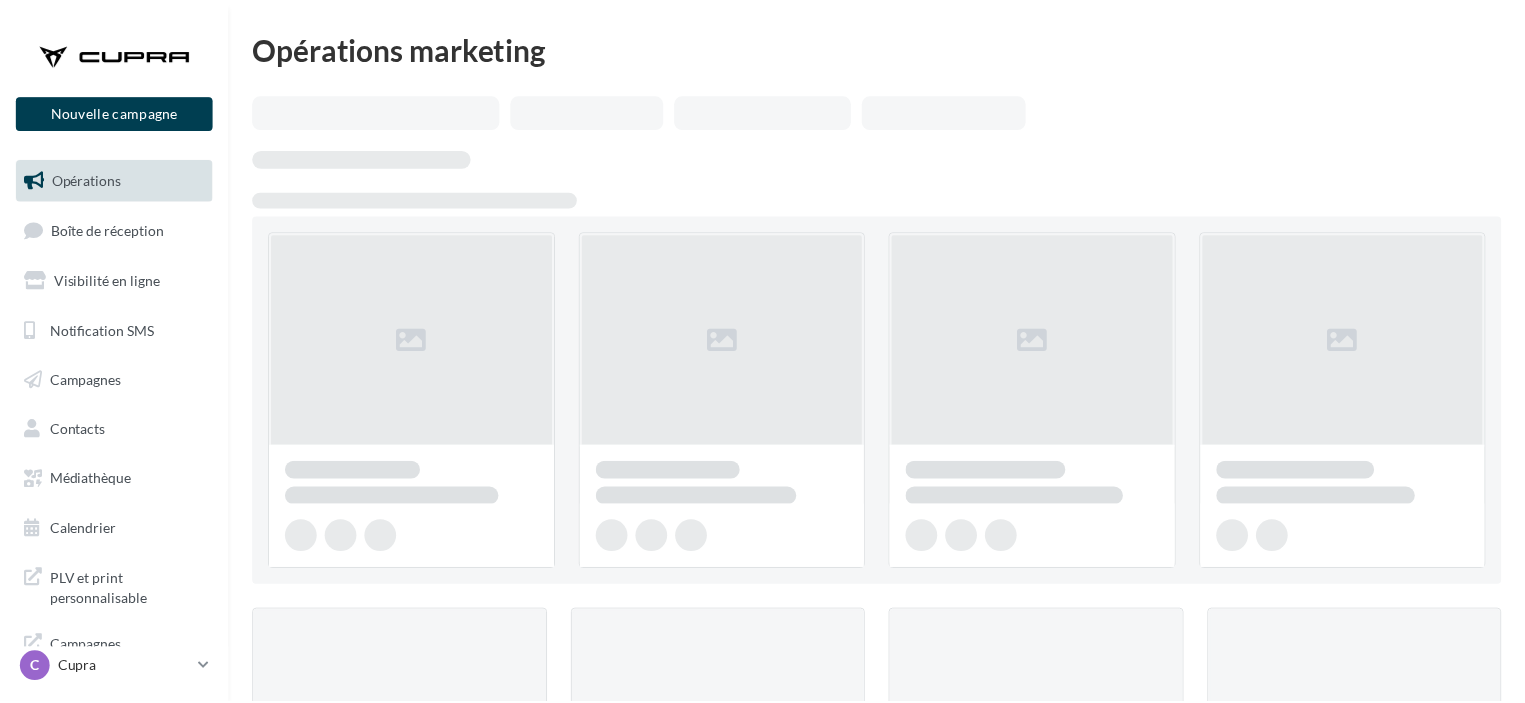 scroll, scrollTop: 0, scrollLeft: 0, axis: both 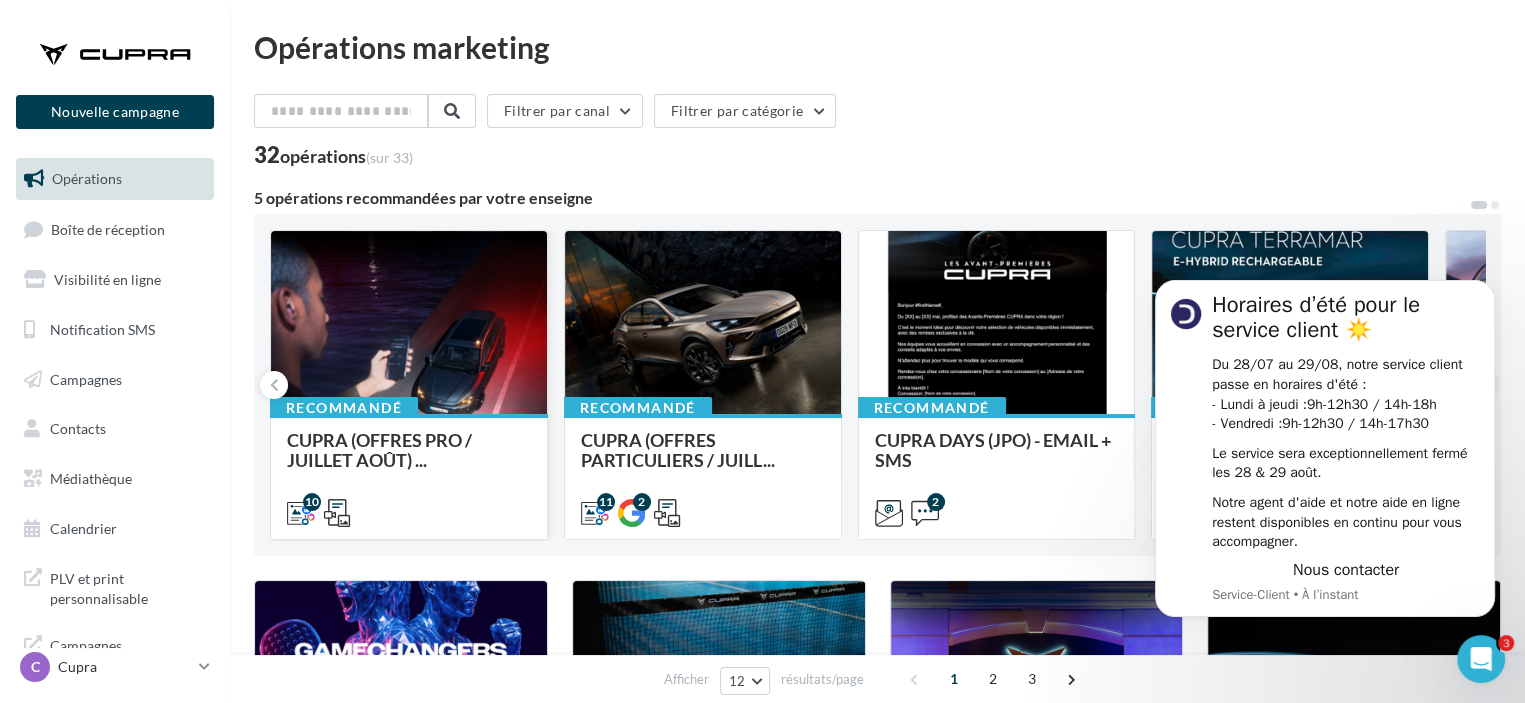 click at bounding box center [409, 323] 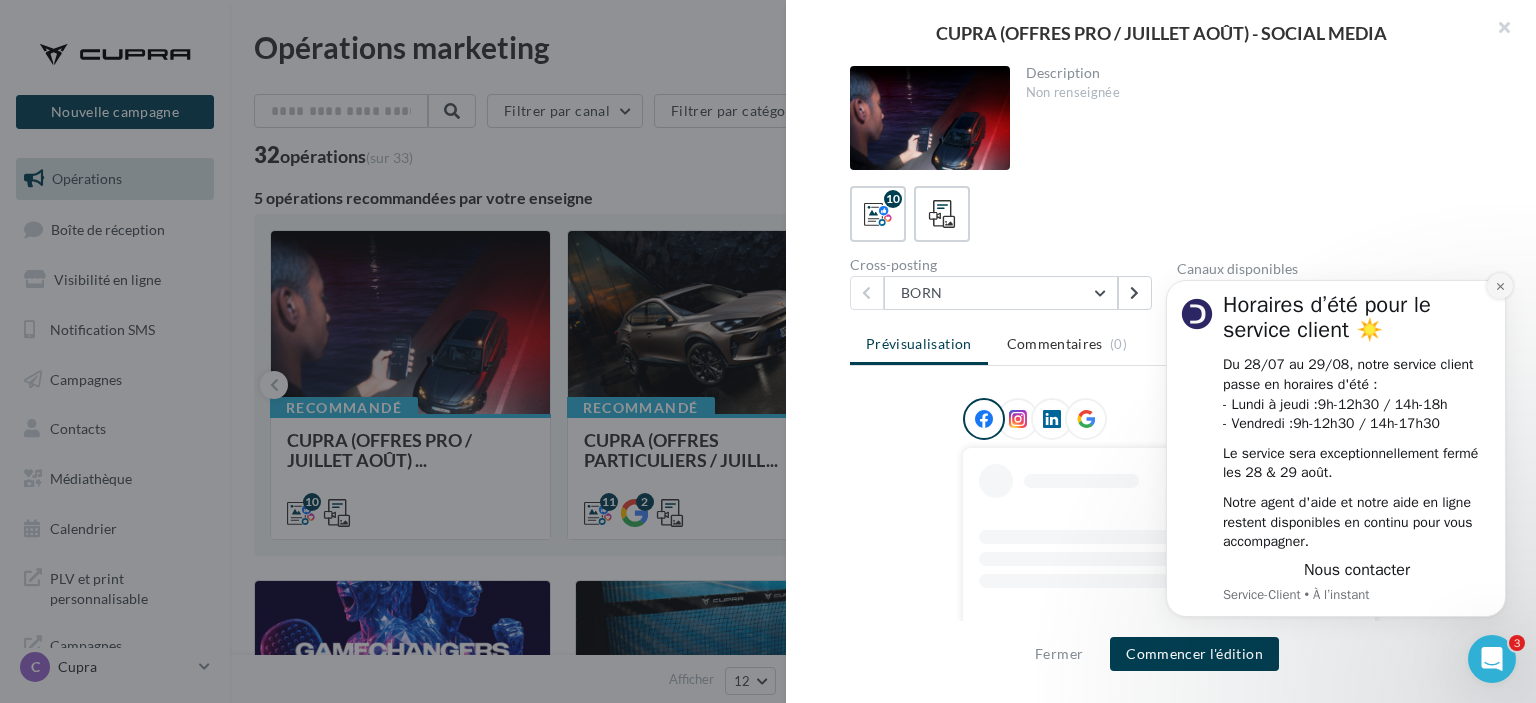 click 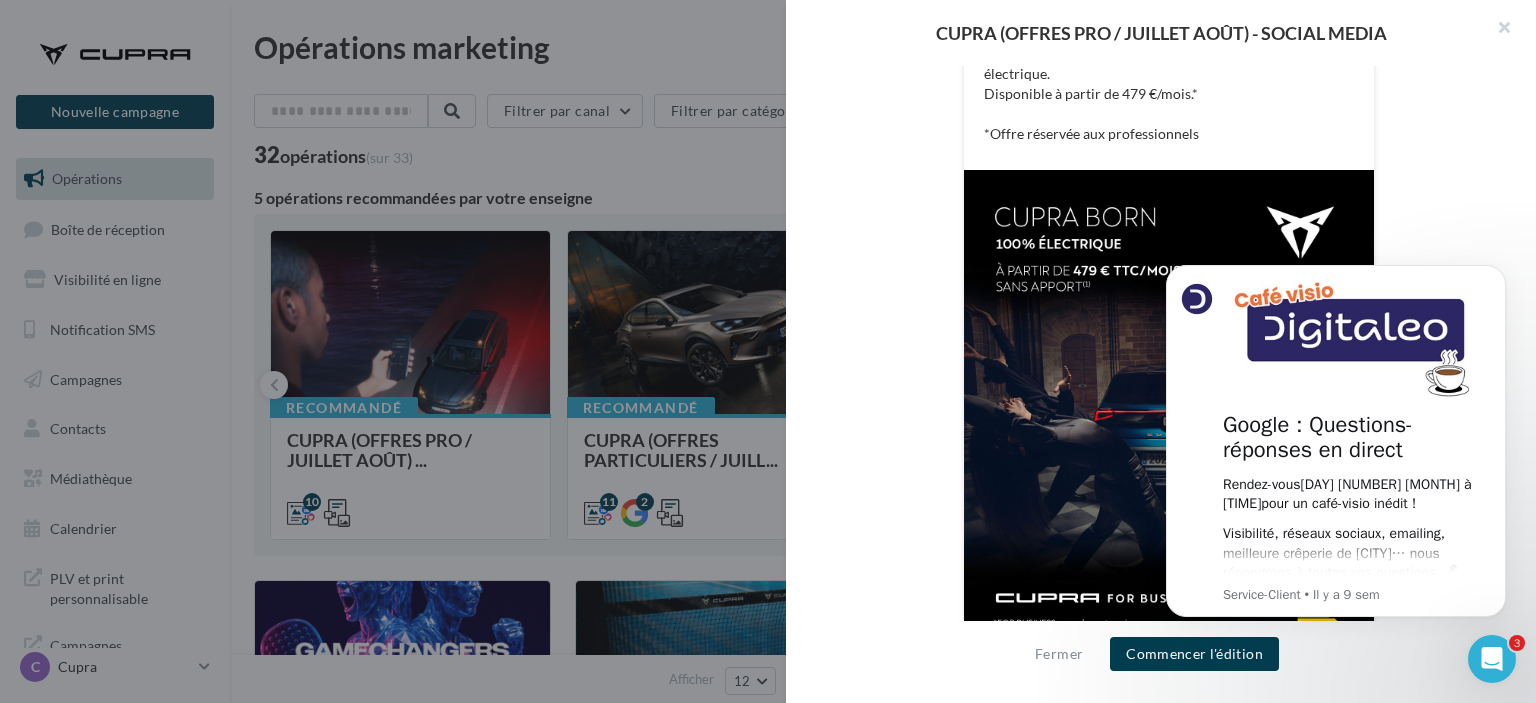 scroll, scrollTop: 549, scrollLeft: 0, axis: vertical 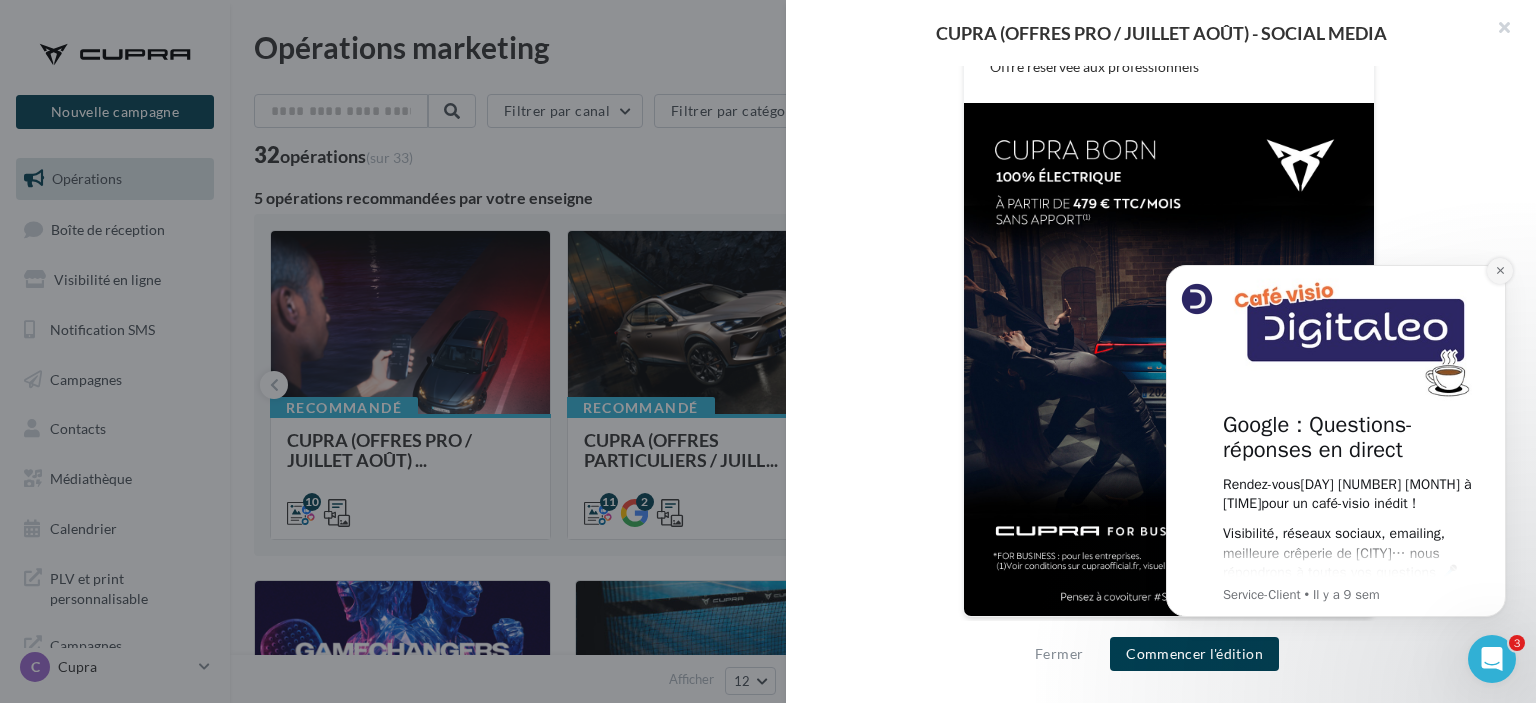 click at bounding box center [1500, 271] 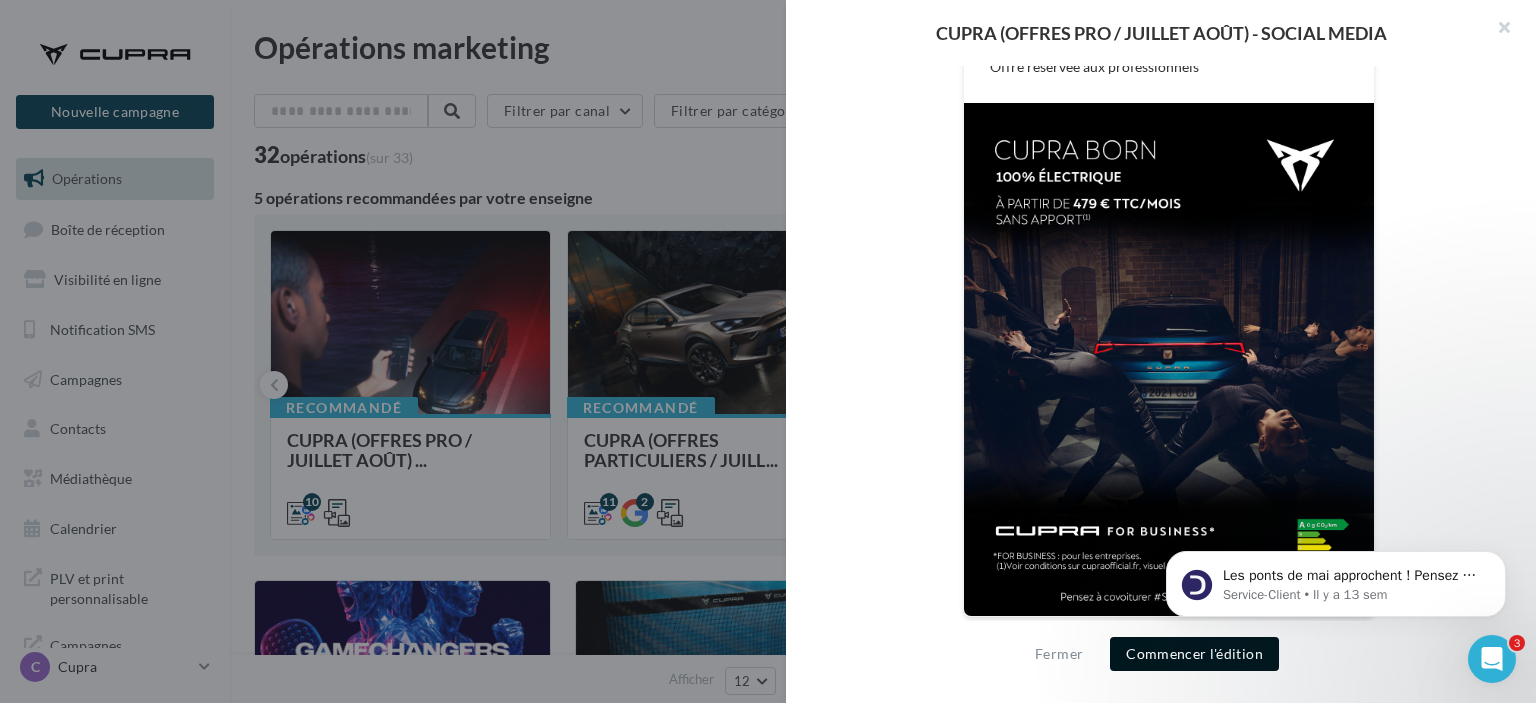 click on "Commencer l'édition" at bounding box center [1194, 654] 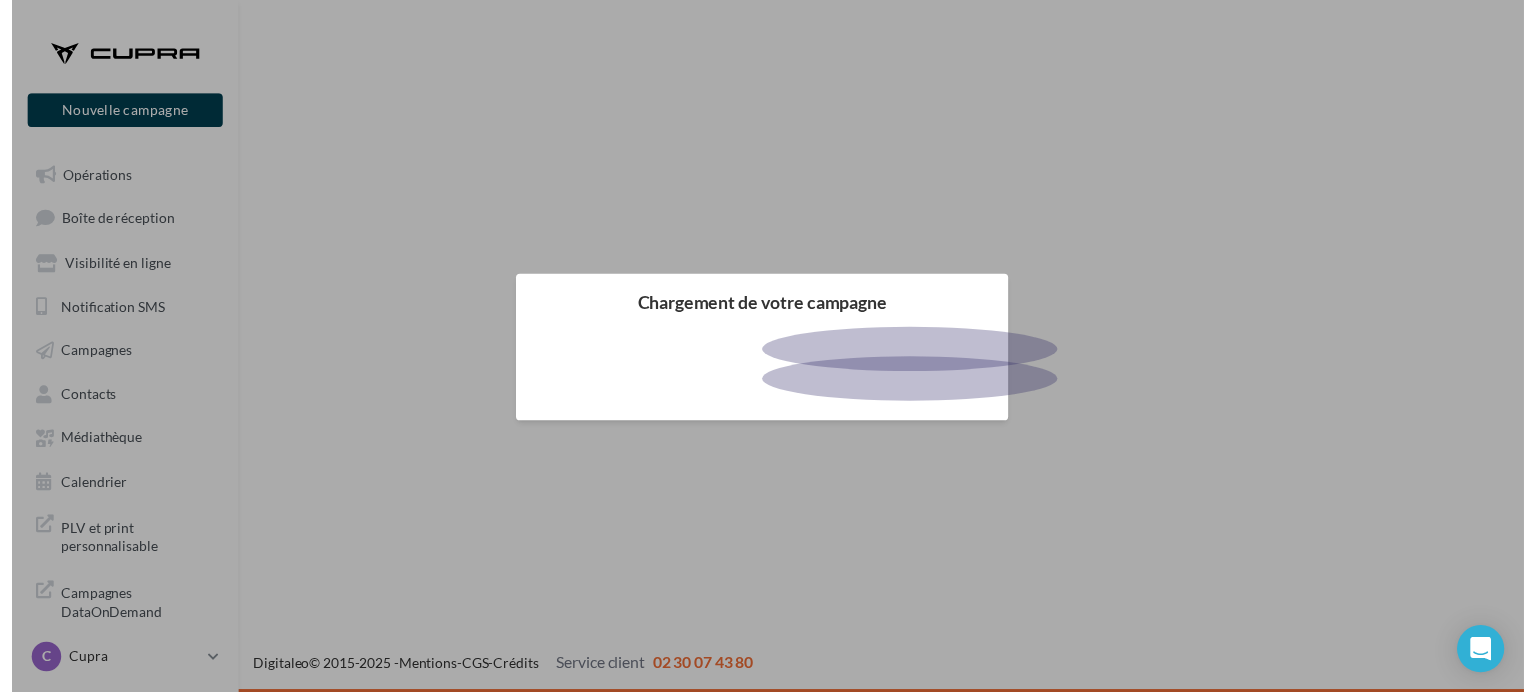 scroll, scrollTop: 0, scrollLeft: 0, axis: both 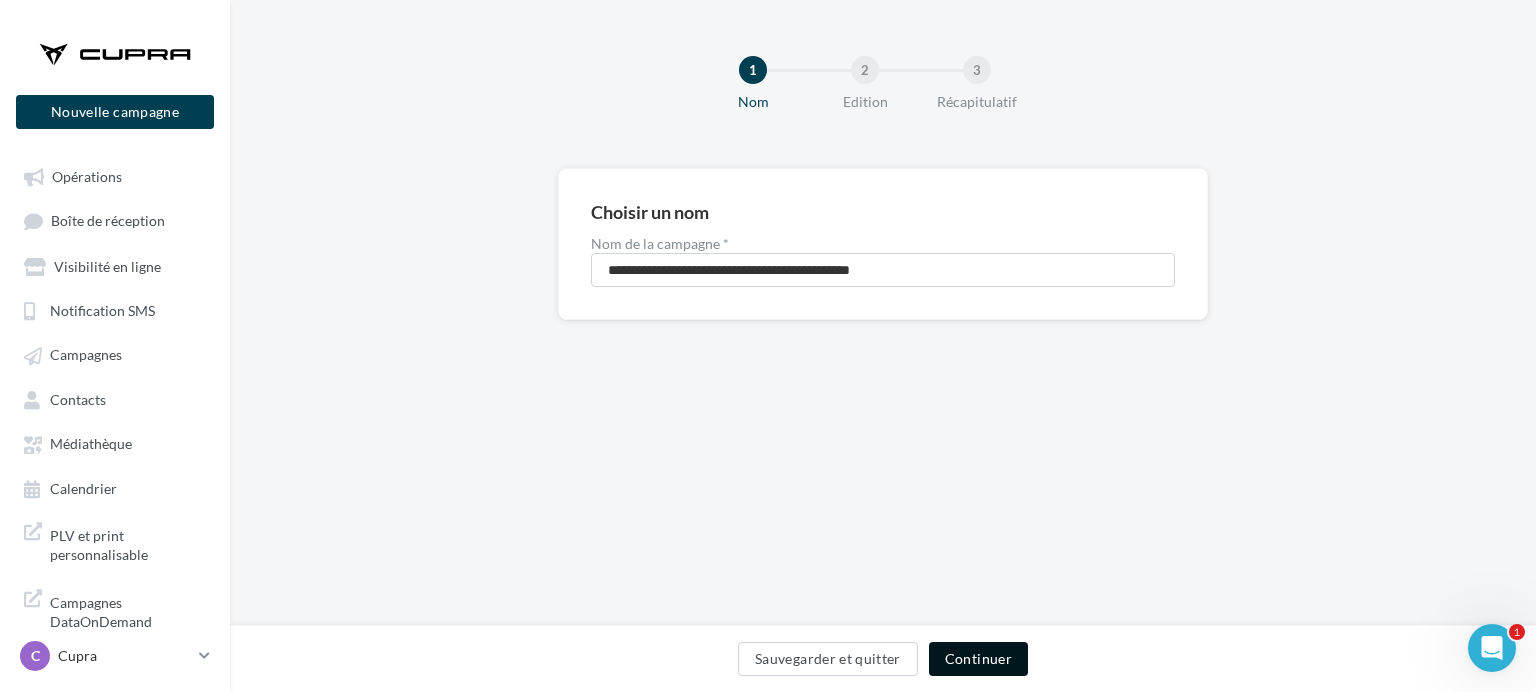 click on "Continuer" at bounding box center [978, 659] 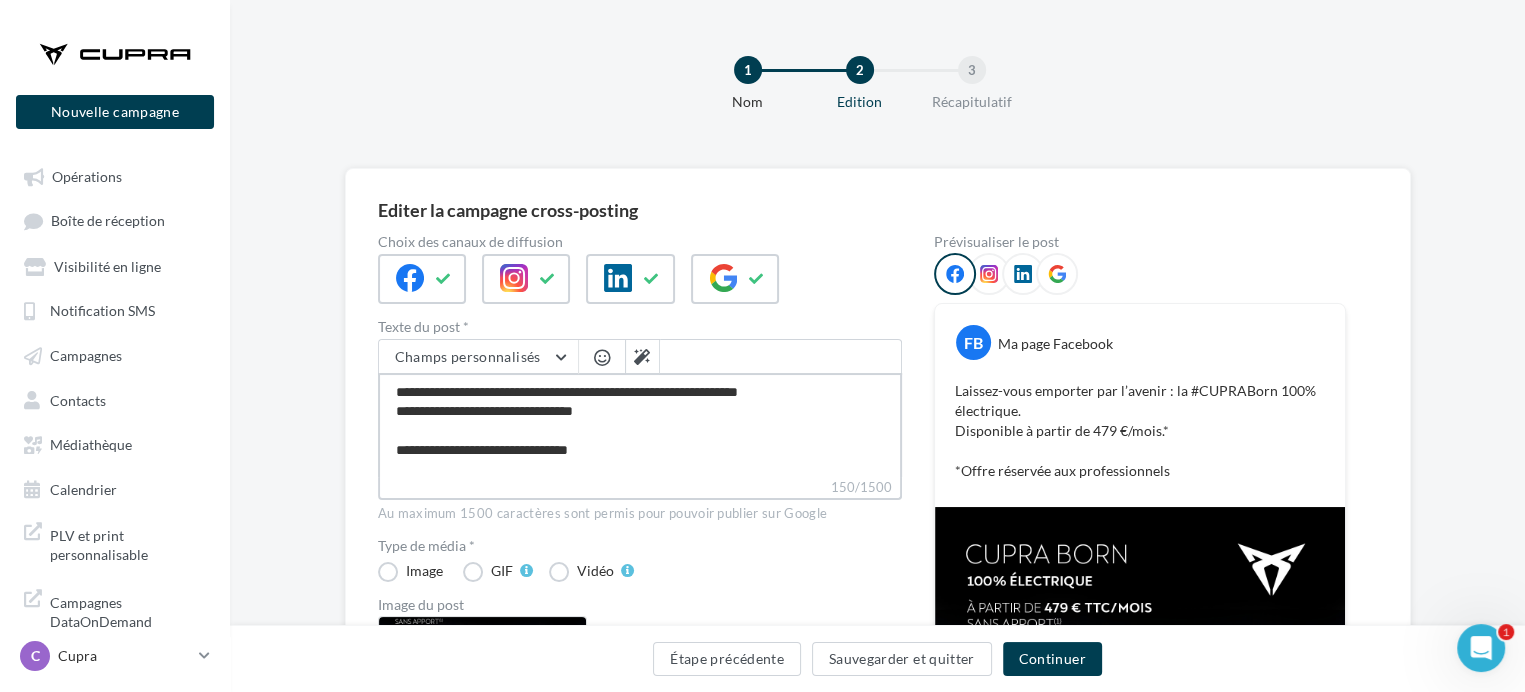 click on "**********" at bounding box center [640, 425] 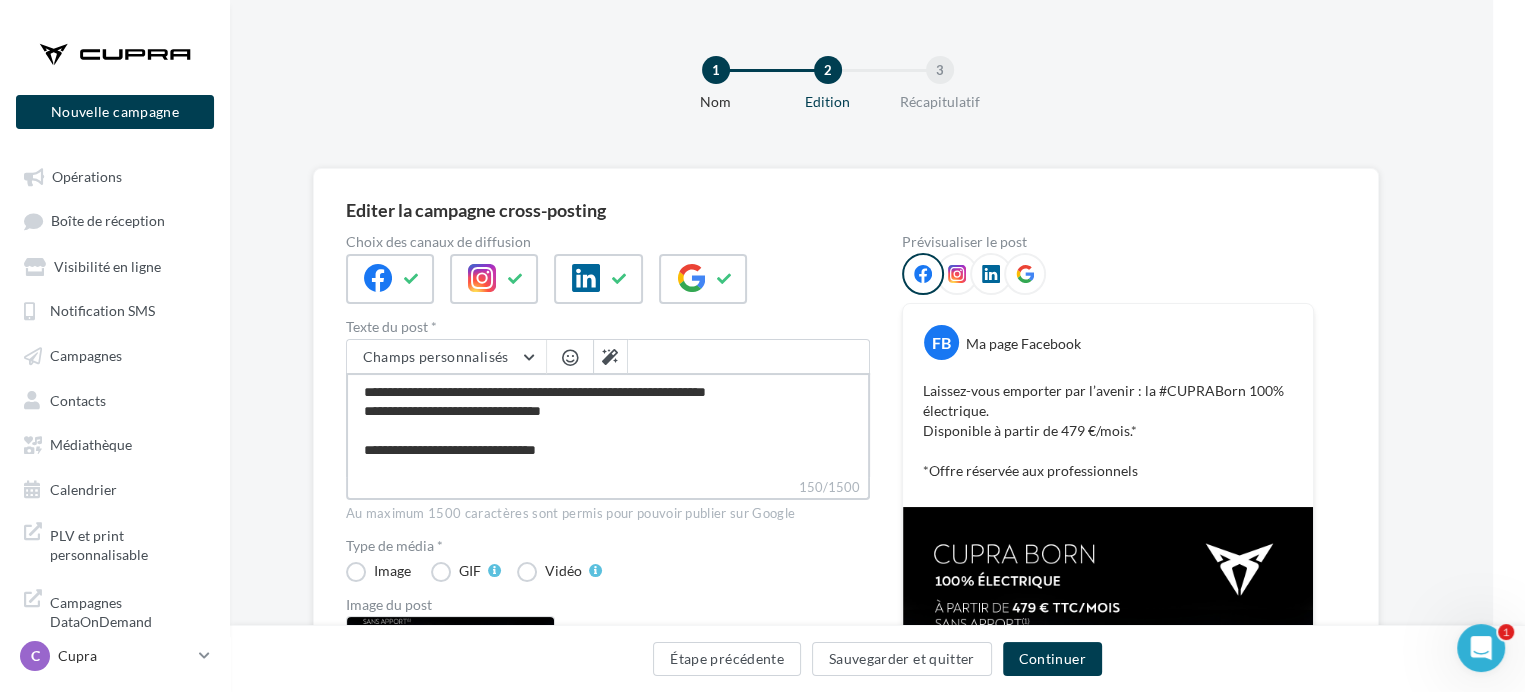 scroll, scrollTop: 0, scrollLeft: 30, axis: horizontal 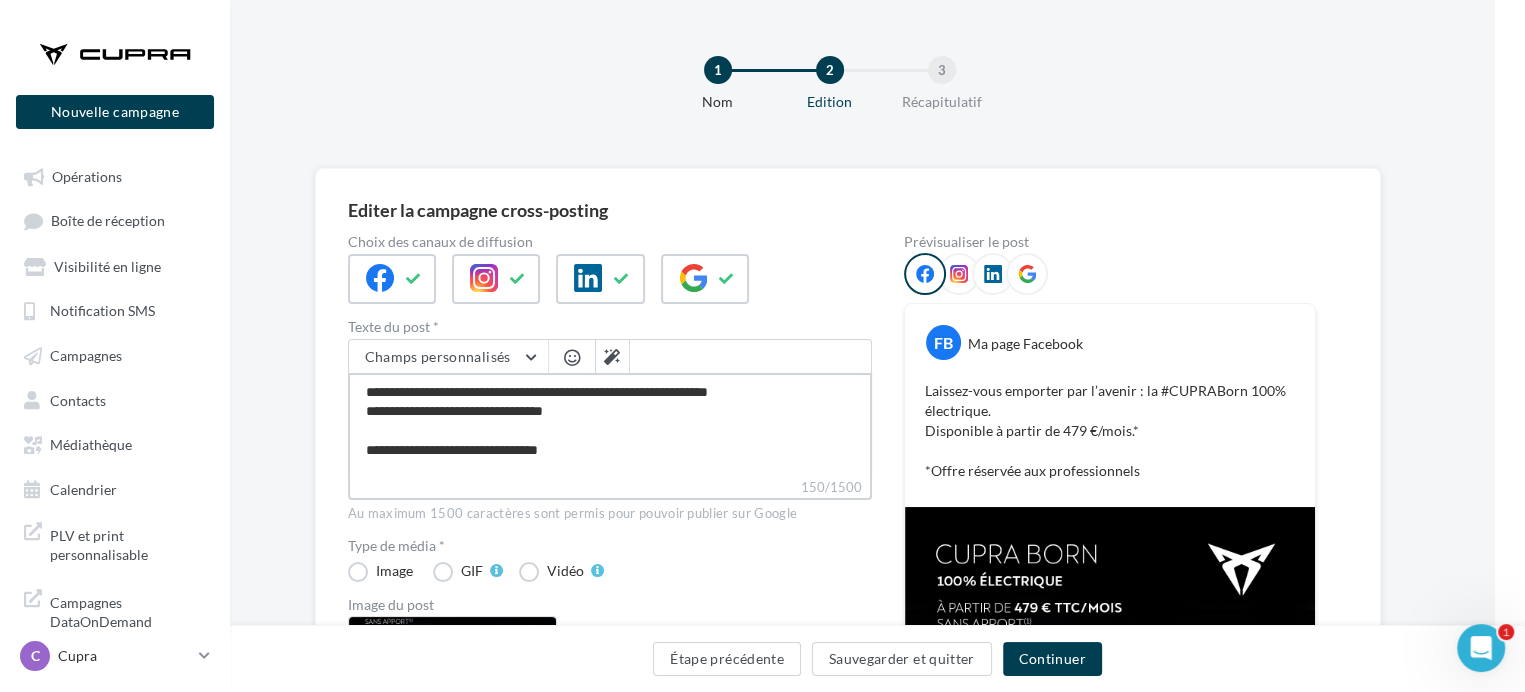 click on "**********" at bounding box center (610, 425) 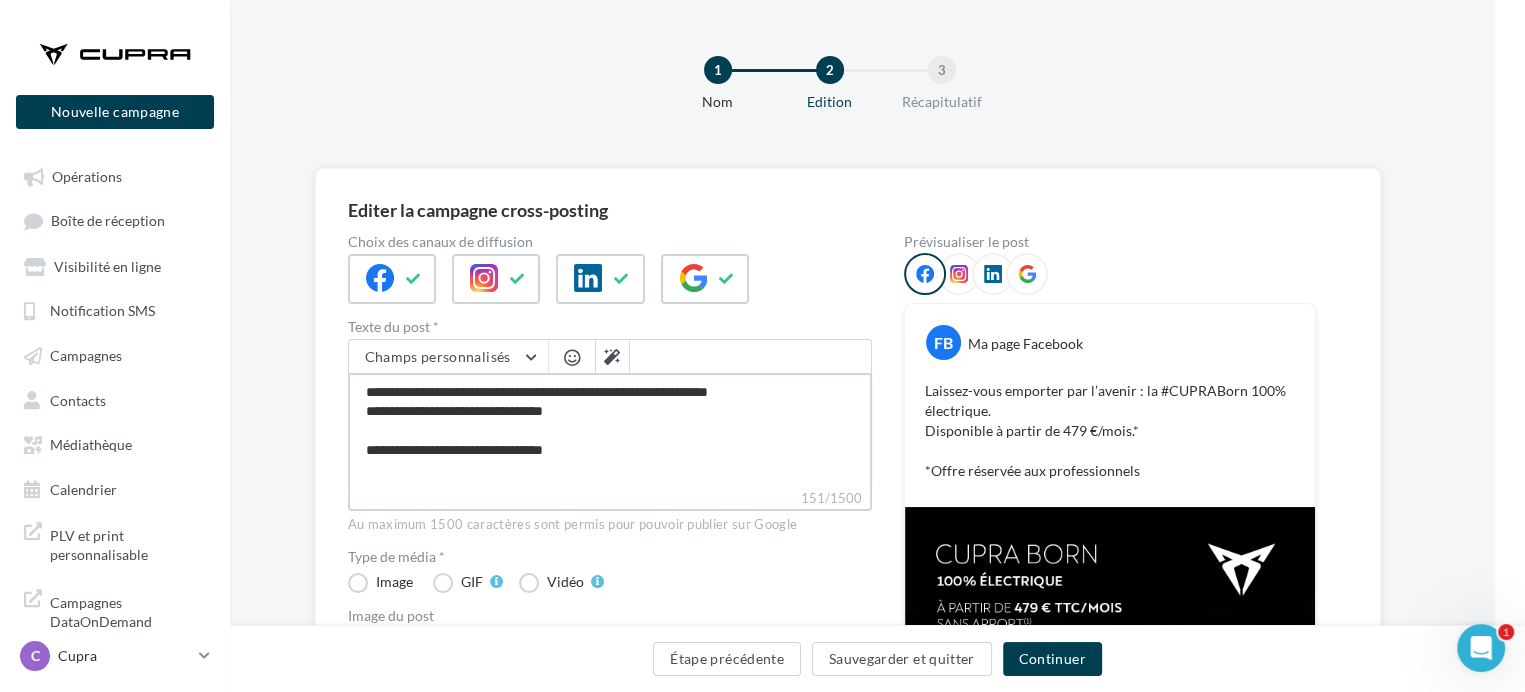 type on "**********" 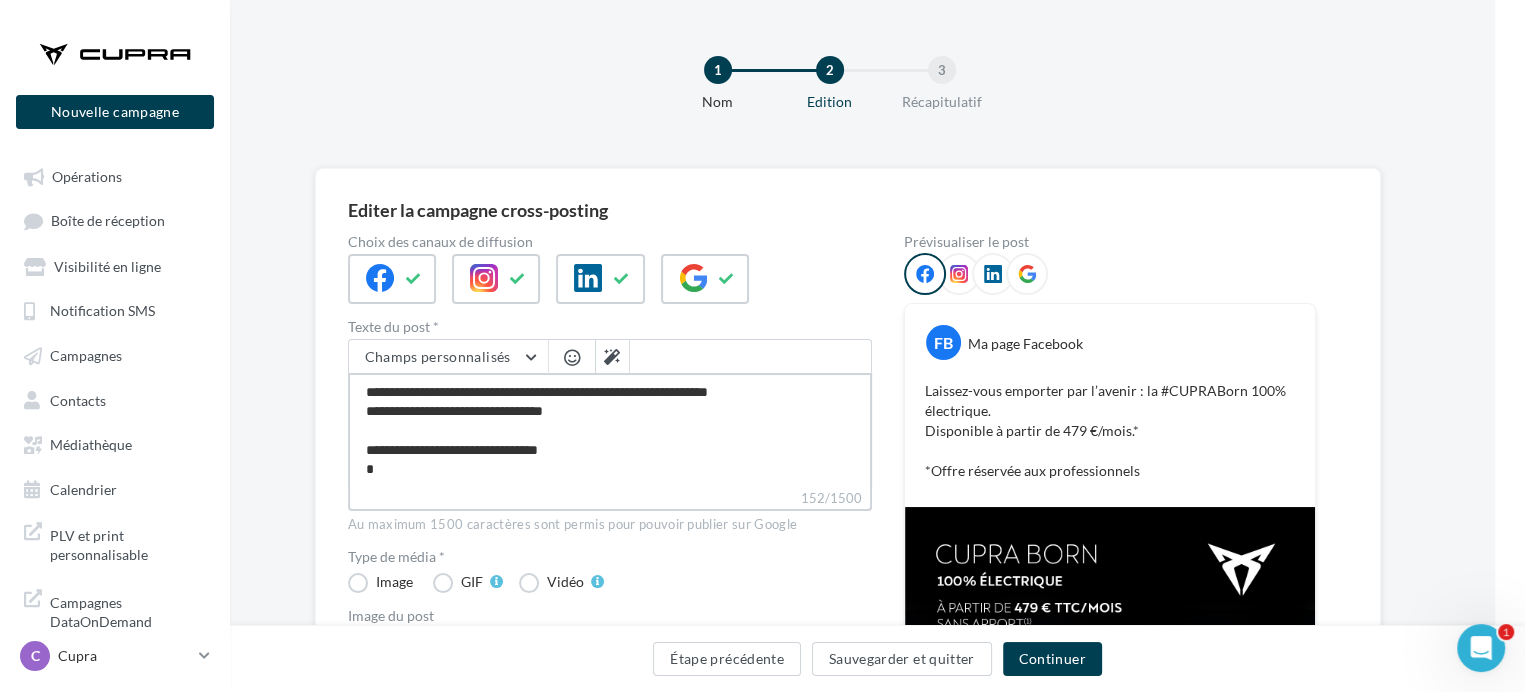 type on "**********" 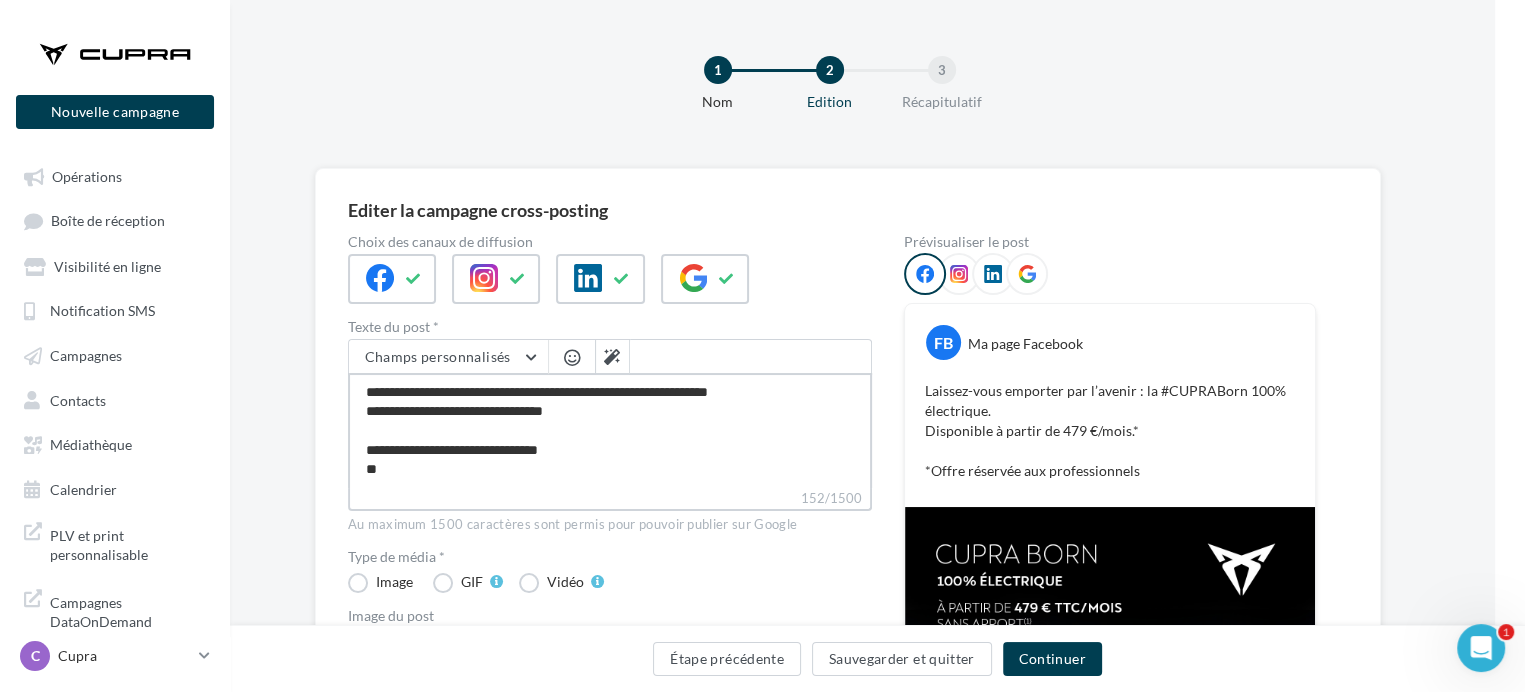 type on "**********" 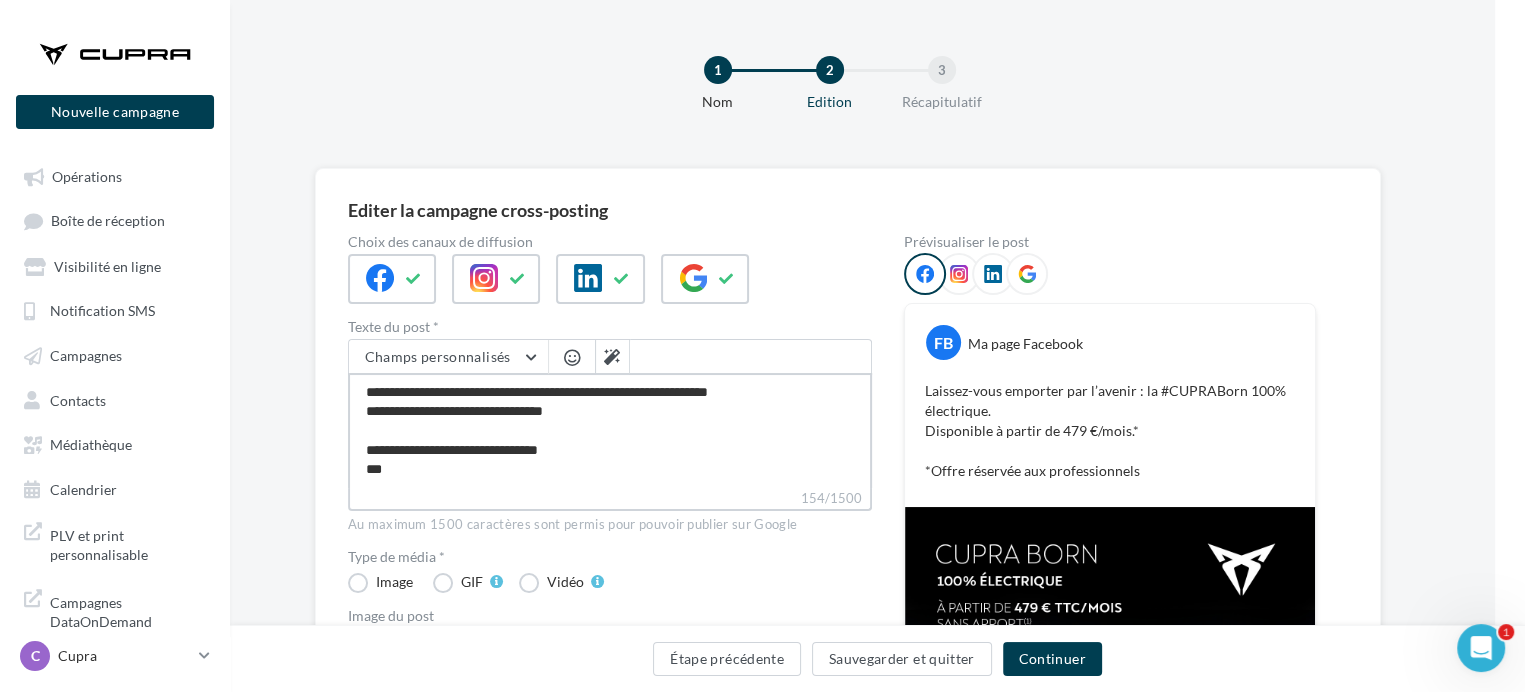 type on "**********" 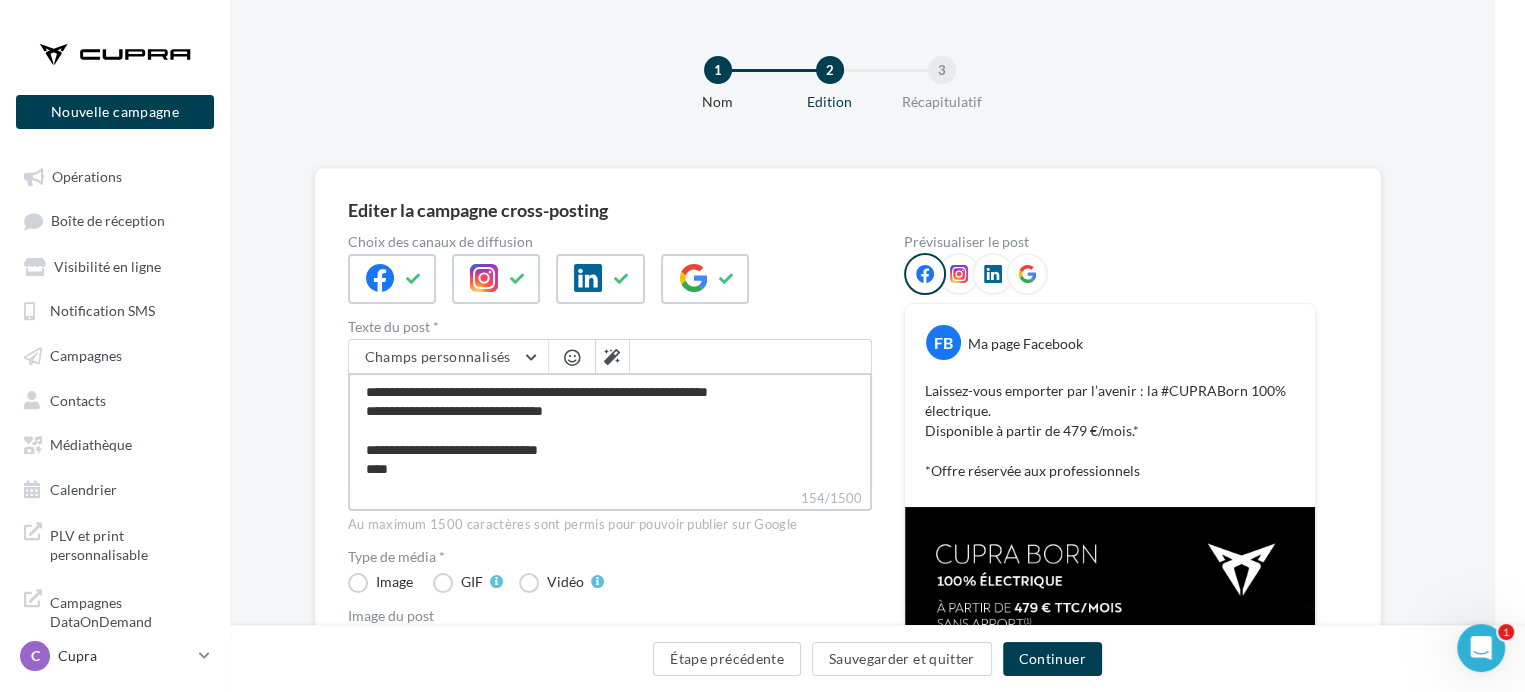 type on "**********" 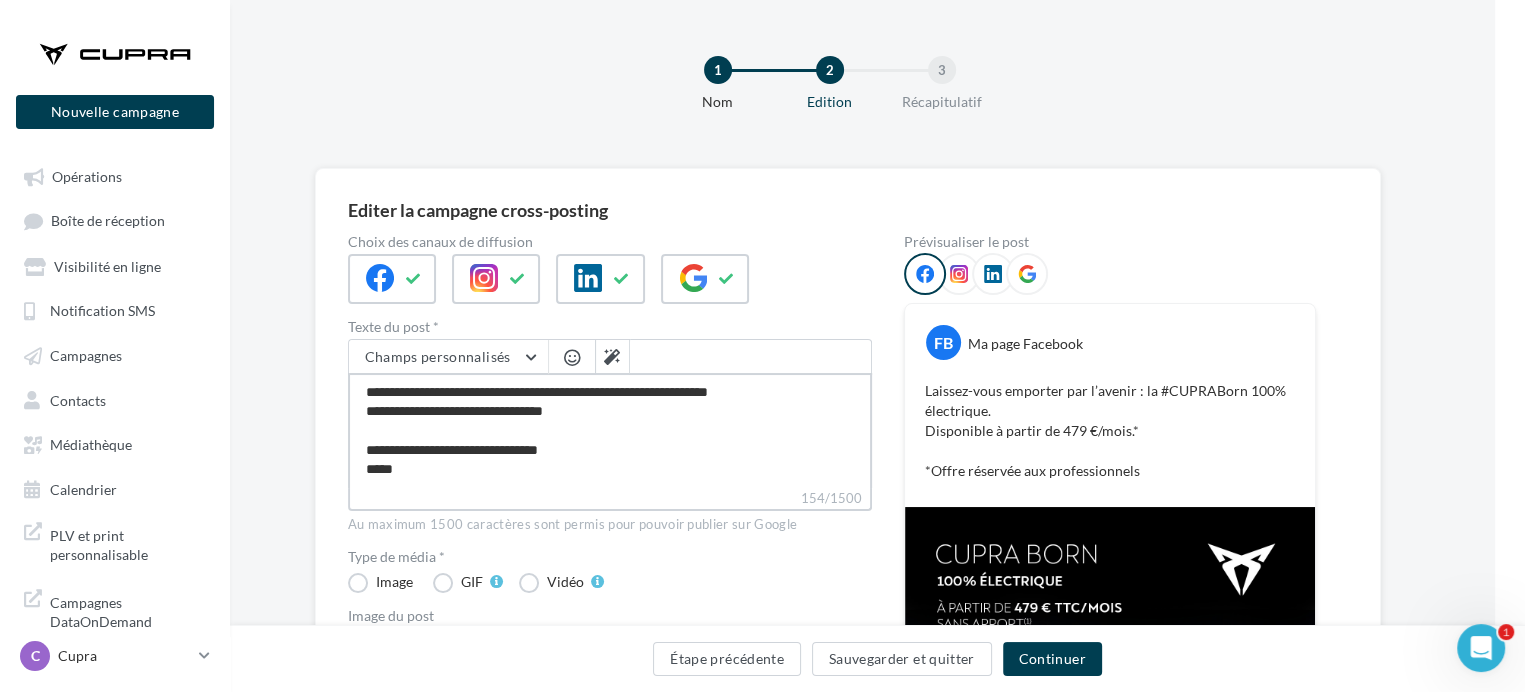 type on "**********" 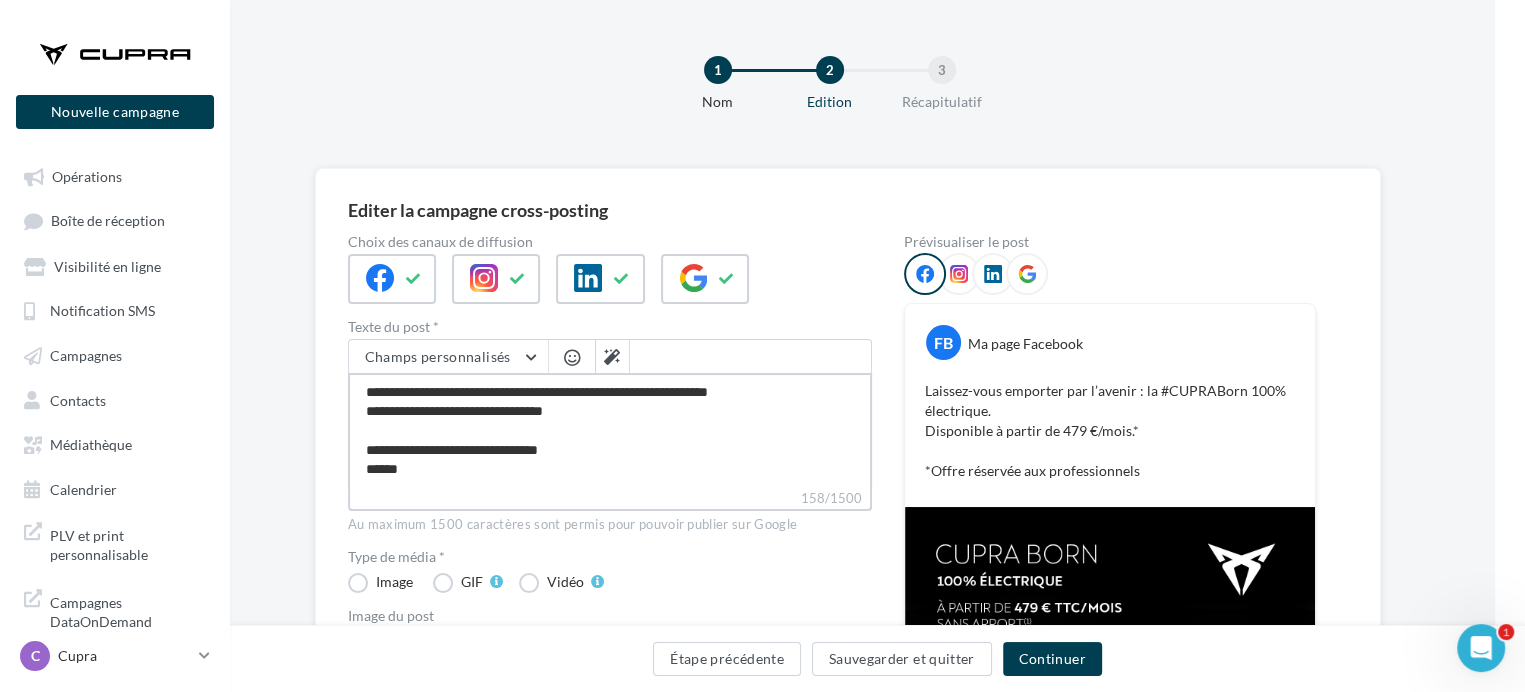 type on "**********" 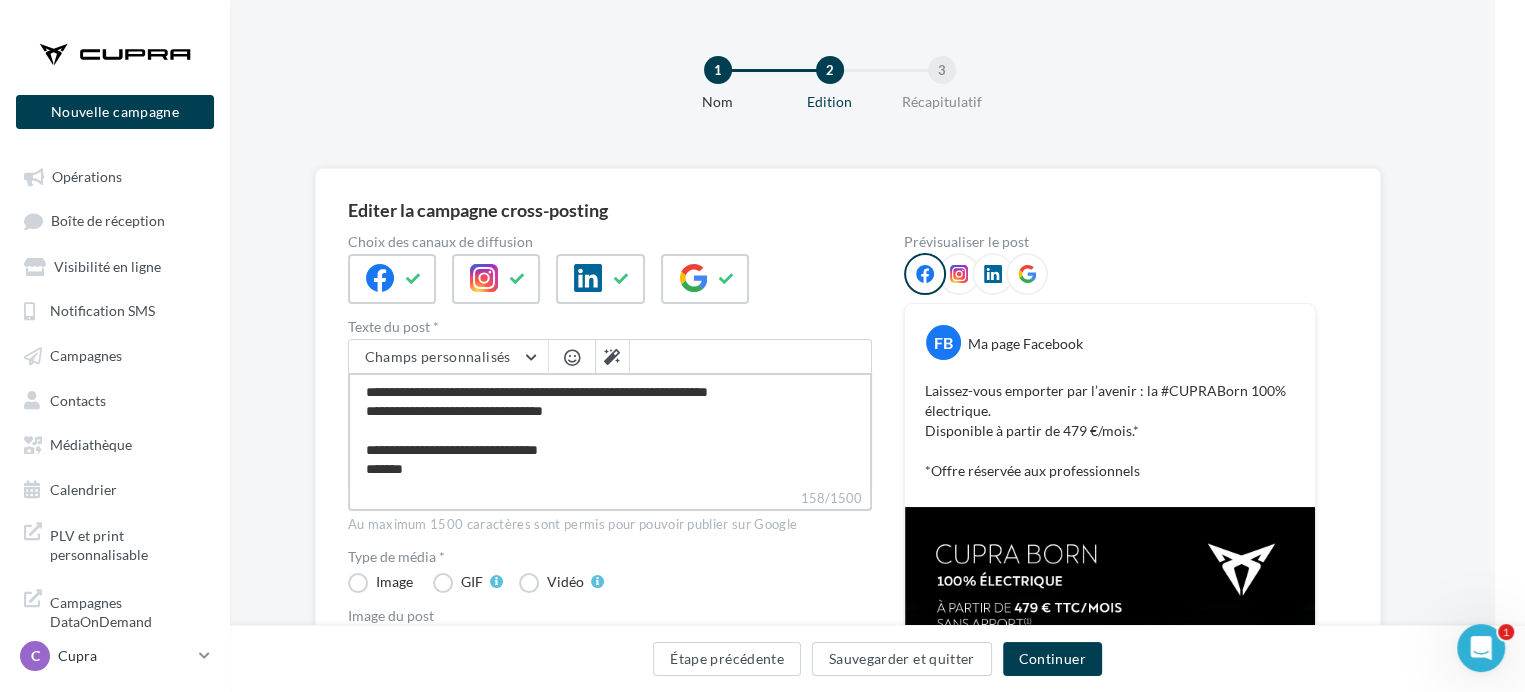 type on "**********" 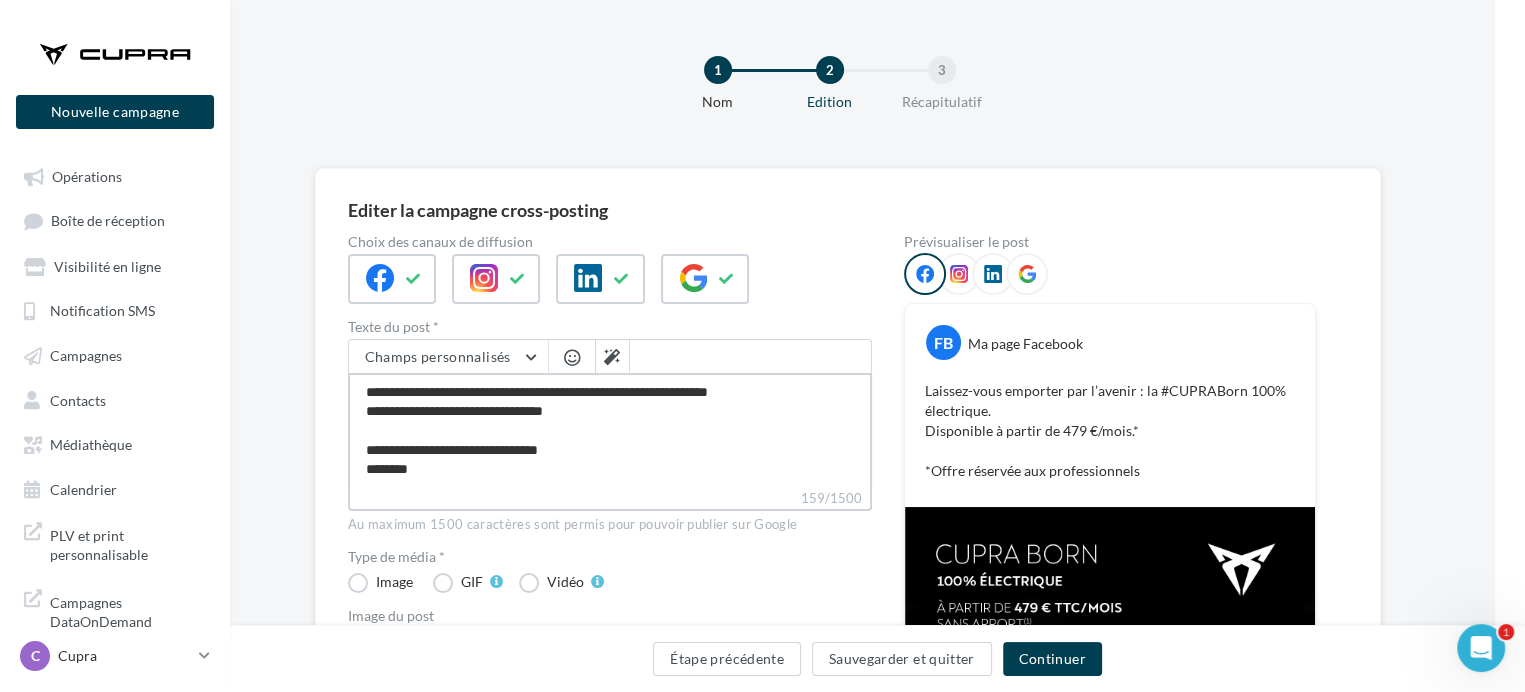 type on "**********" 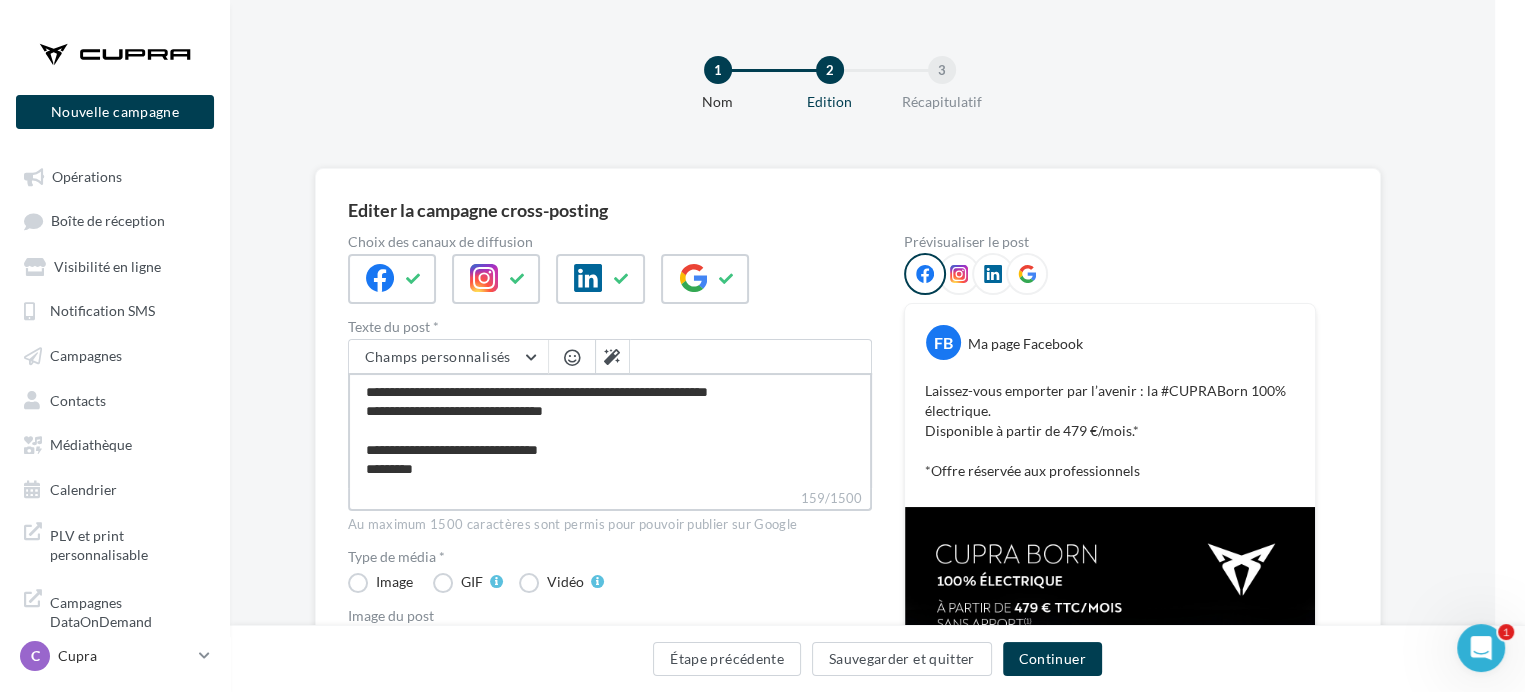 type on "**********" 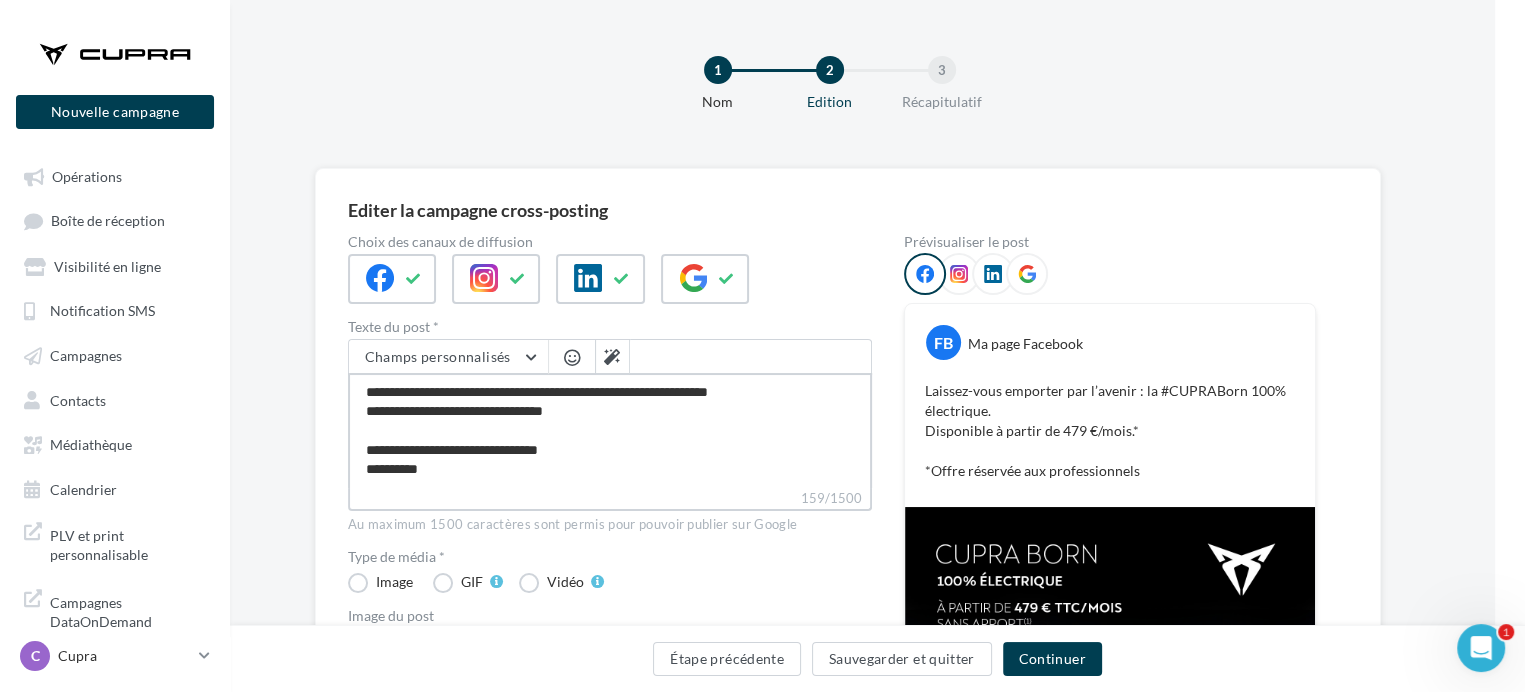 type on "**********" 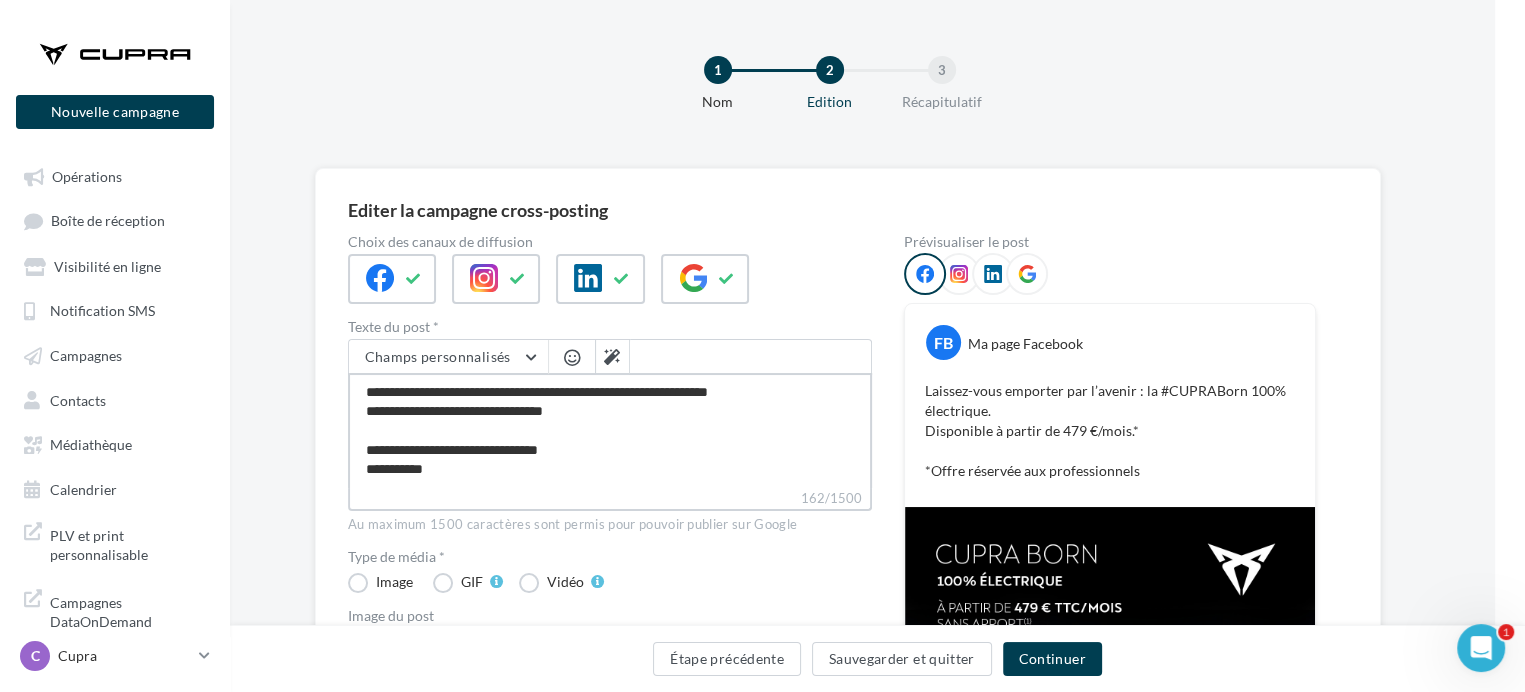 type on "**********" 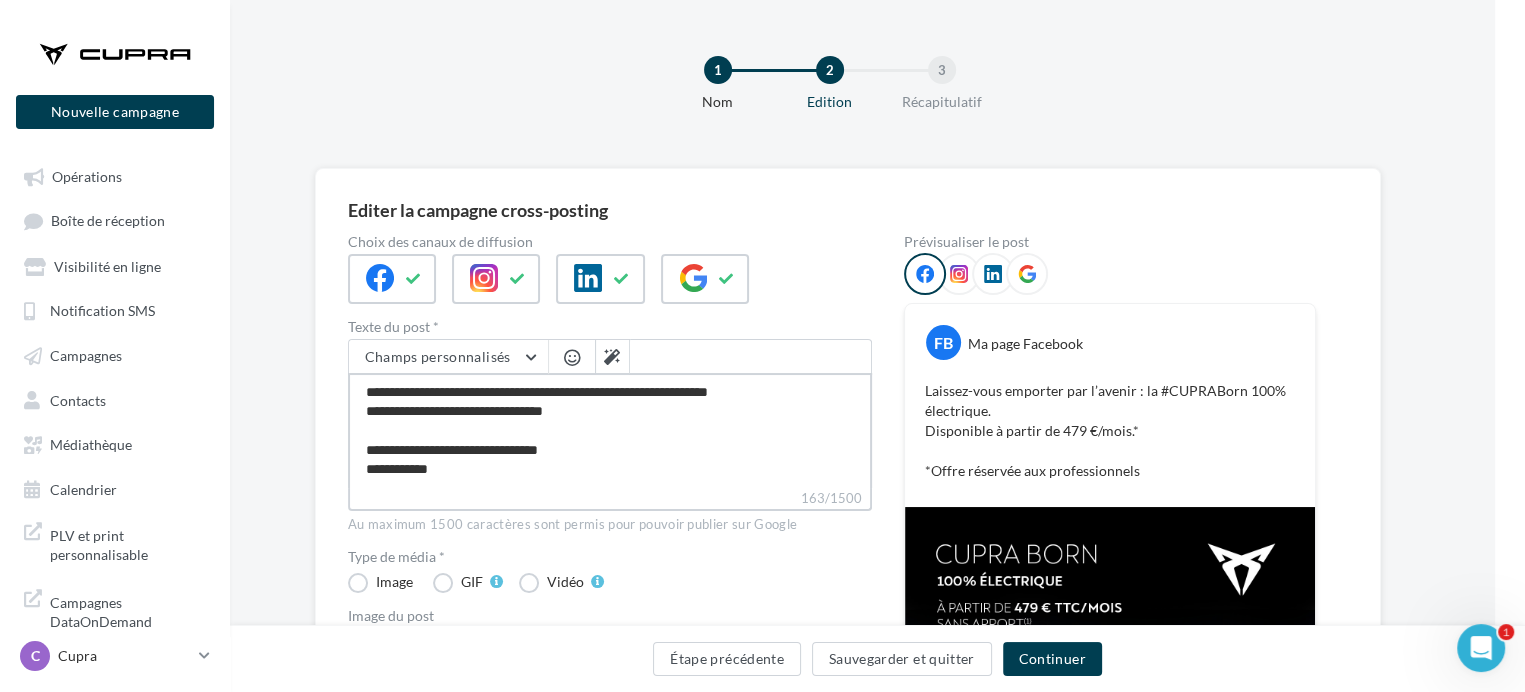type on "**********" 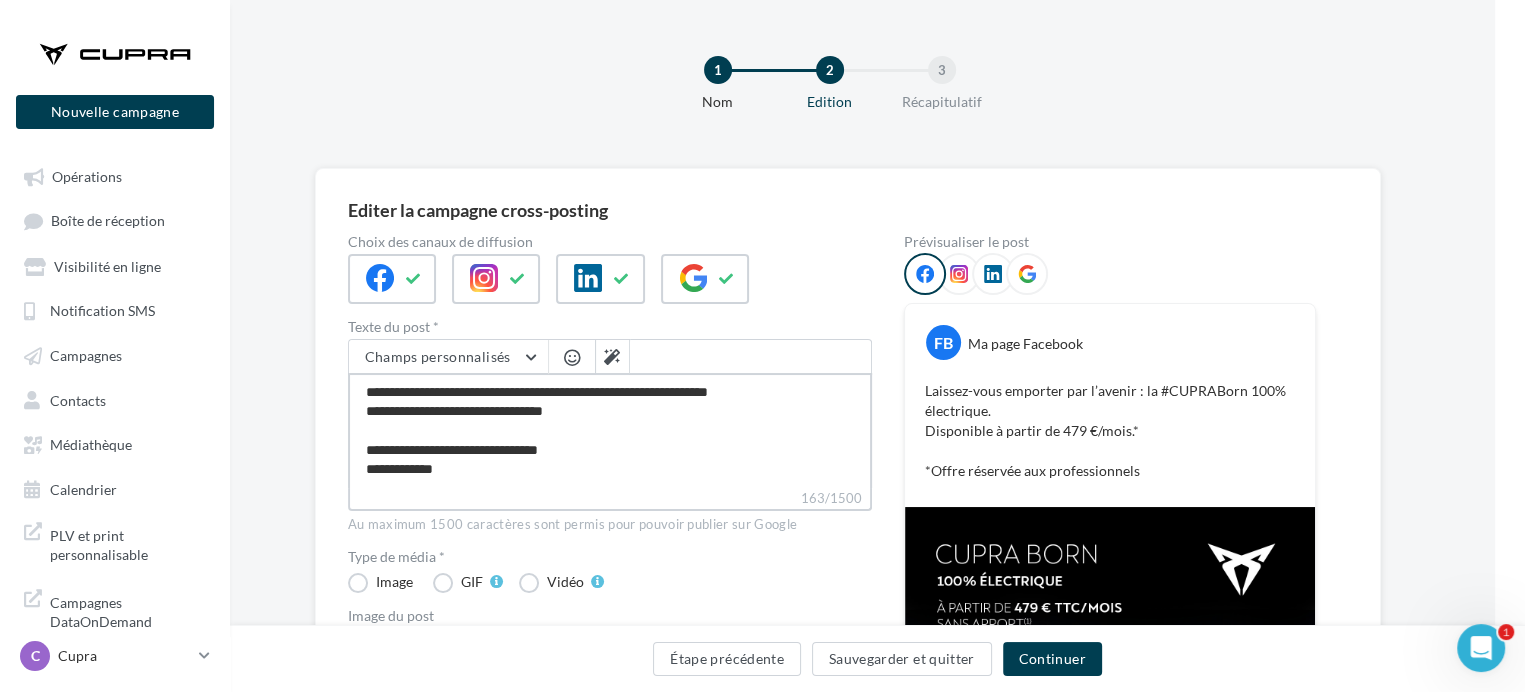 type on "**********" 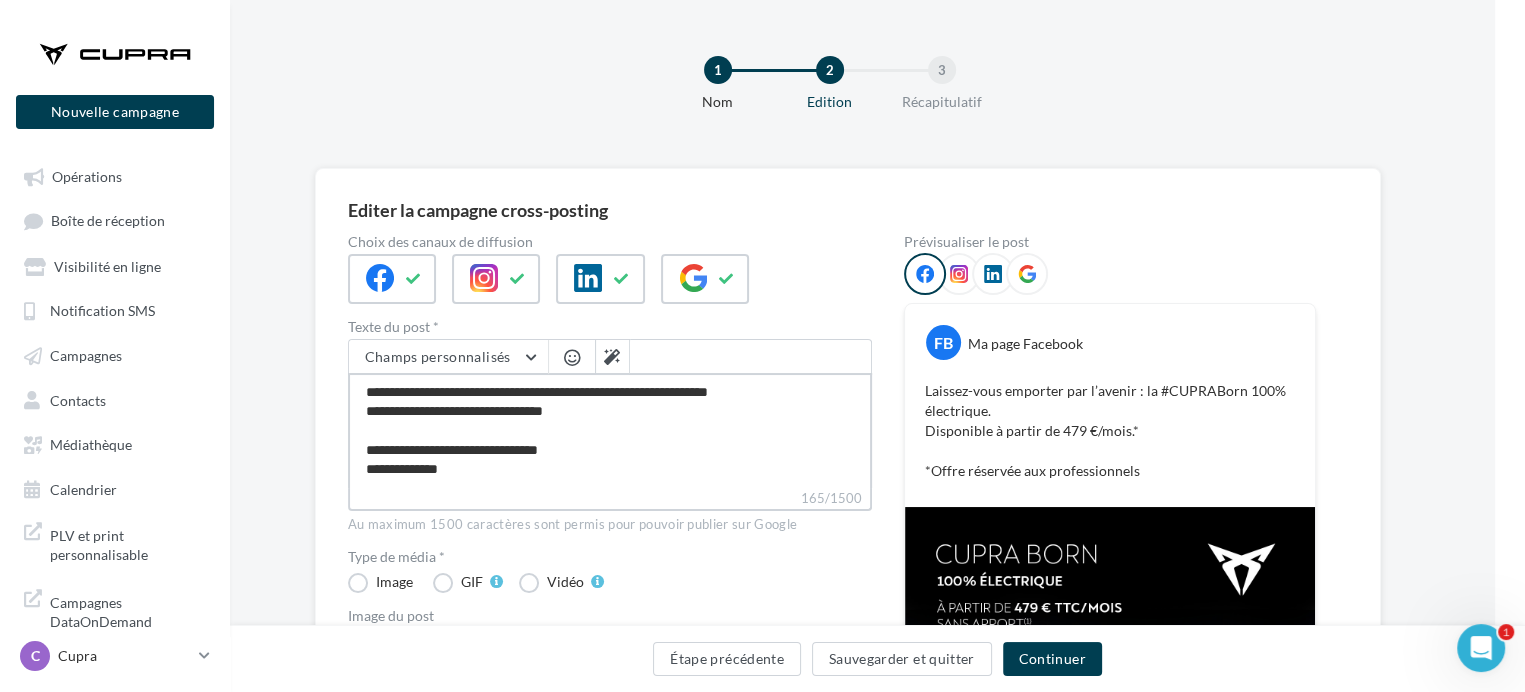 type on "**********" 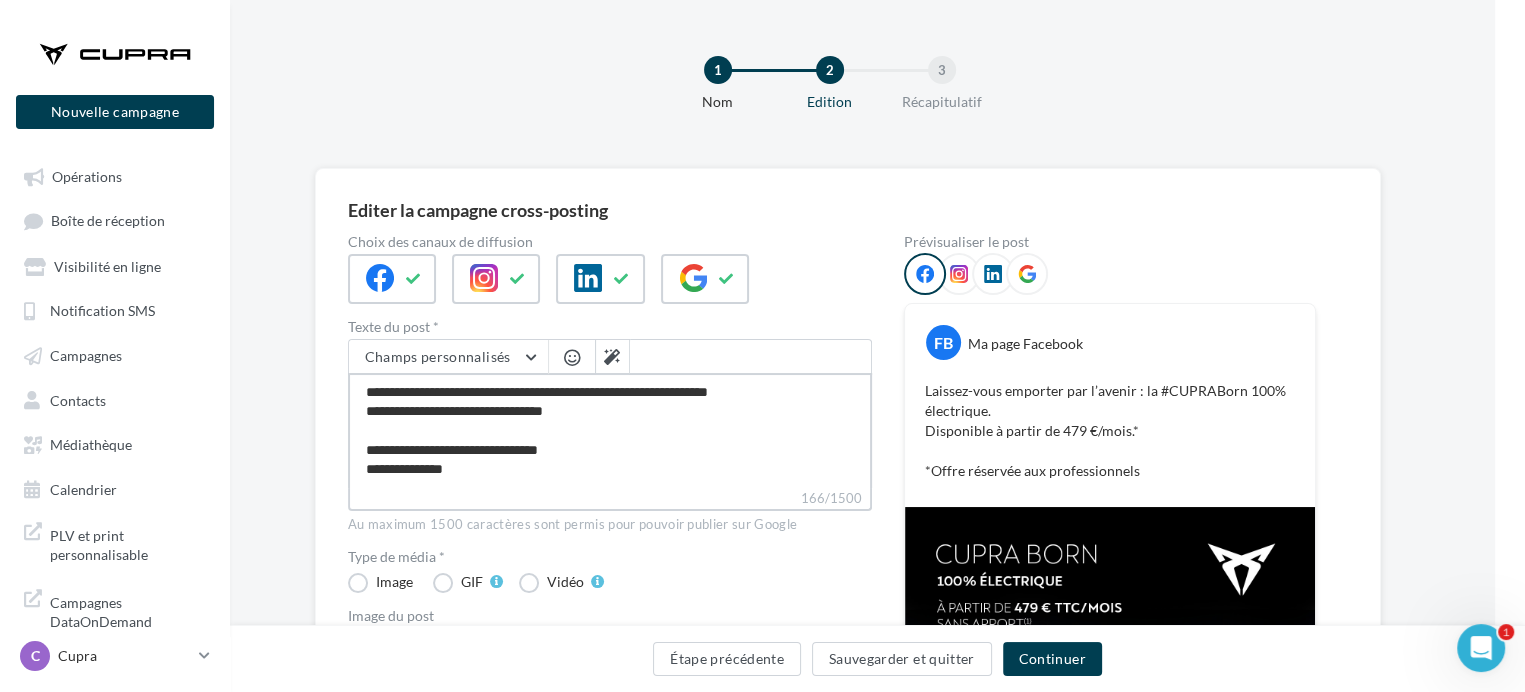 type on "**********" 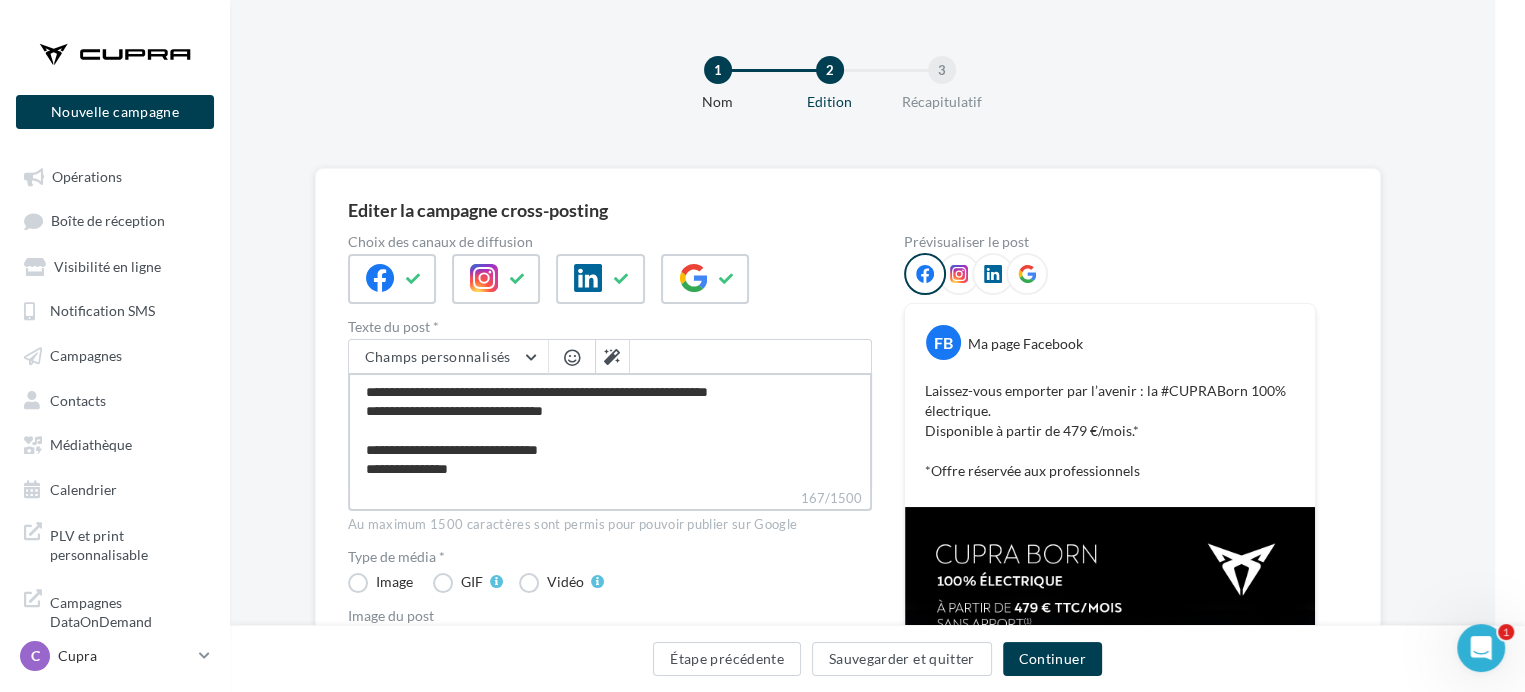 type on "**********" 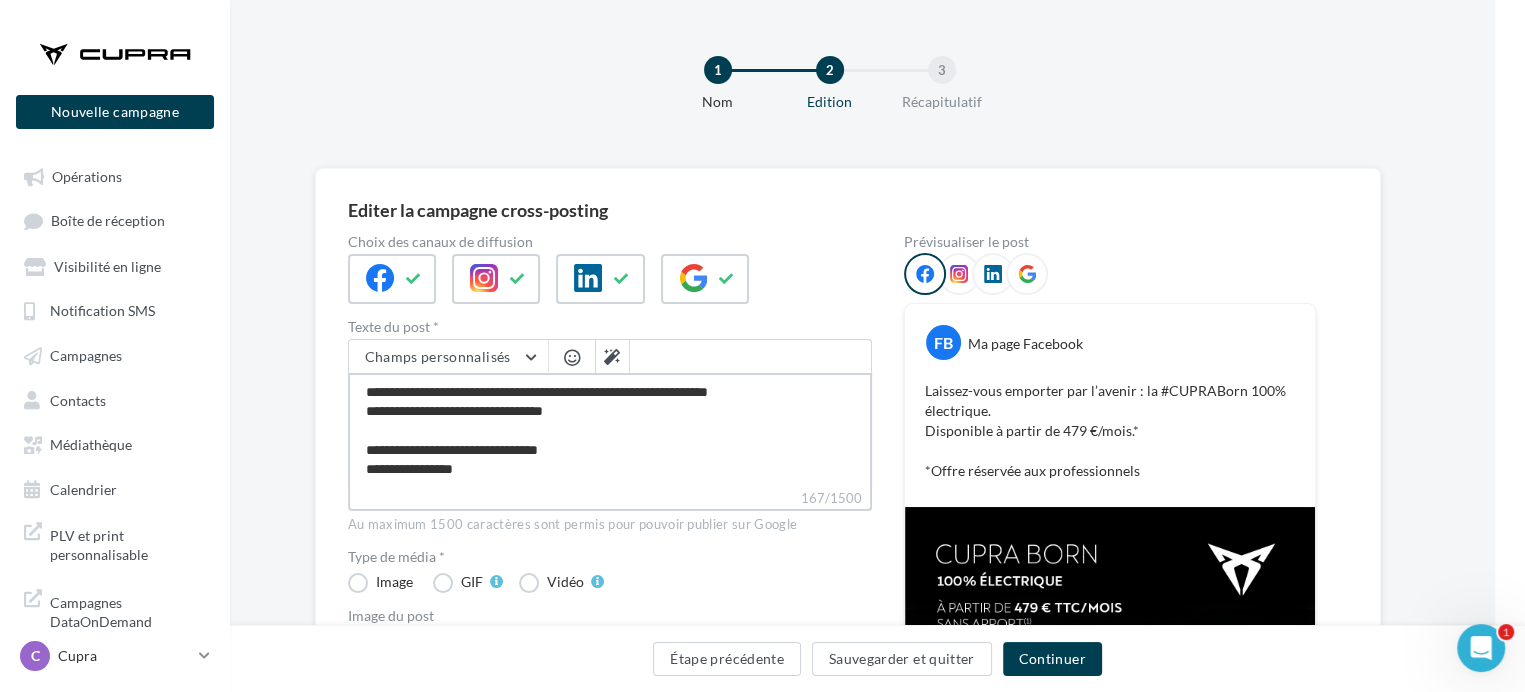 type on "**********" 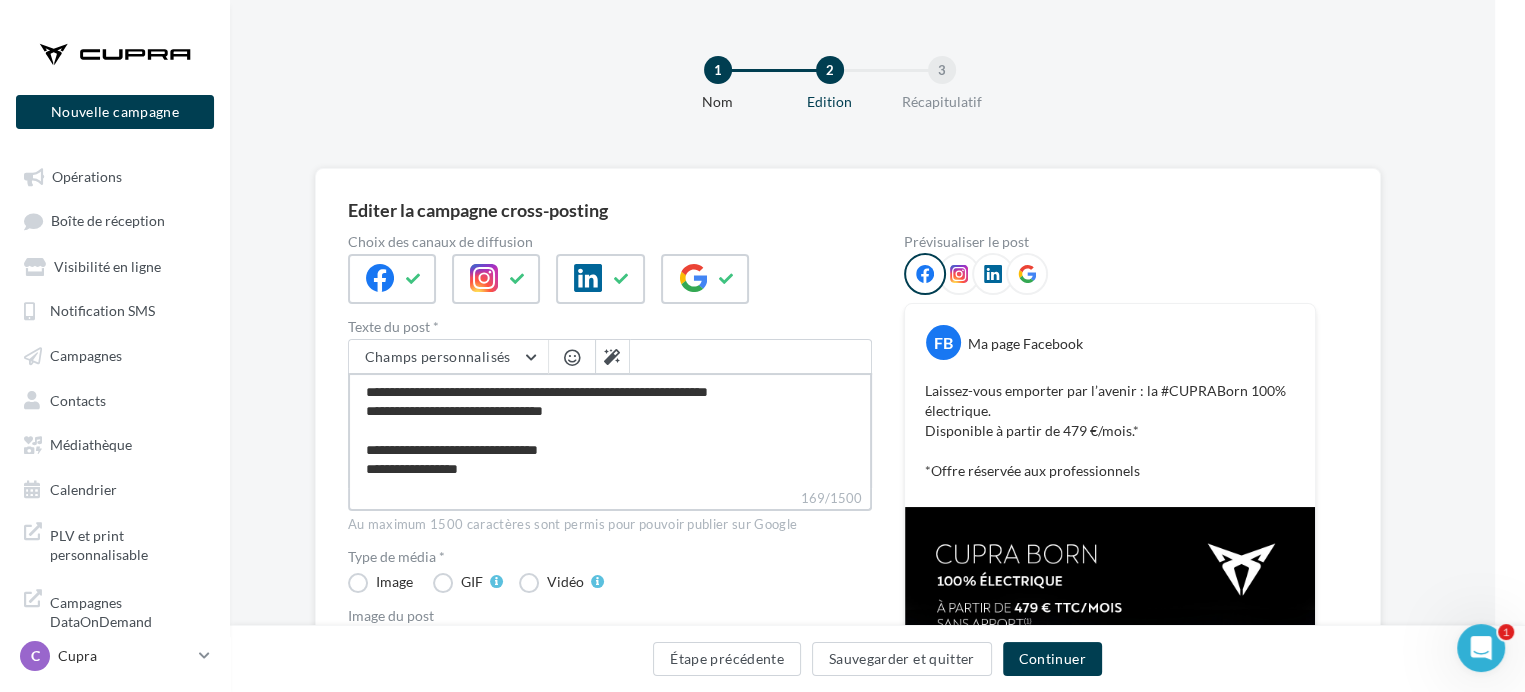 type on "**********" 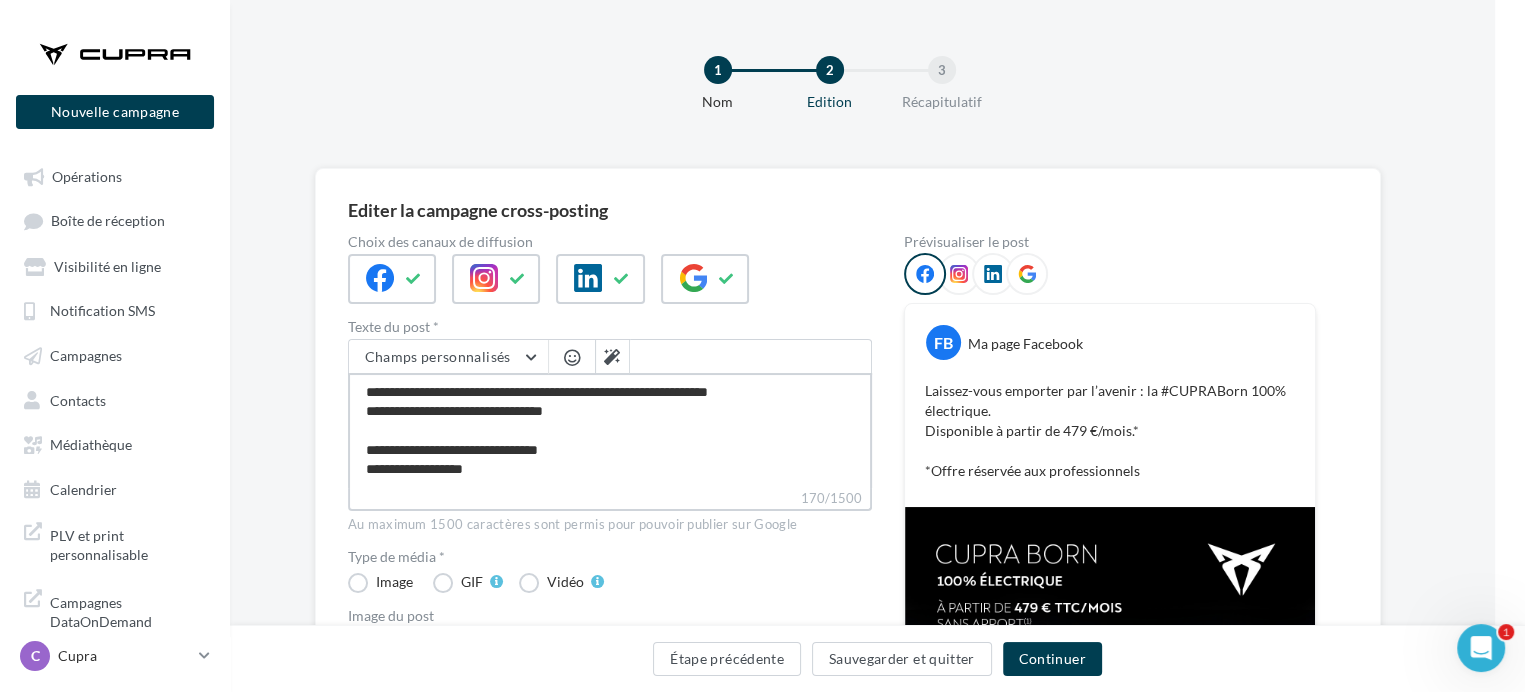 type on "**********" 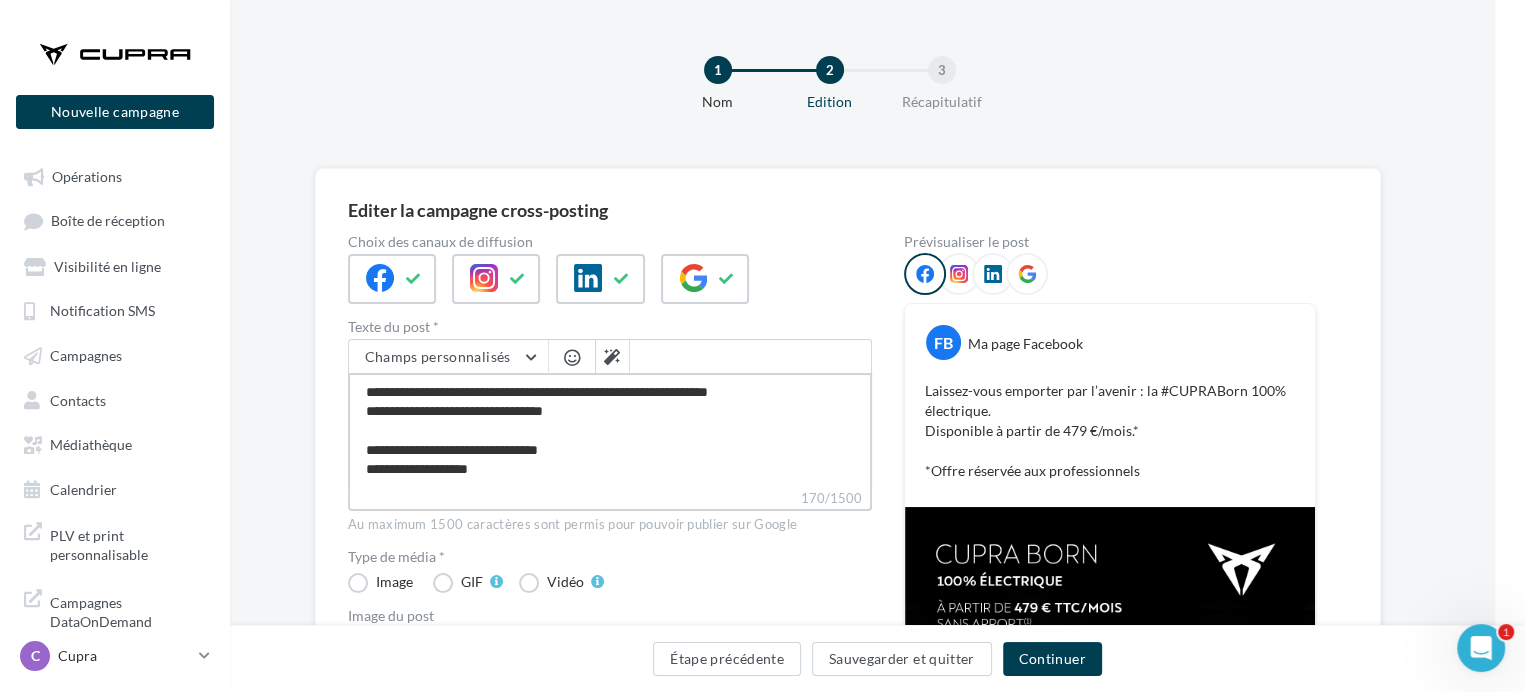 type on "**********" 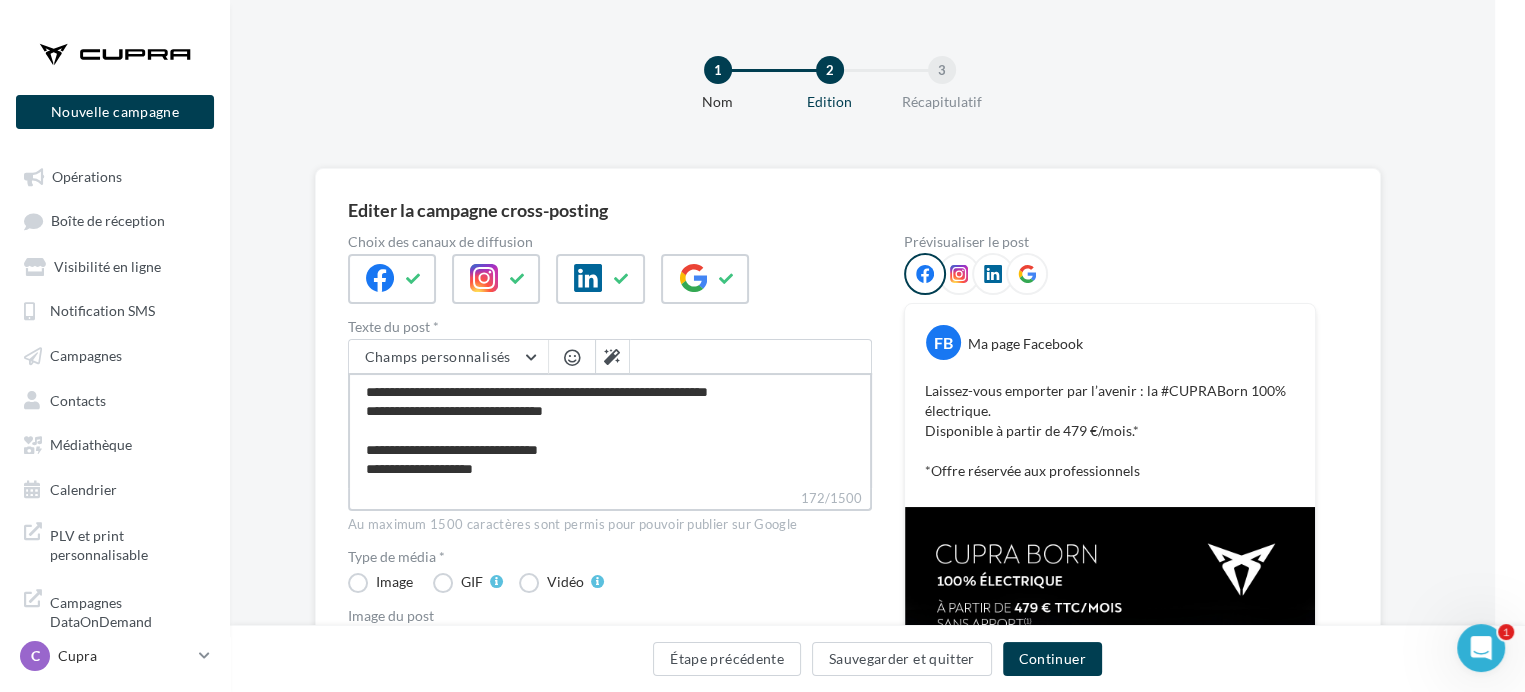 type on "**********" 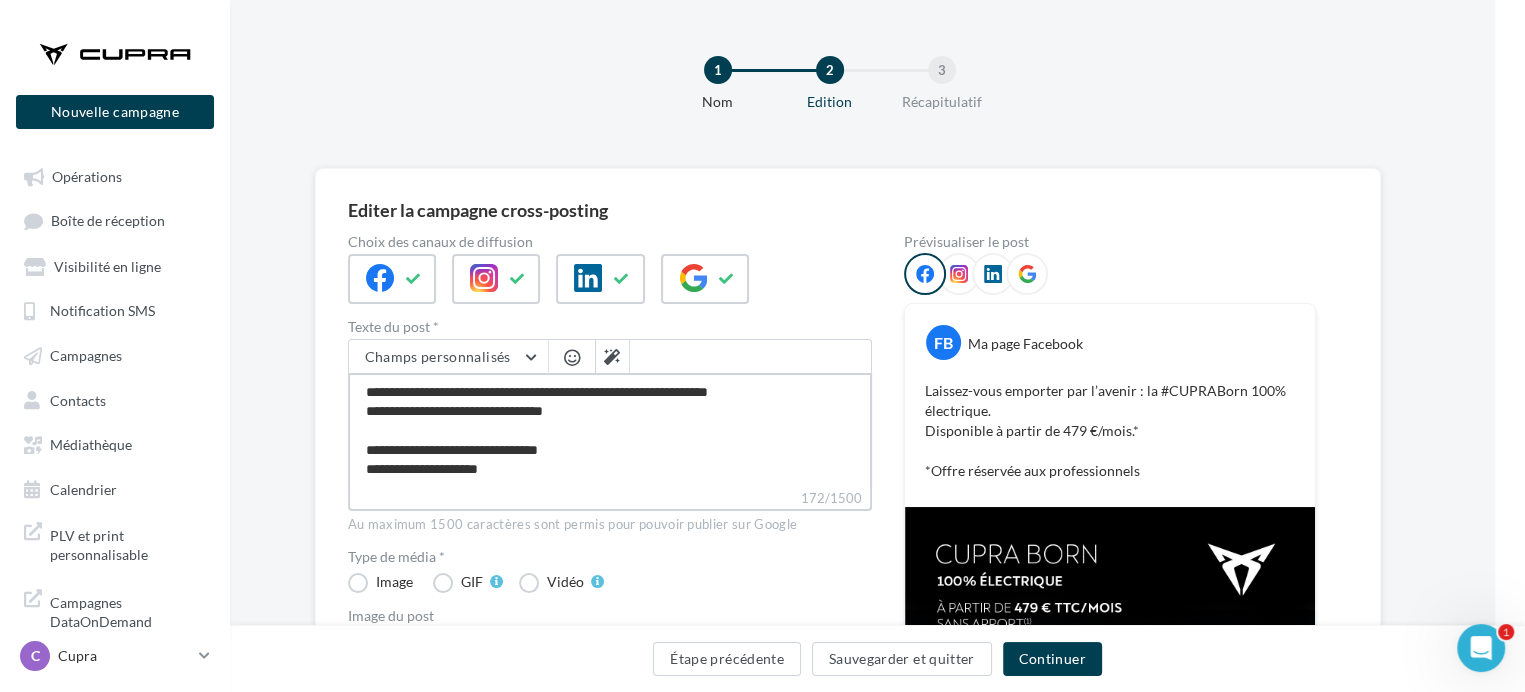 type on "**********" 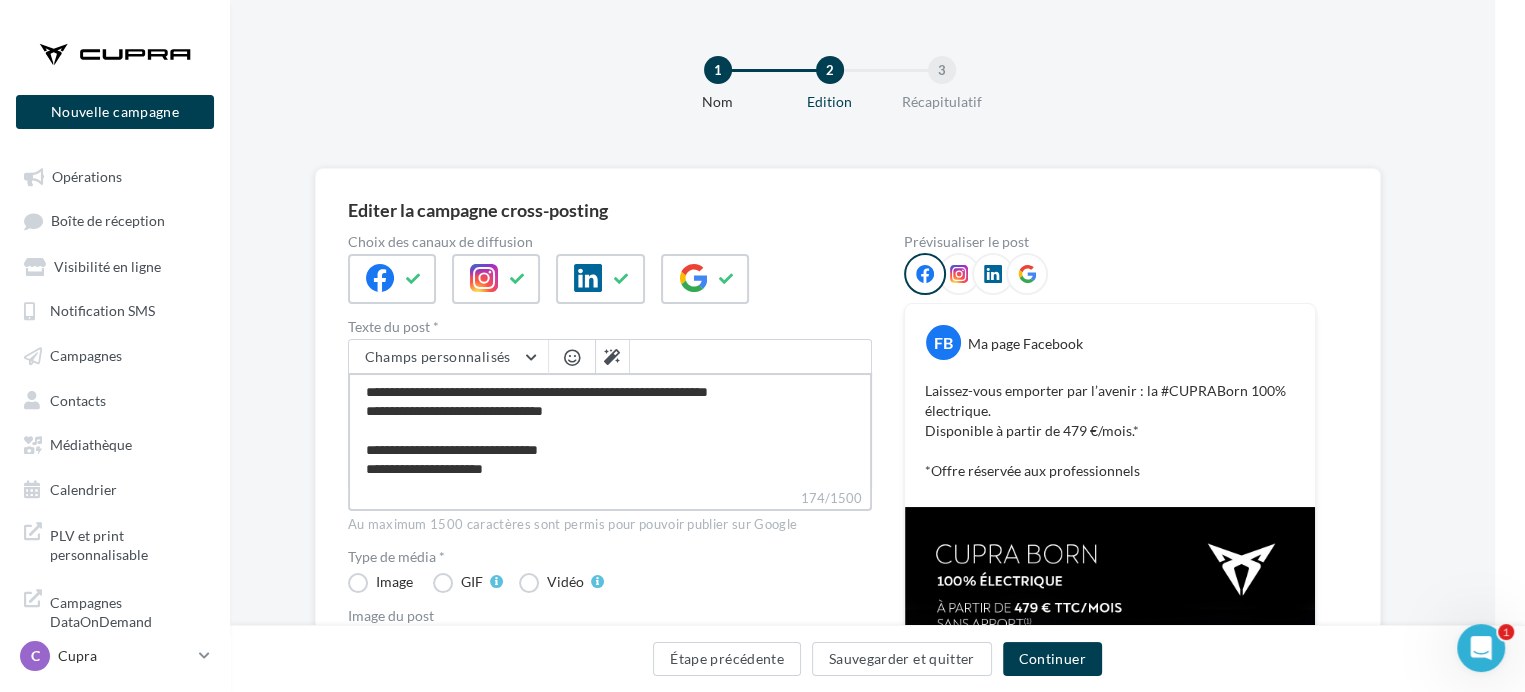 type on "**********" 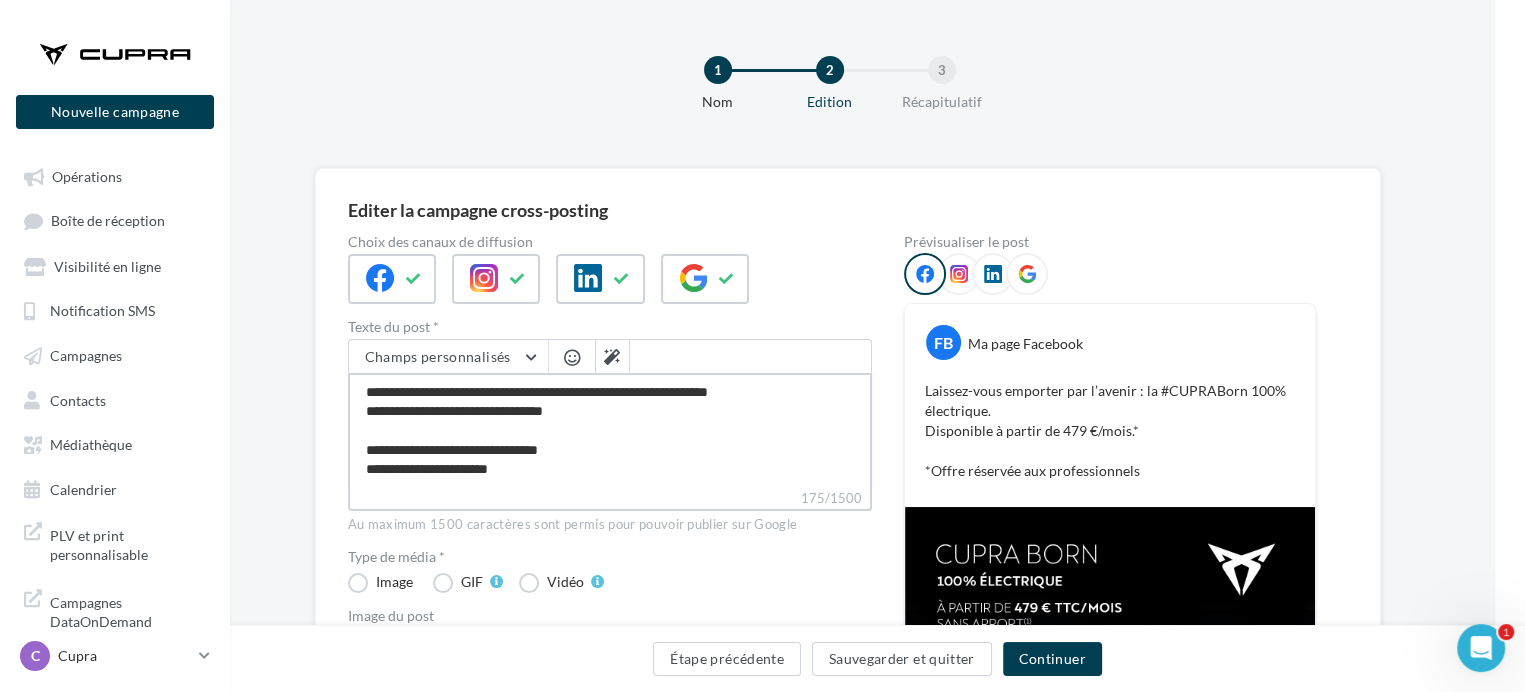 type on "**********" 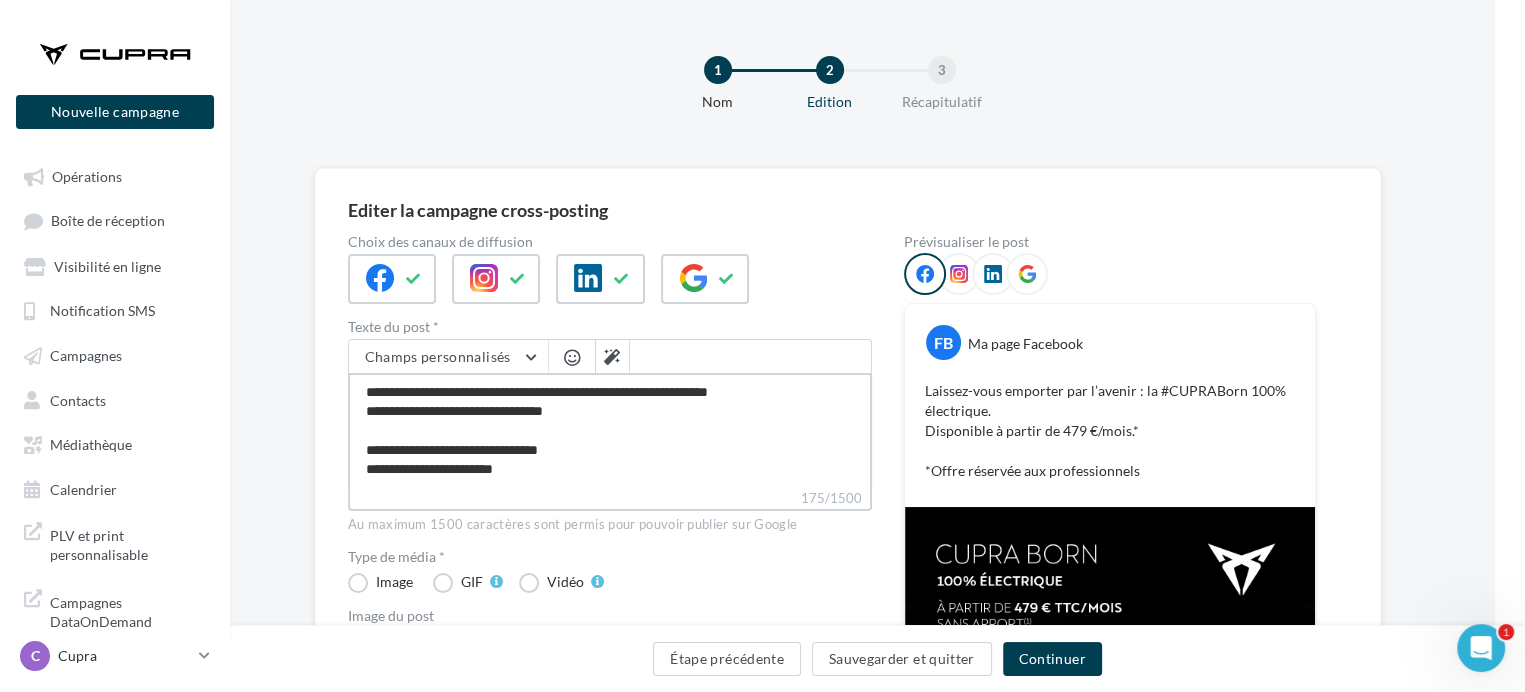 type on "**********" 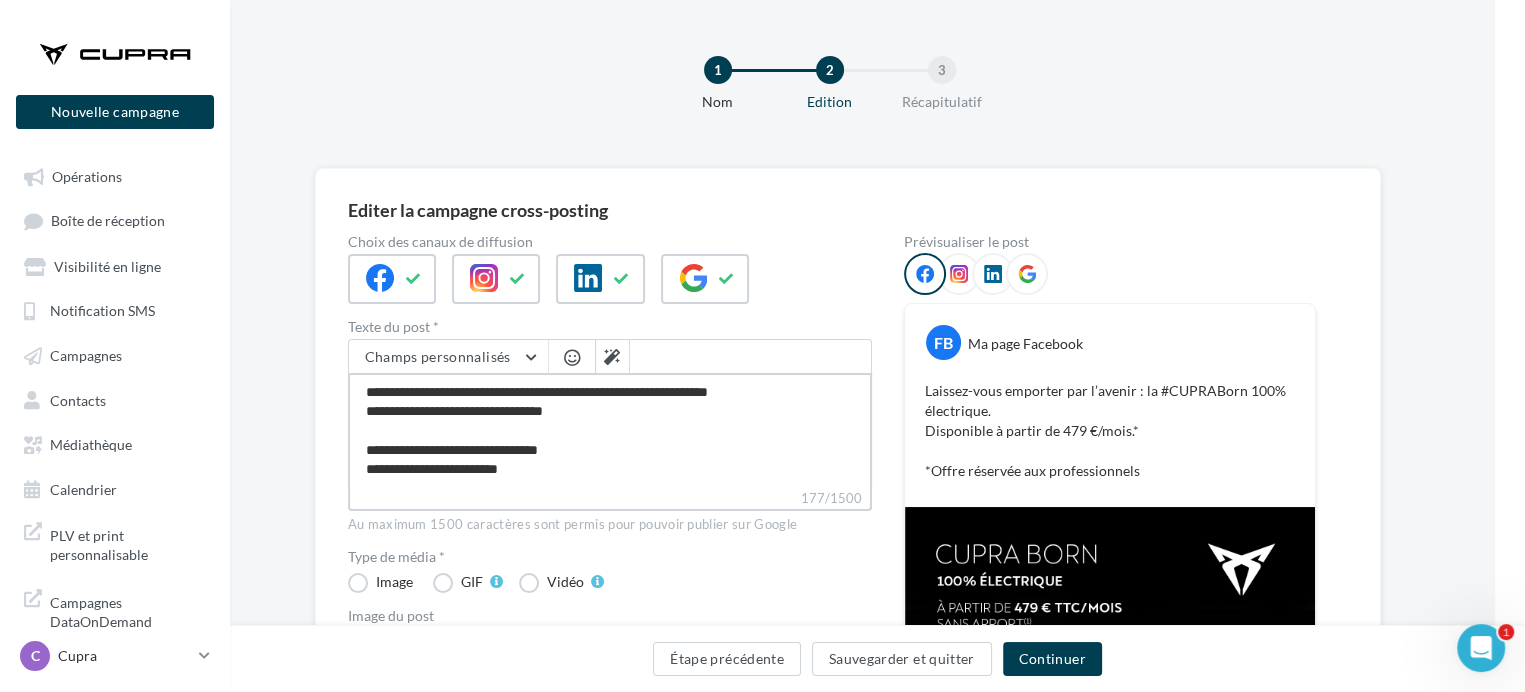 type on "**********" 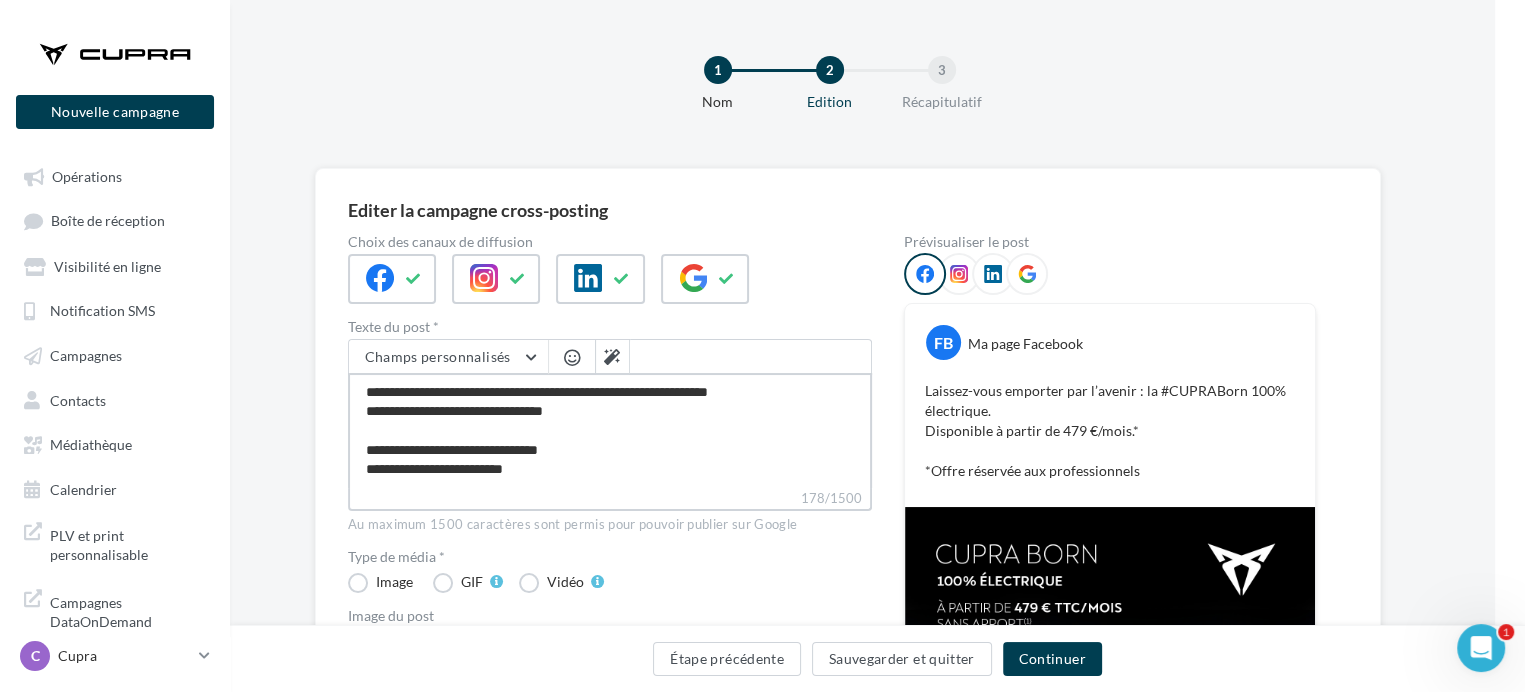 type on "**********" 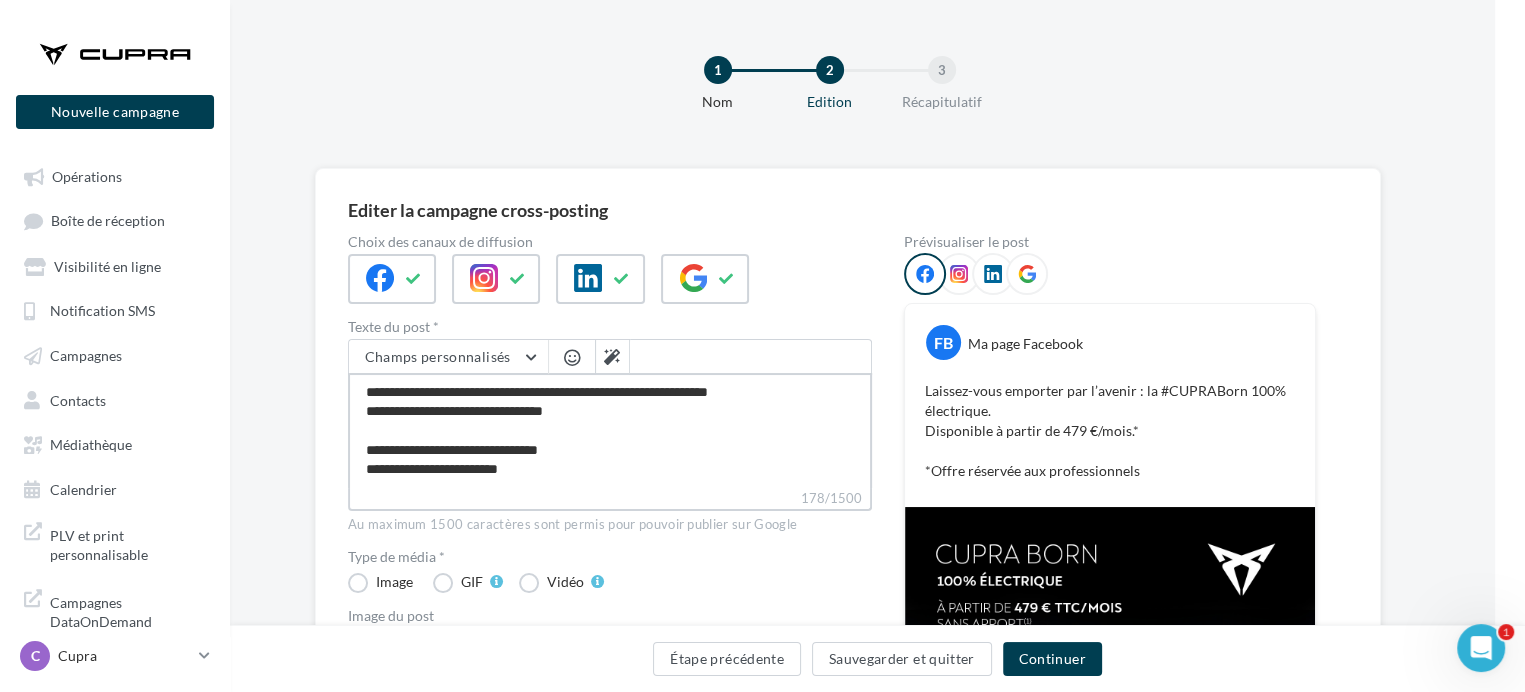 type on "**********" 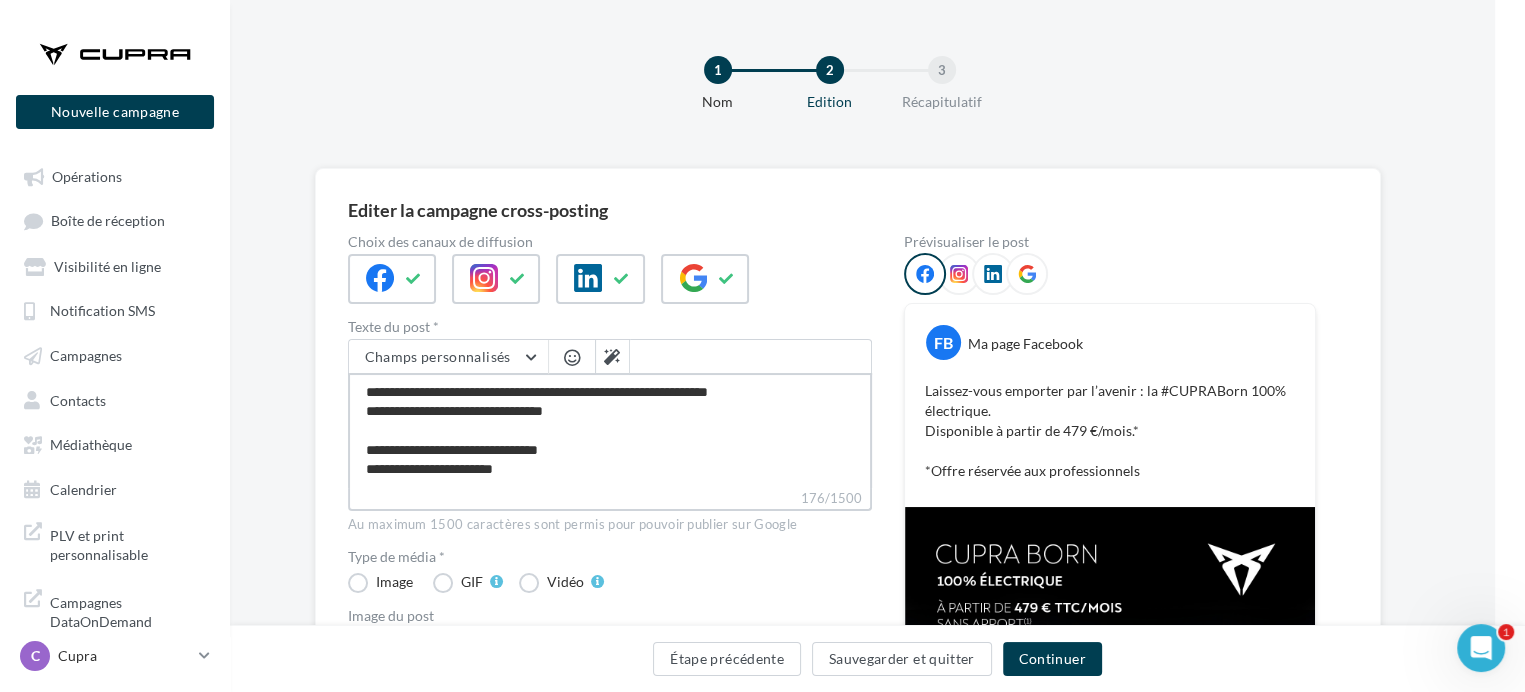 type on "**********" 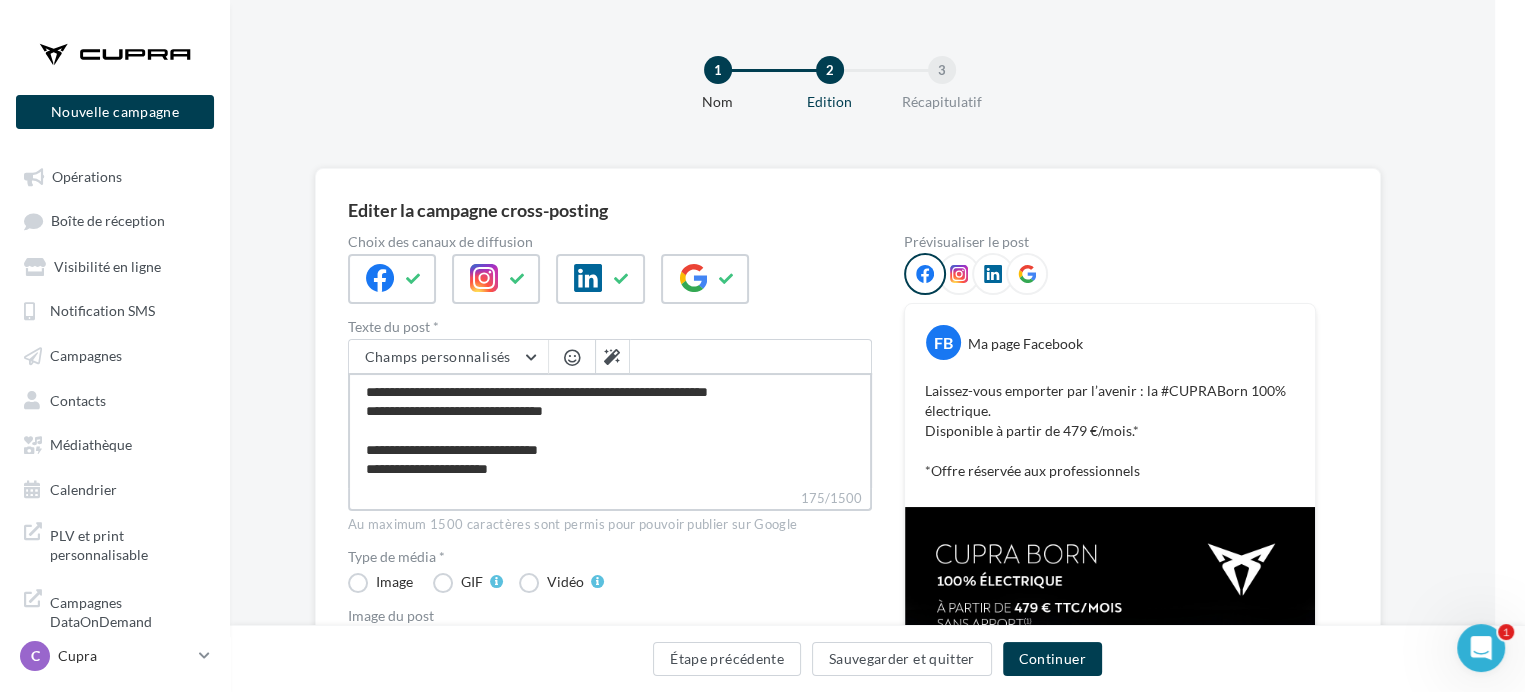 type on "**********" 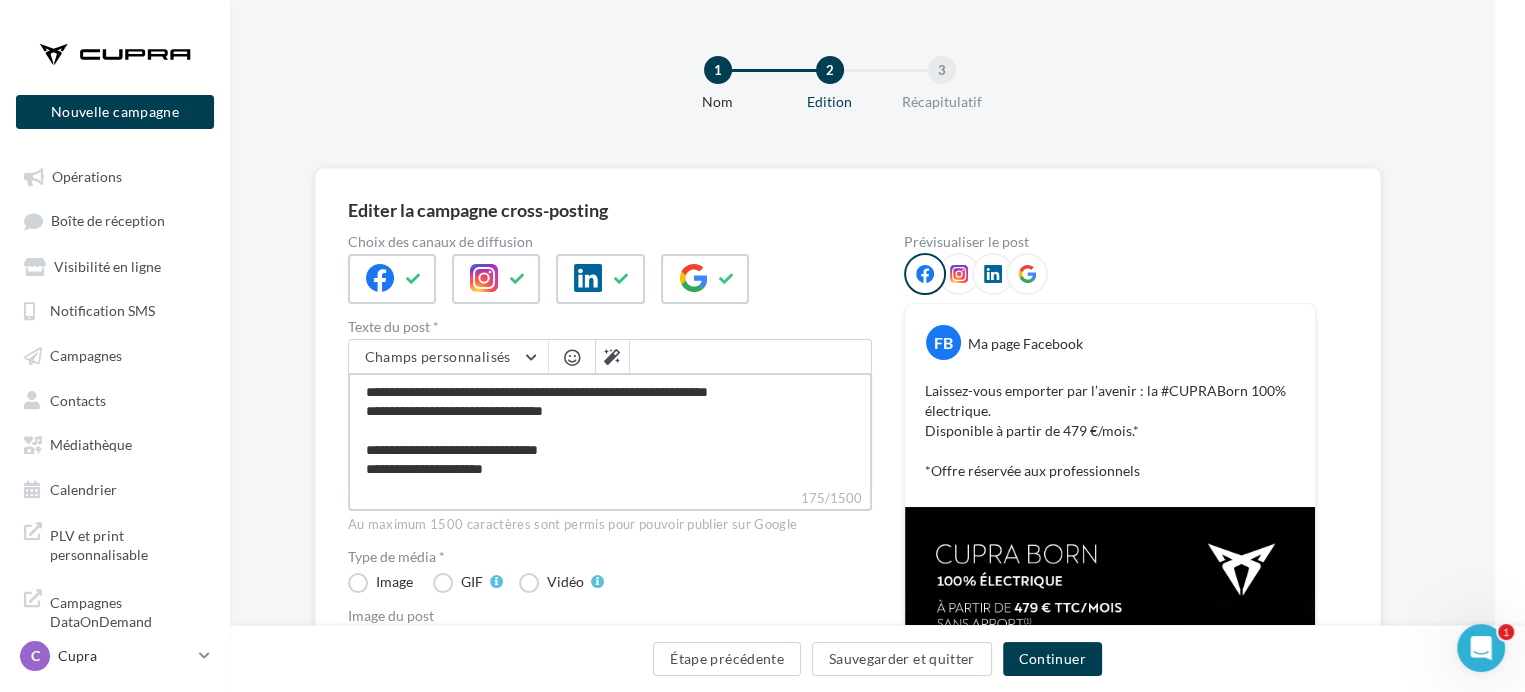 type on "**********" 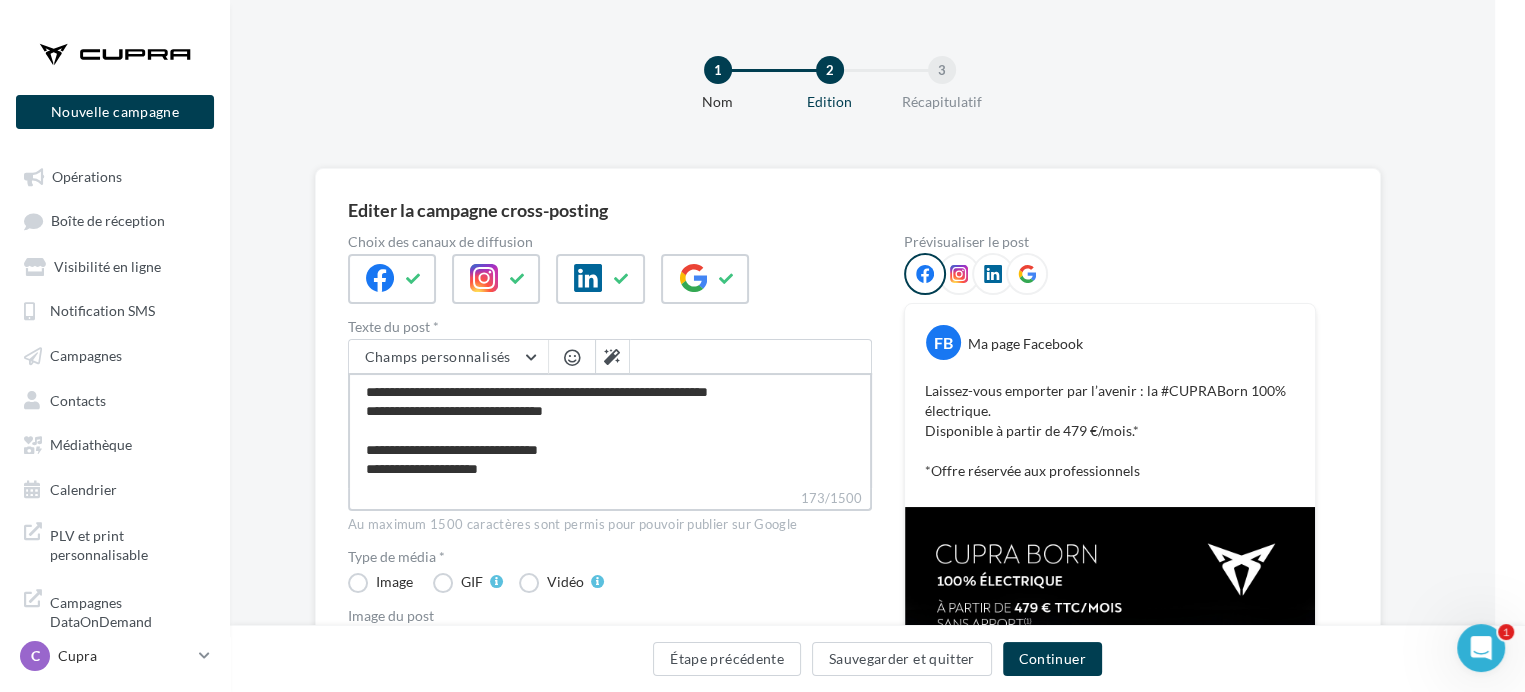 type on "**********" 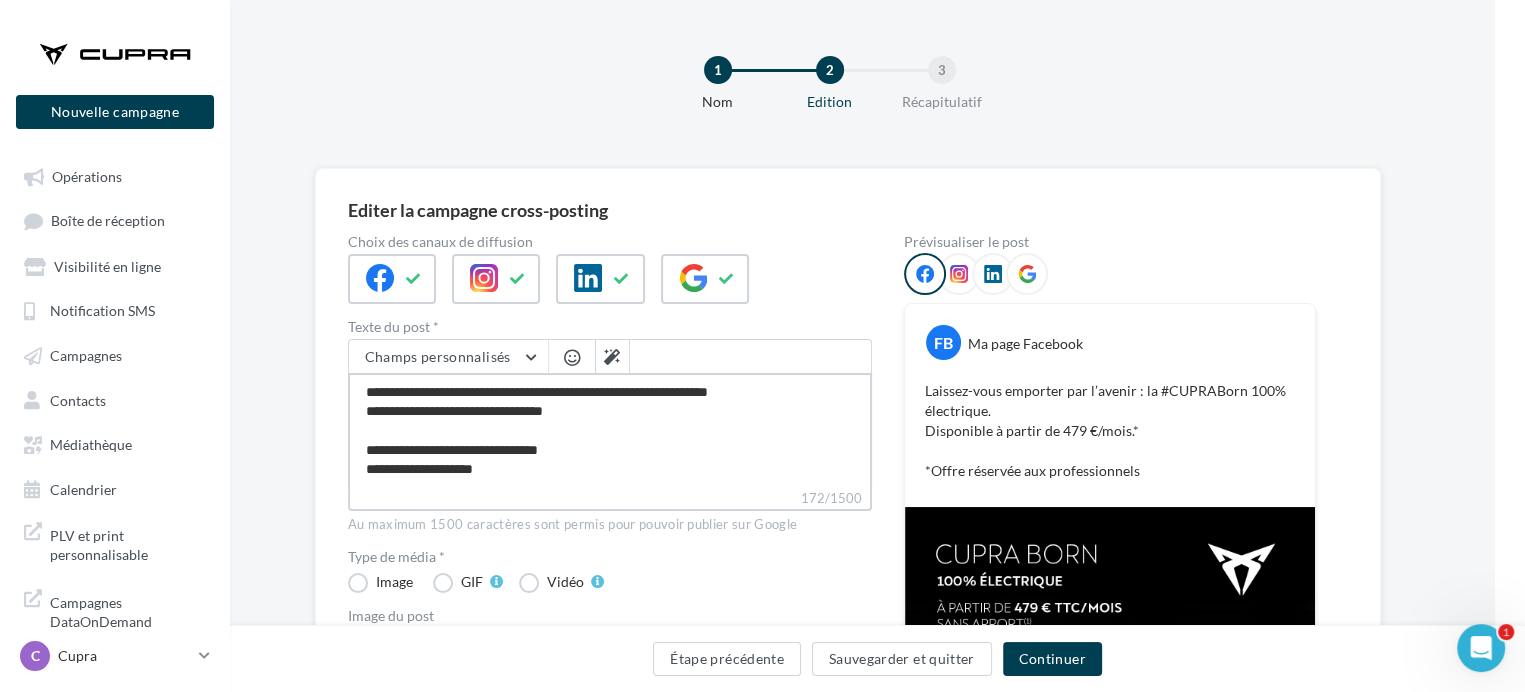 type on "**********" 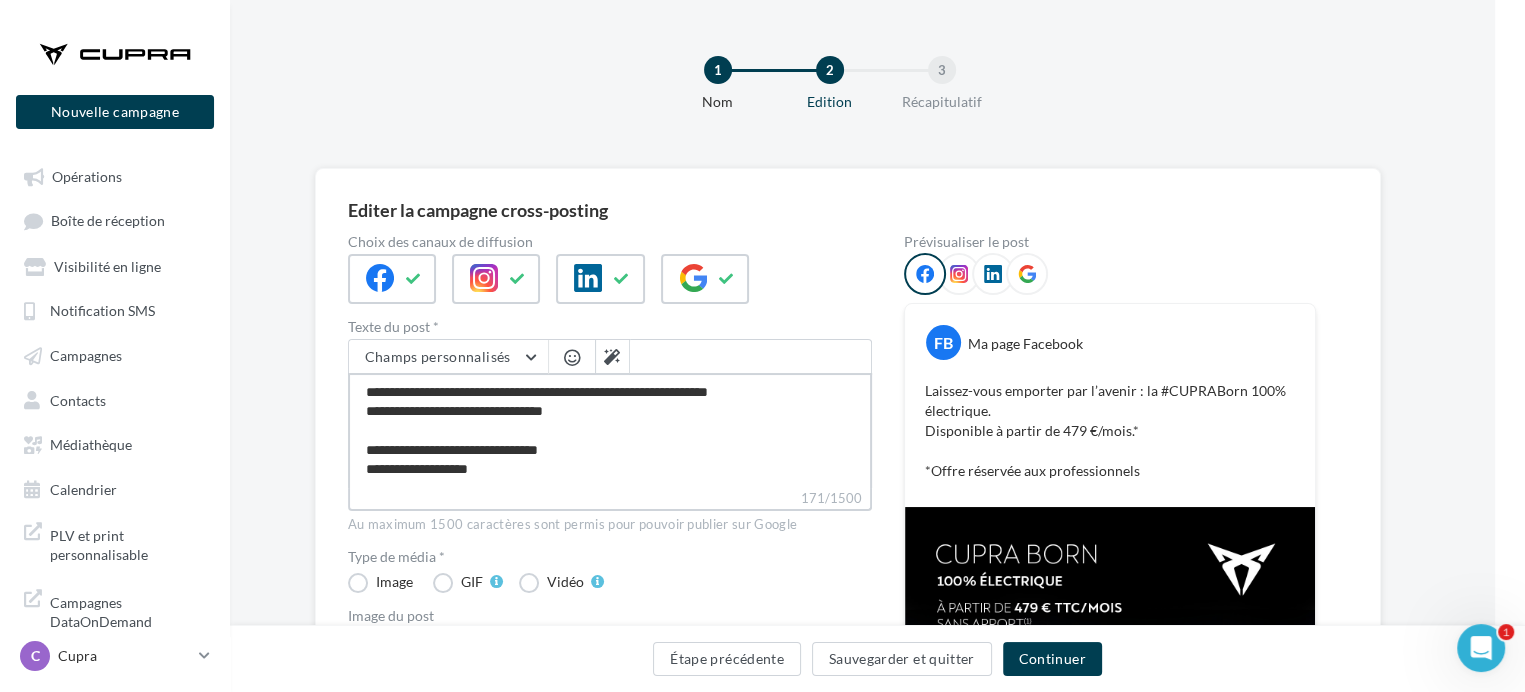 type on "**********" 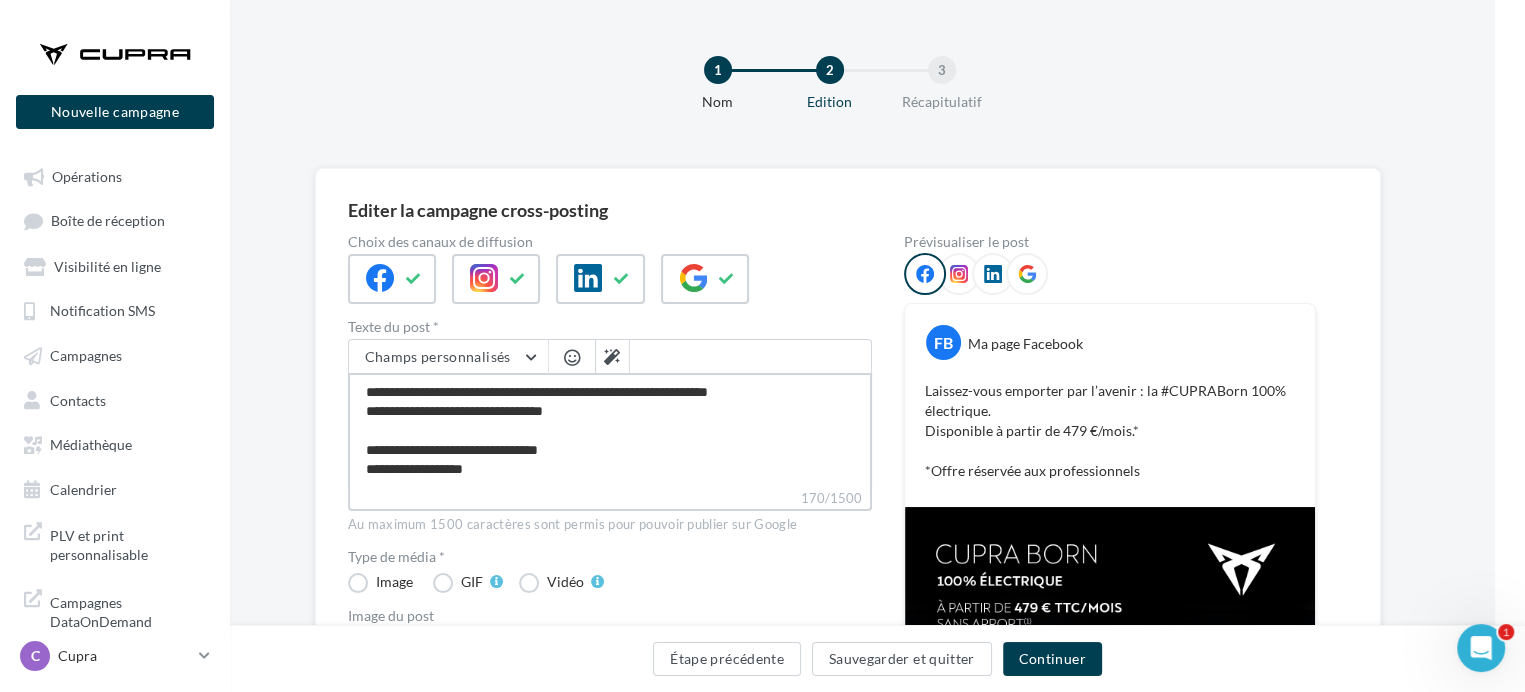 type on "**********" 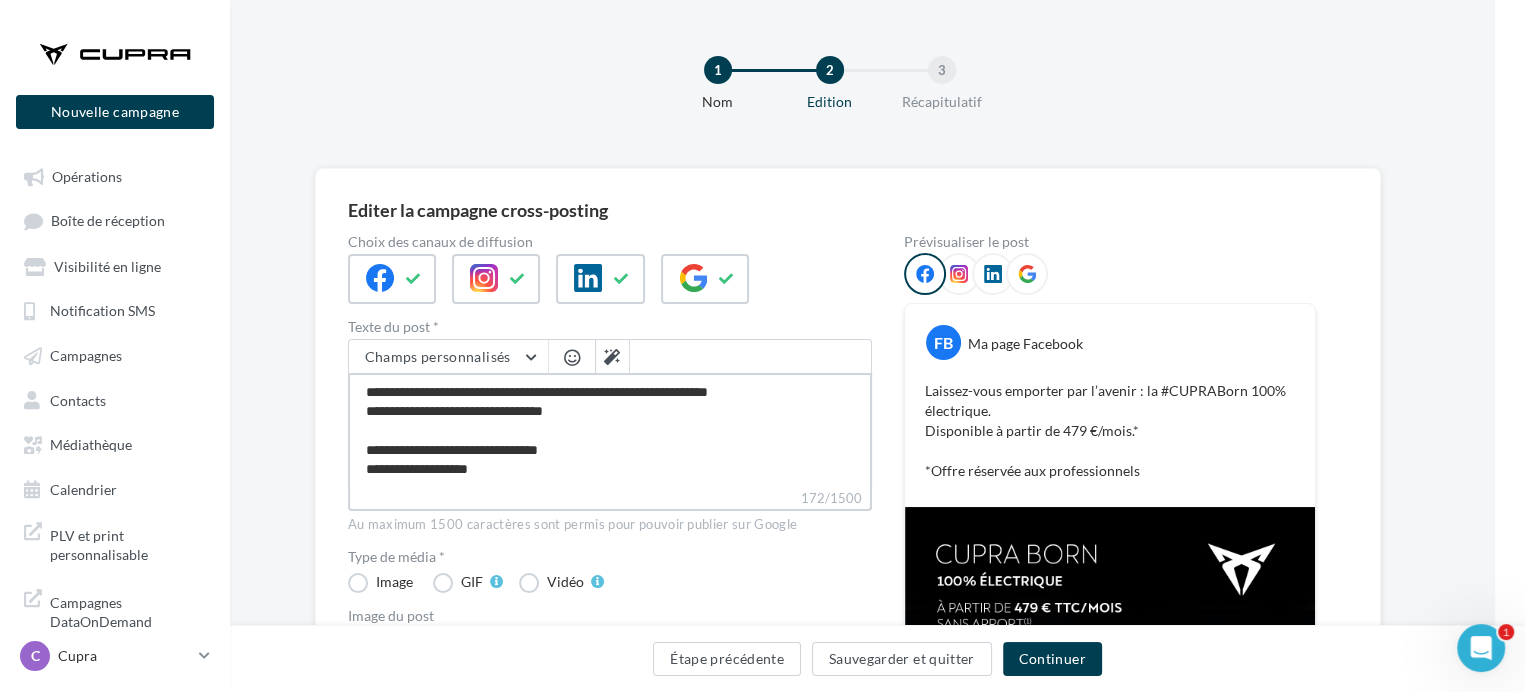 type on "**********" 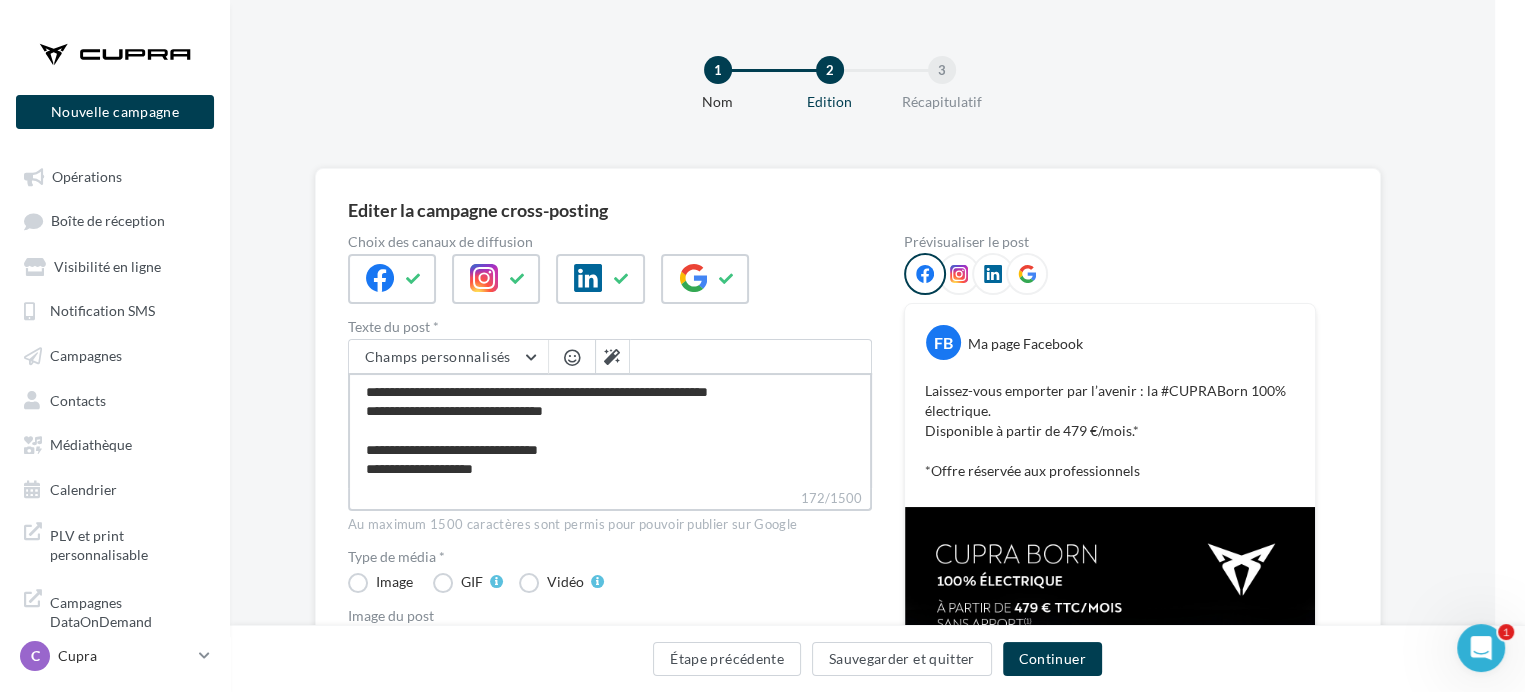 type on "**********" 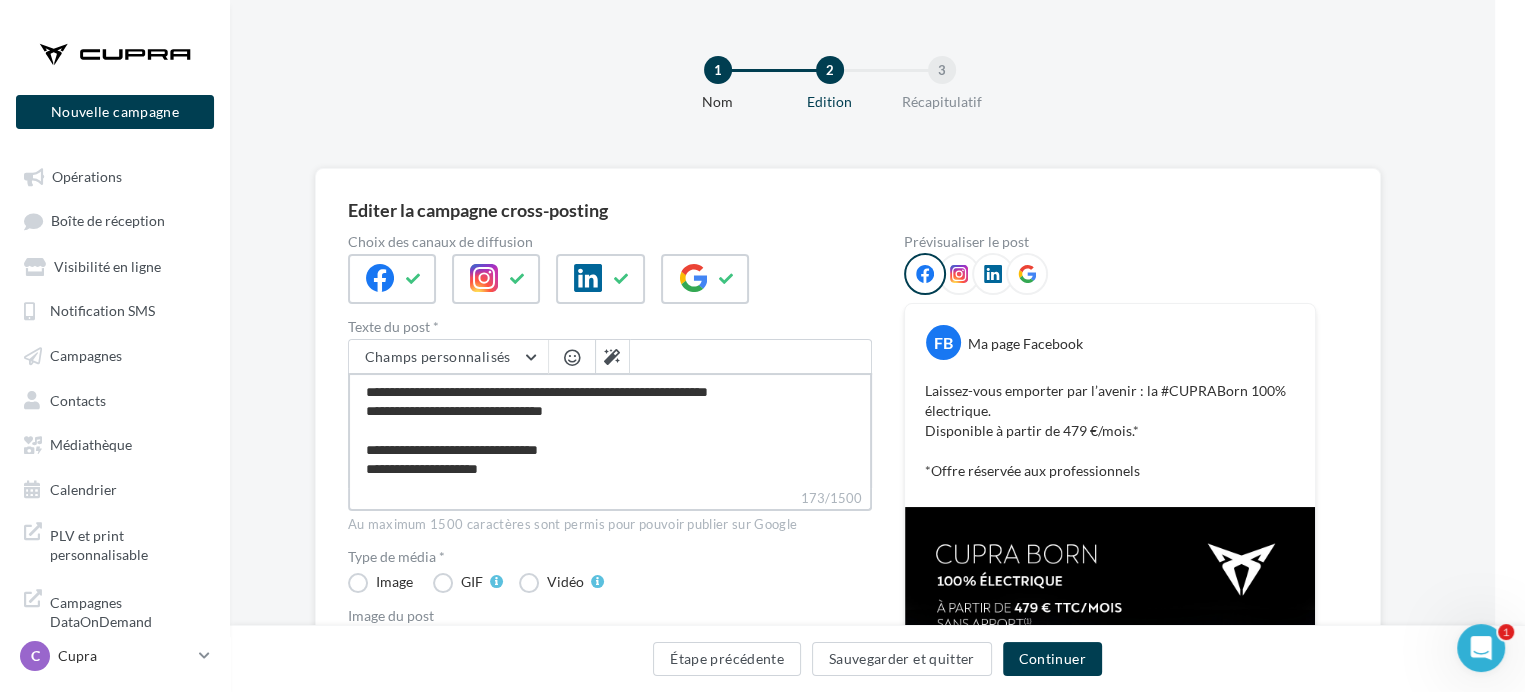type on "**********" 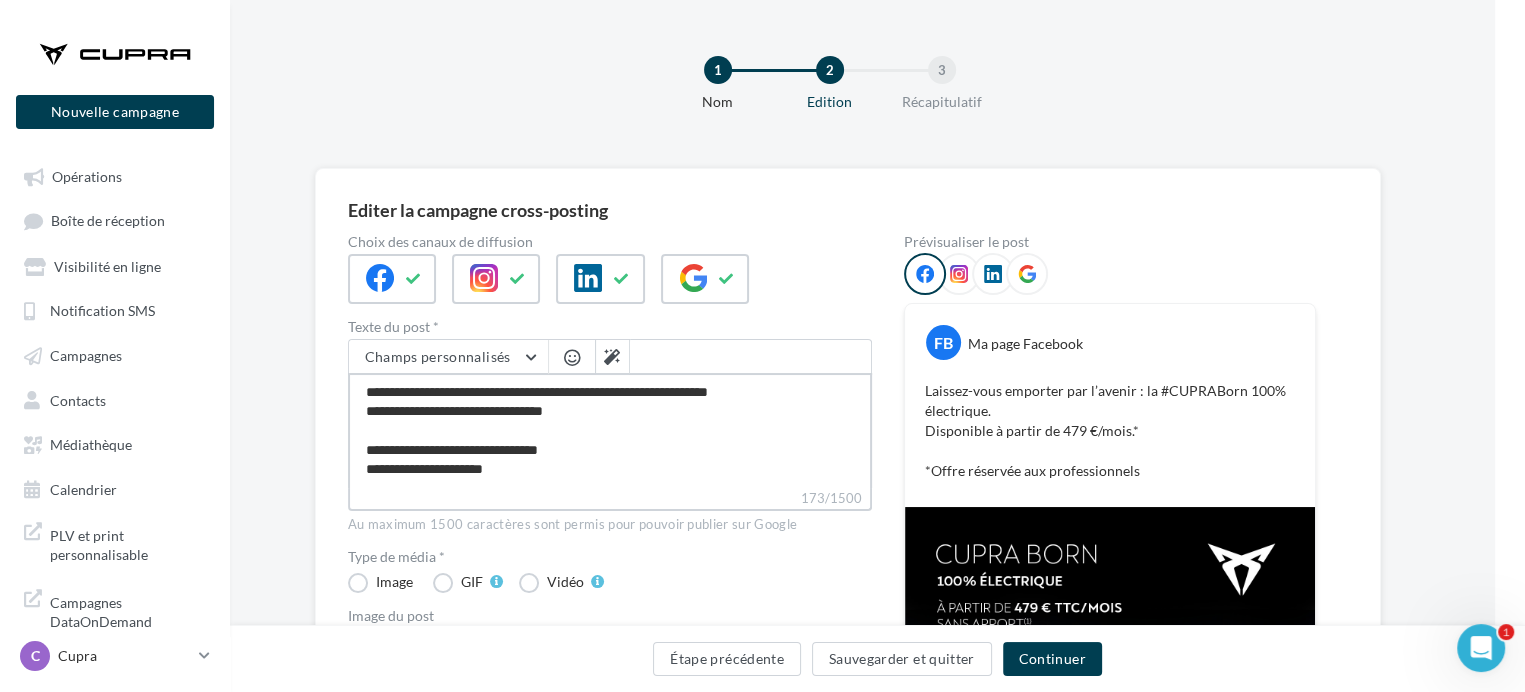 type on "**********" 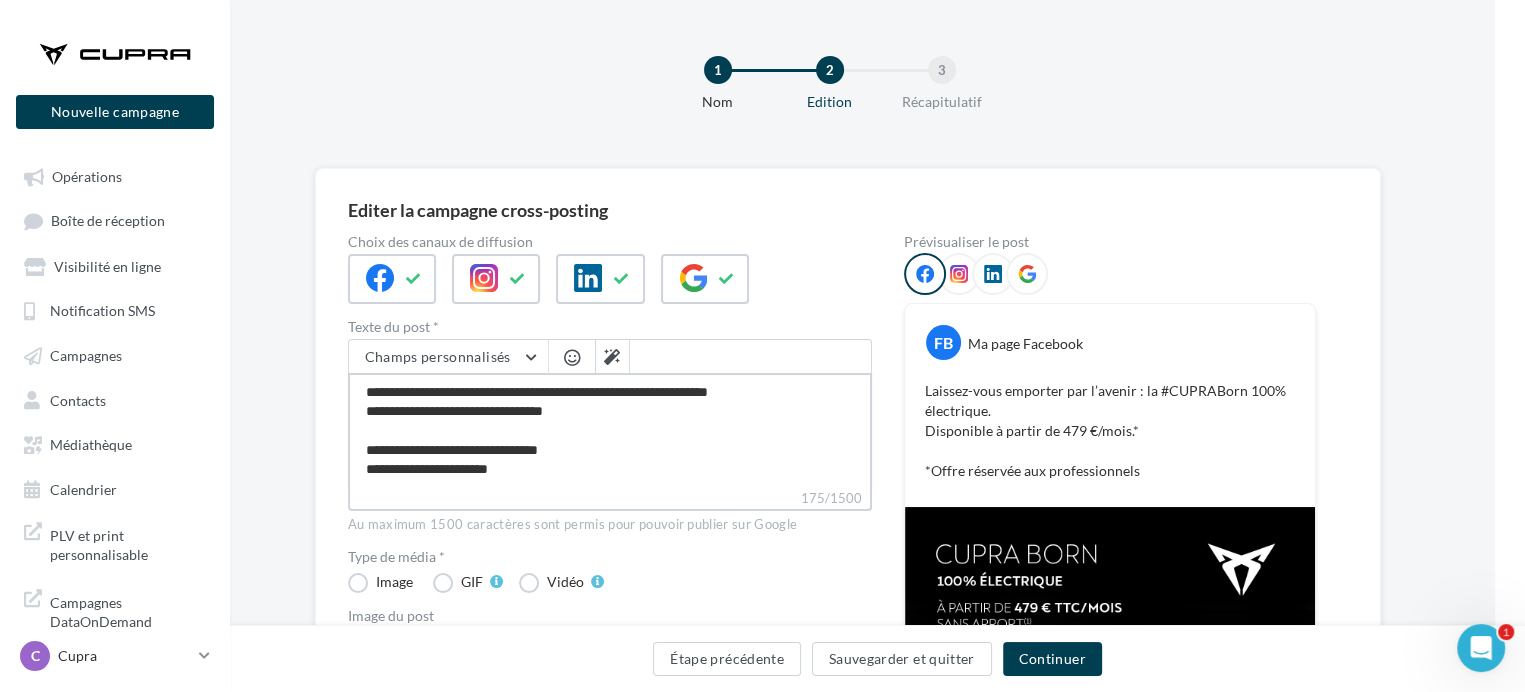 type on "**********" 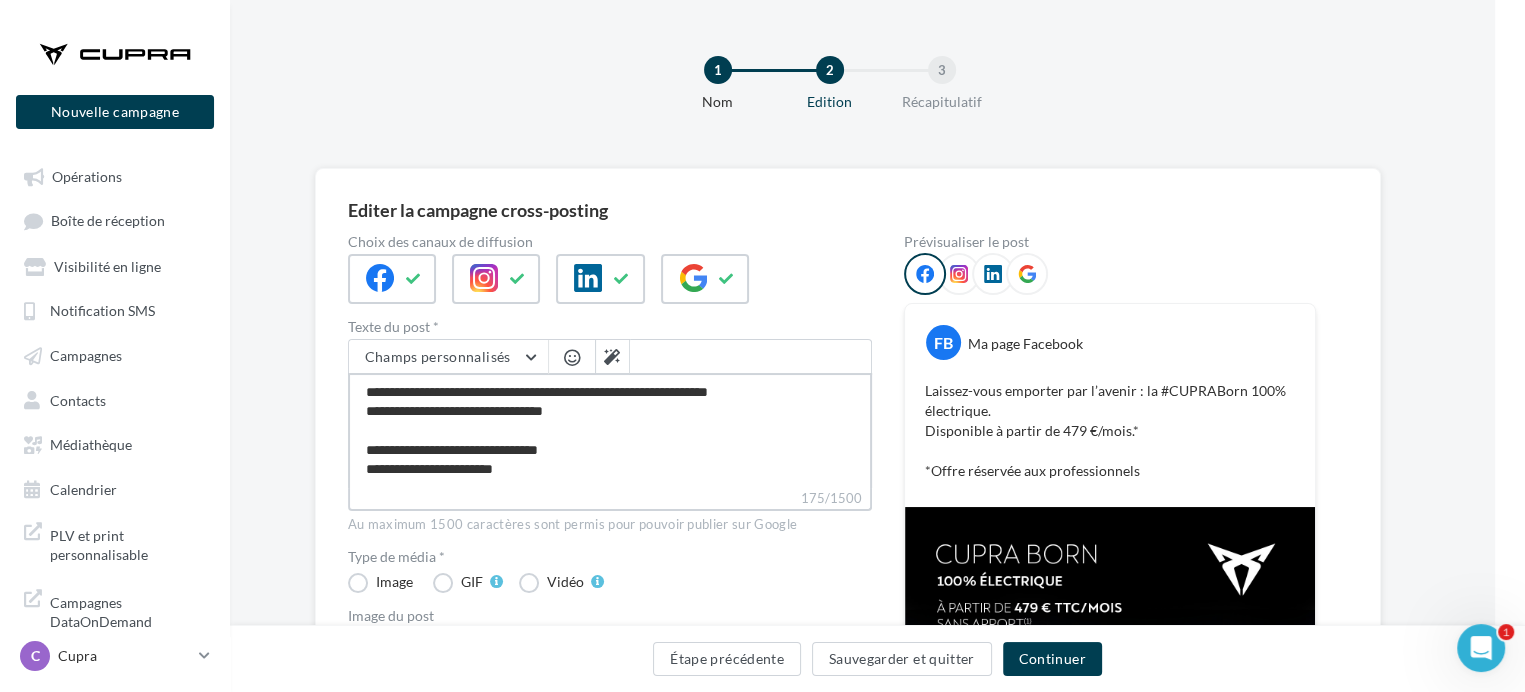 type on "**********" 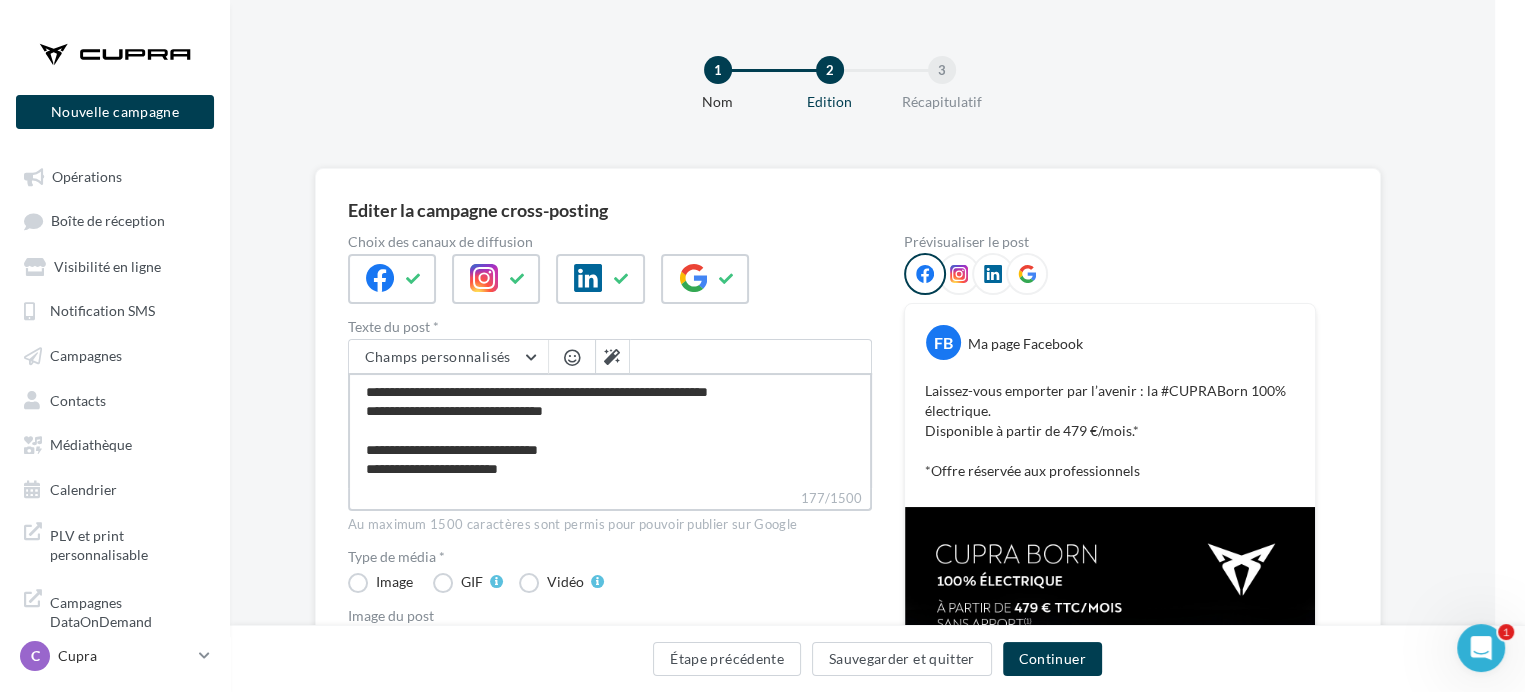 type on "**********" 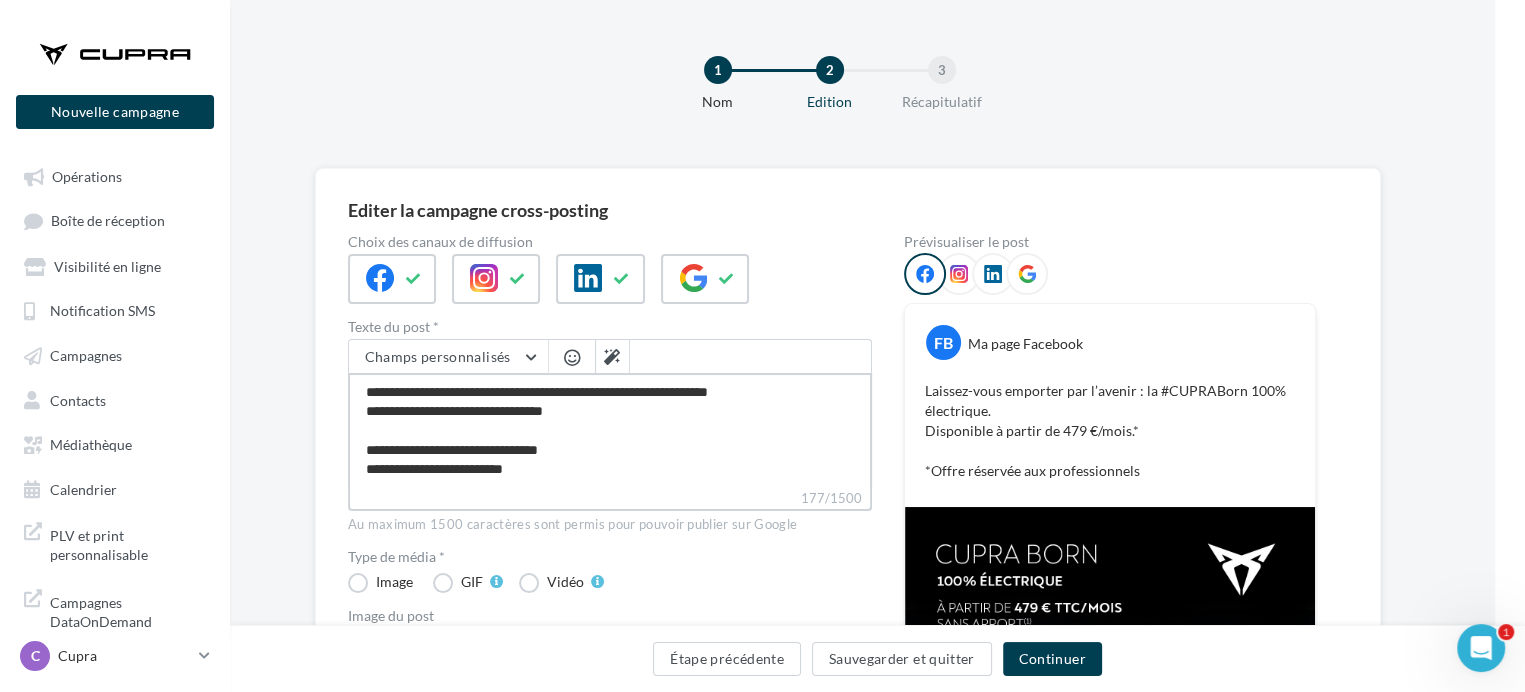 type on "**********" 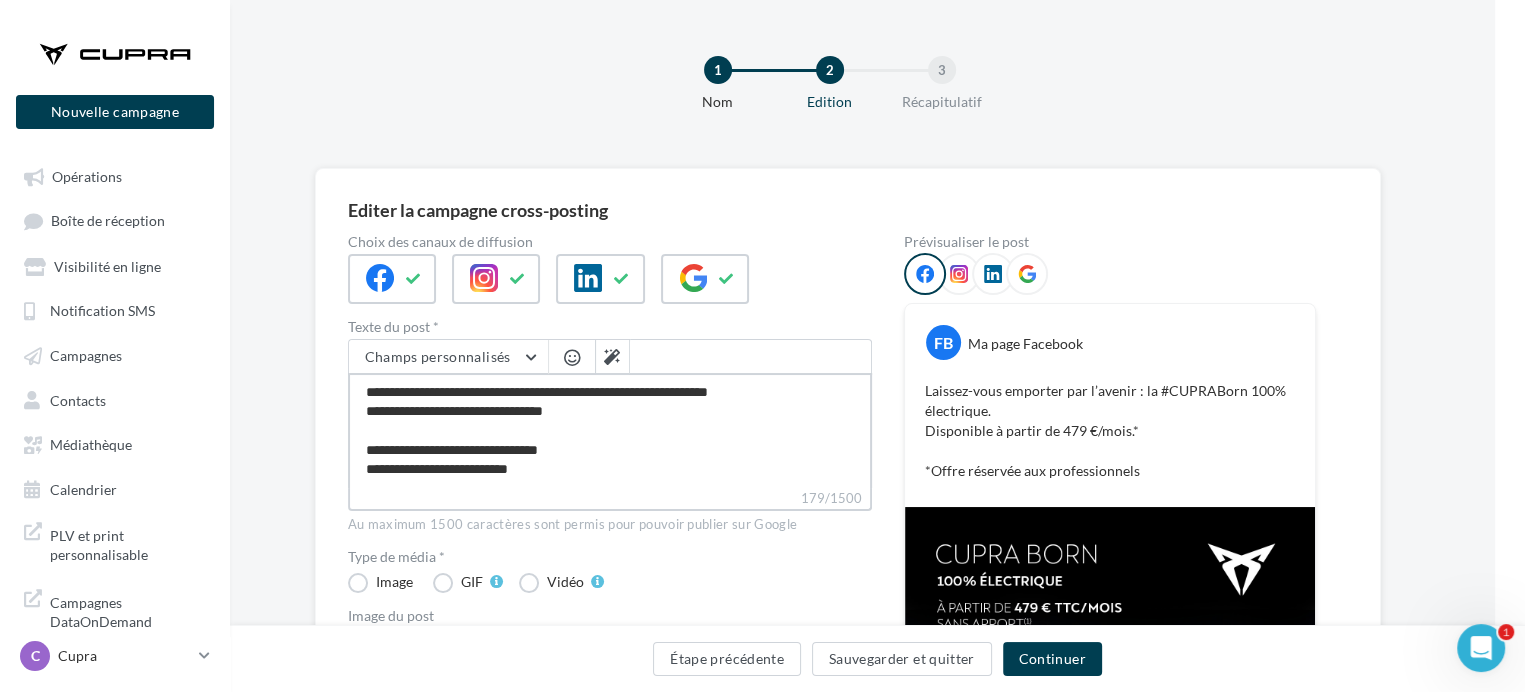 type on "**********" 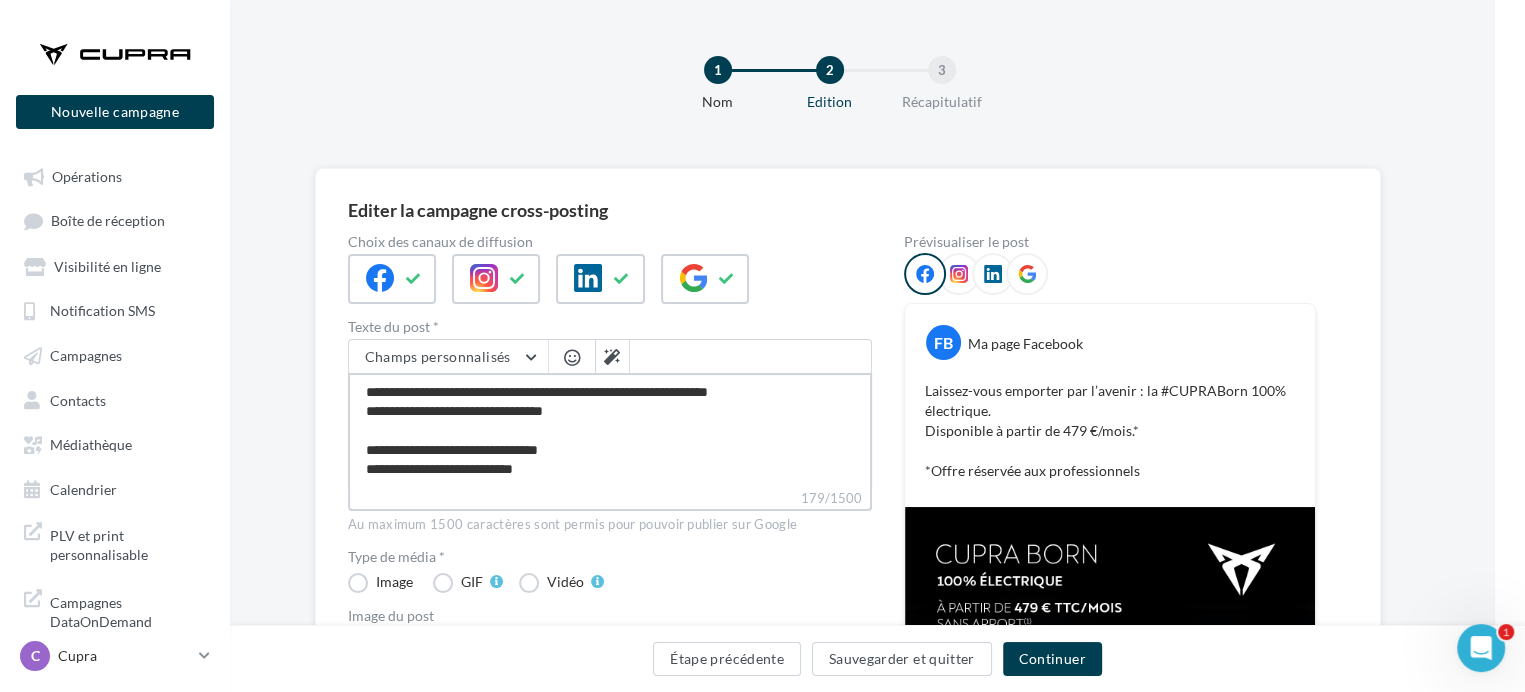 type on "**********" 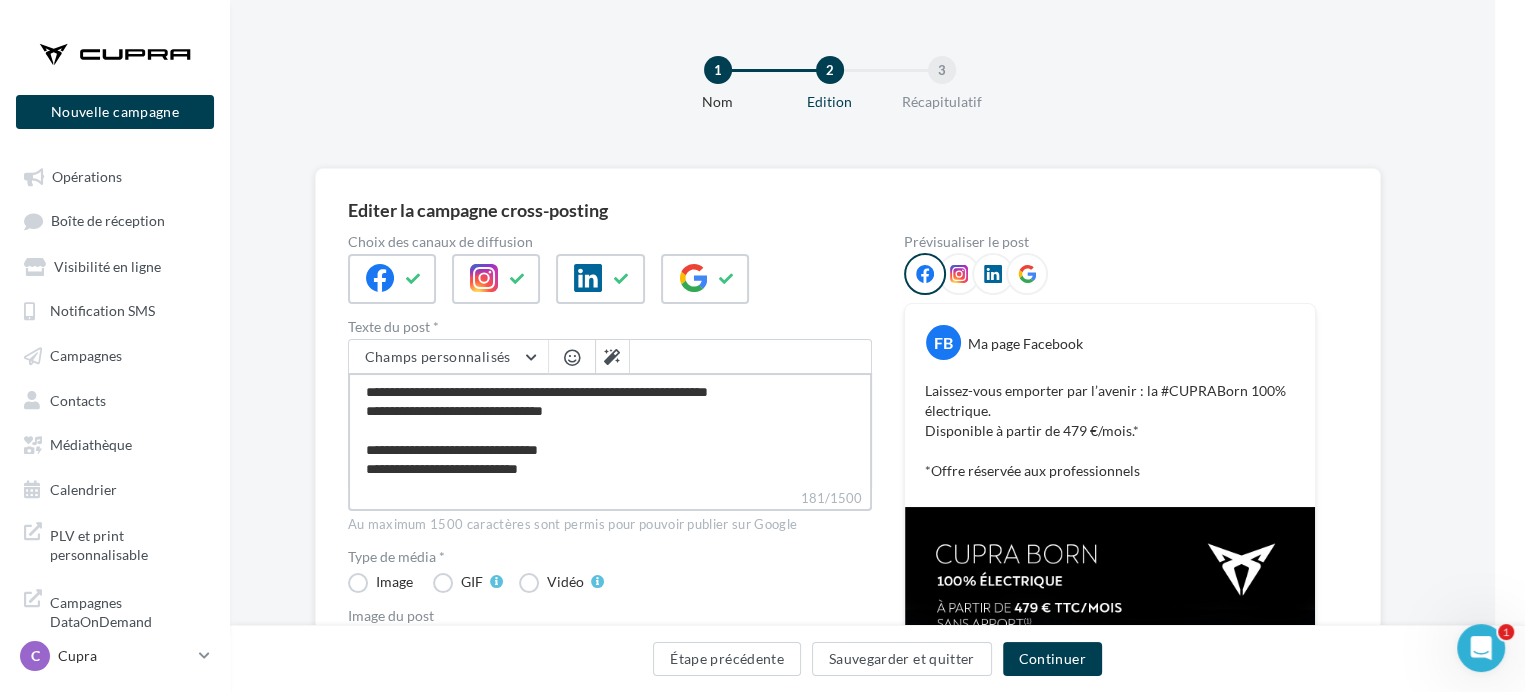 type on "**********" 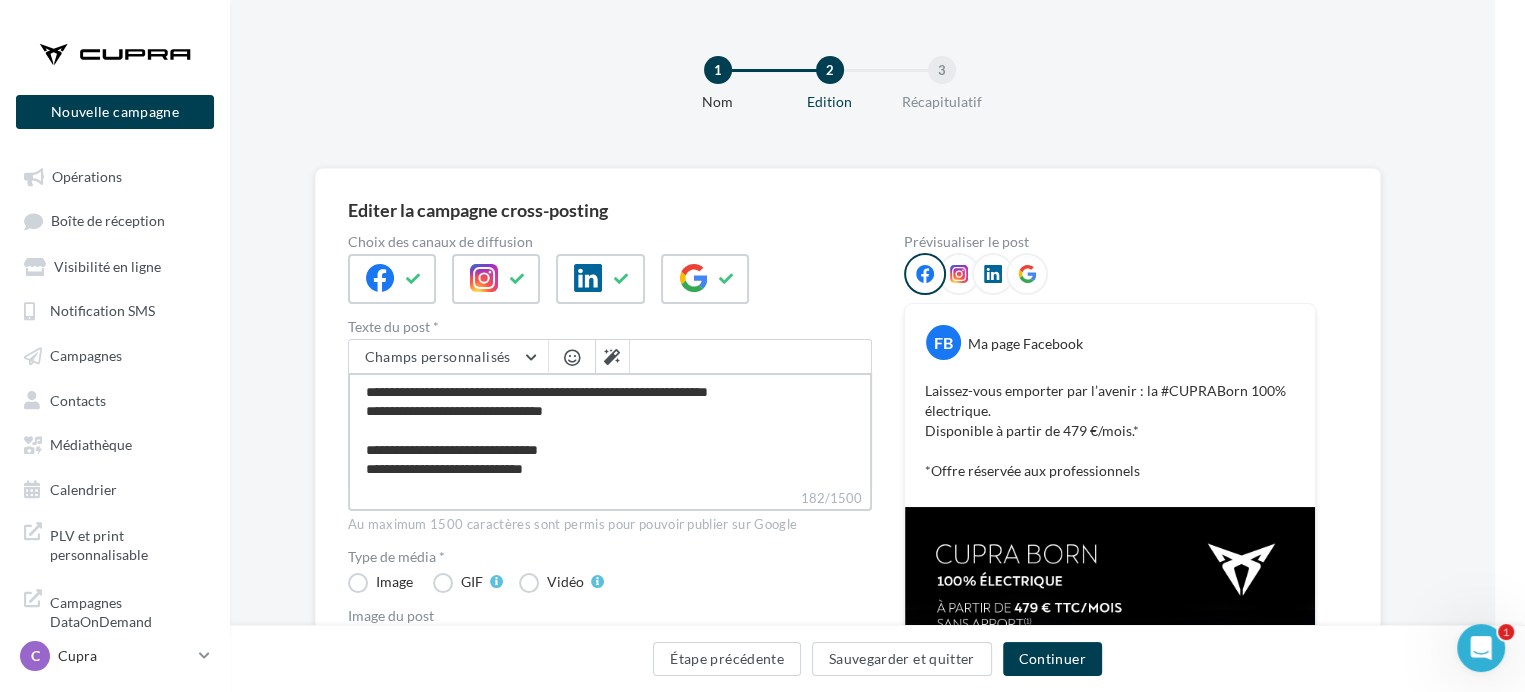 type on "**********" 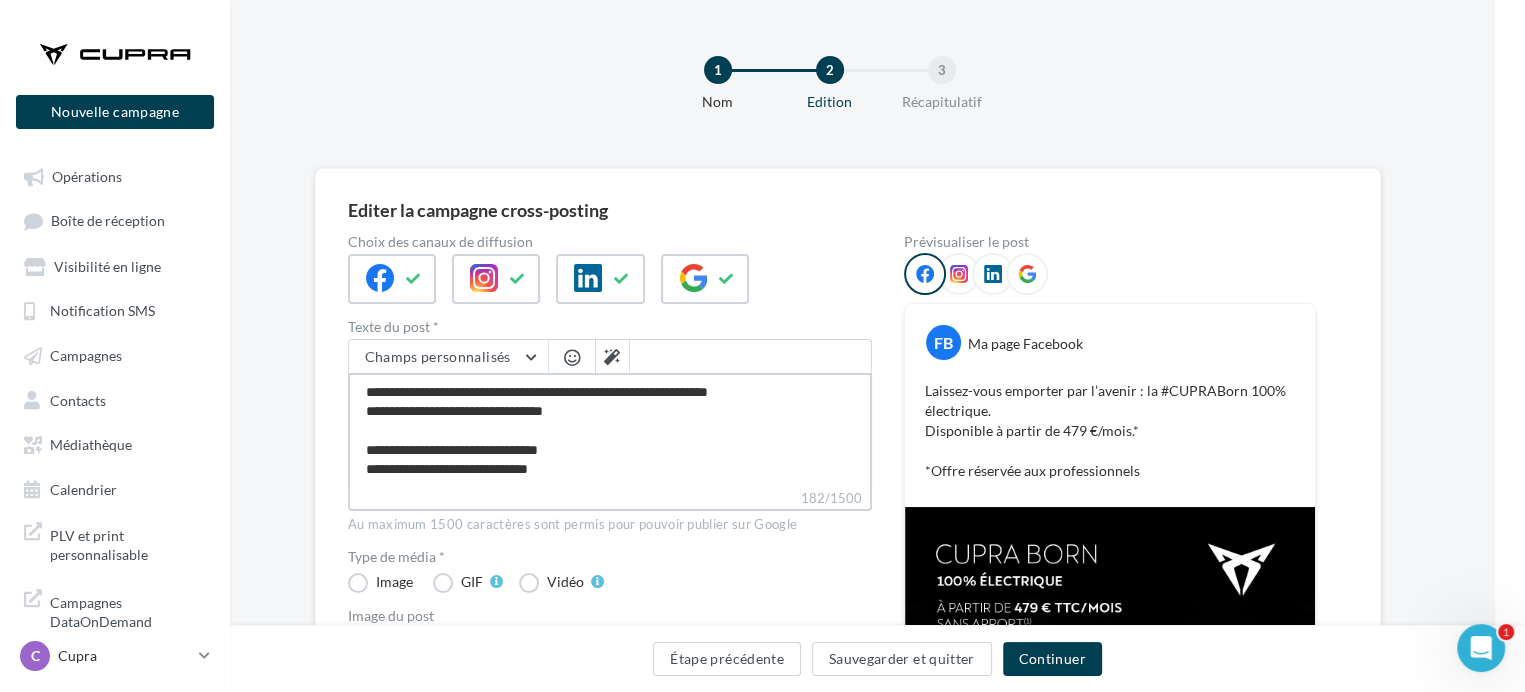 type on "**********" 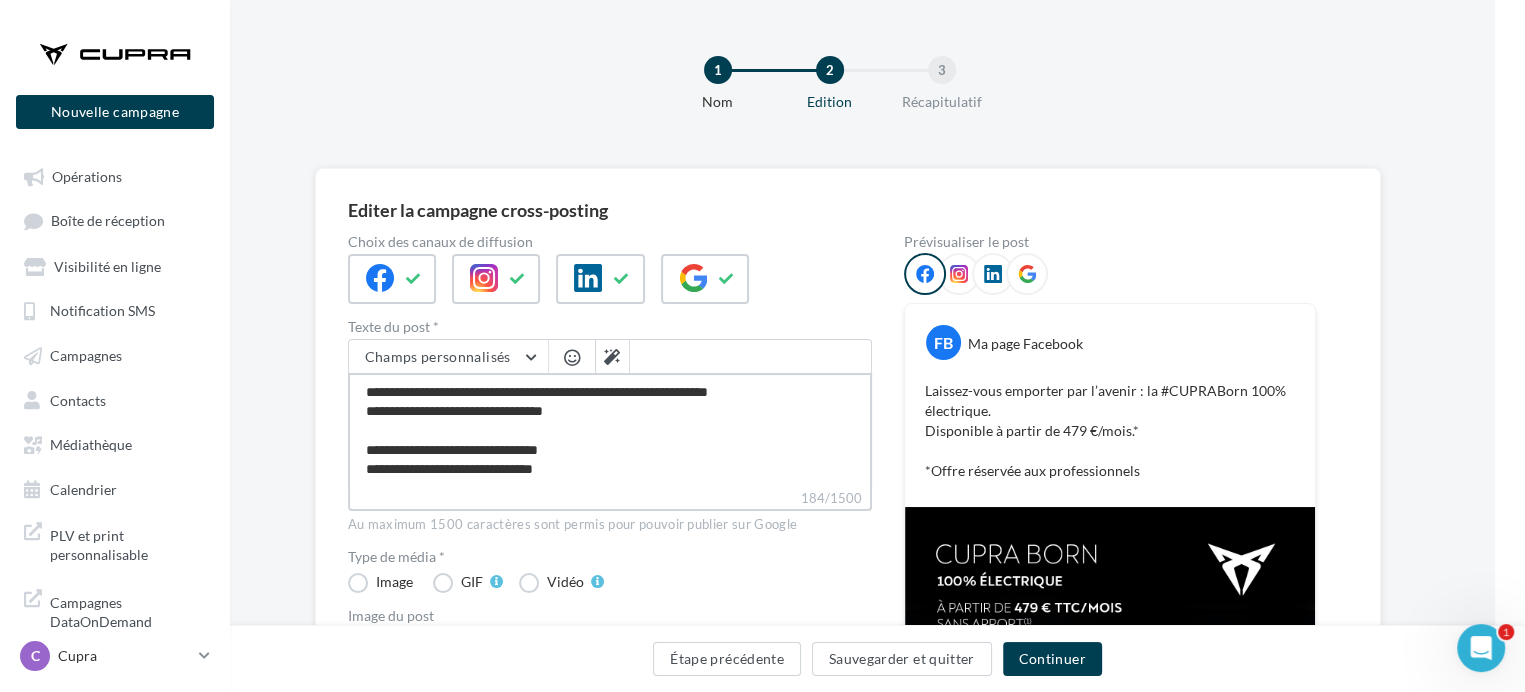 type on "**********" 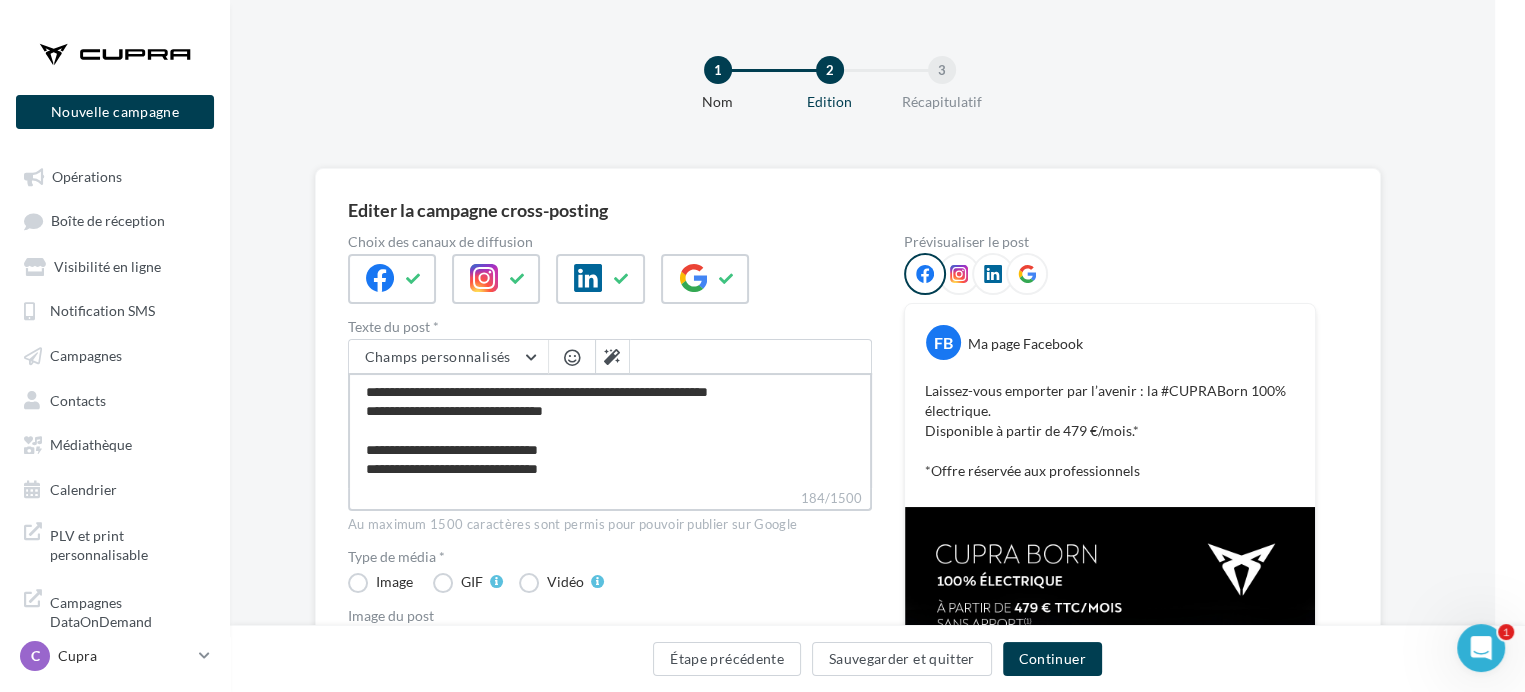type on "**********" 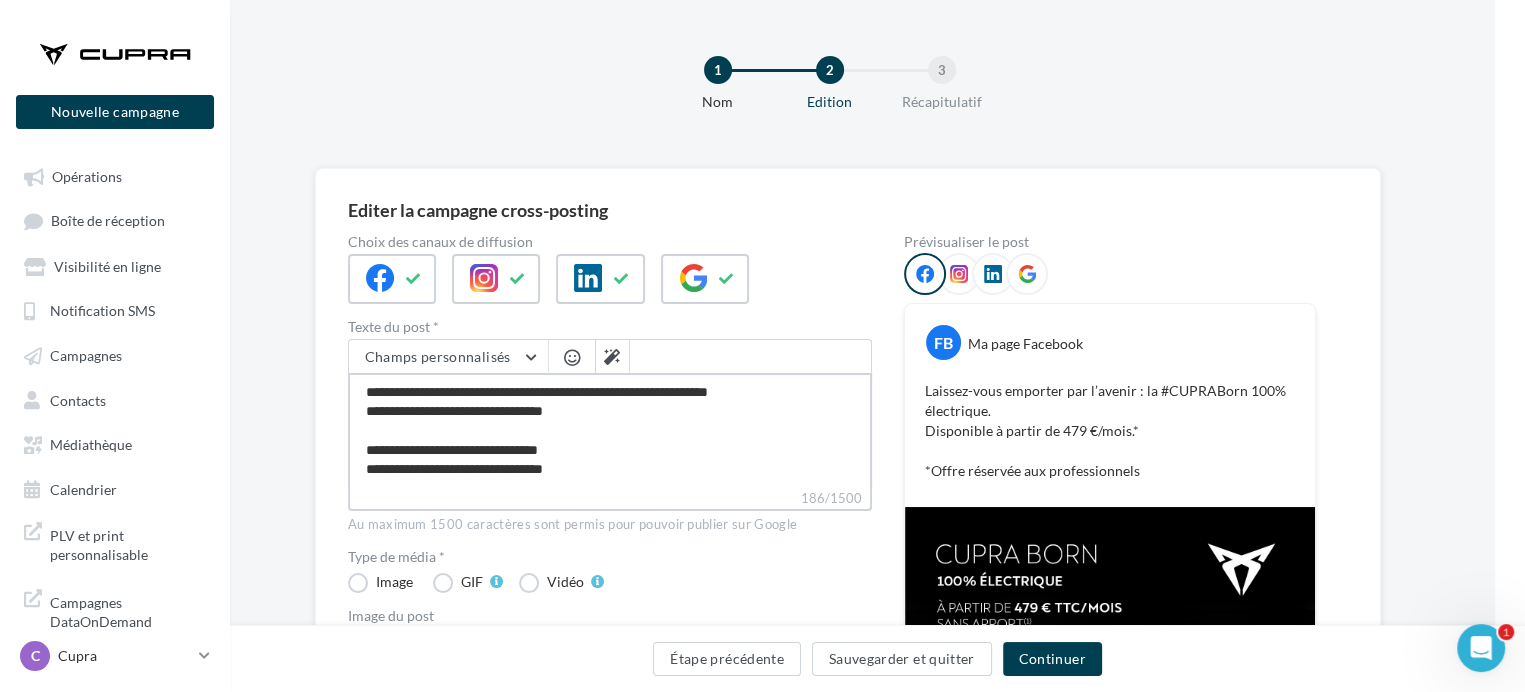 type on "**********" 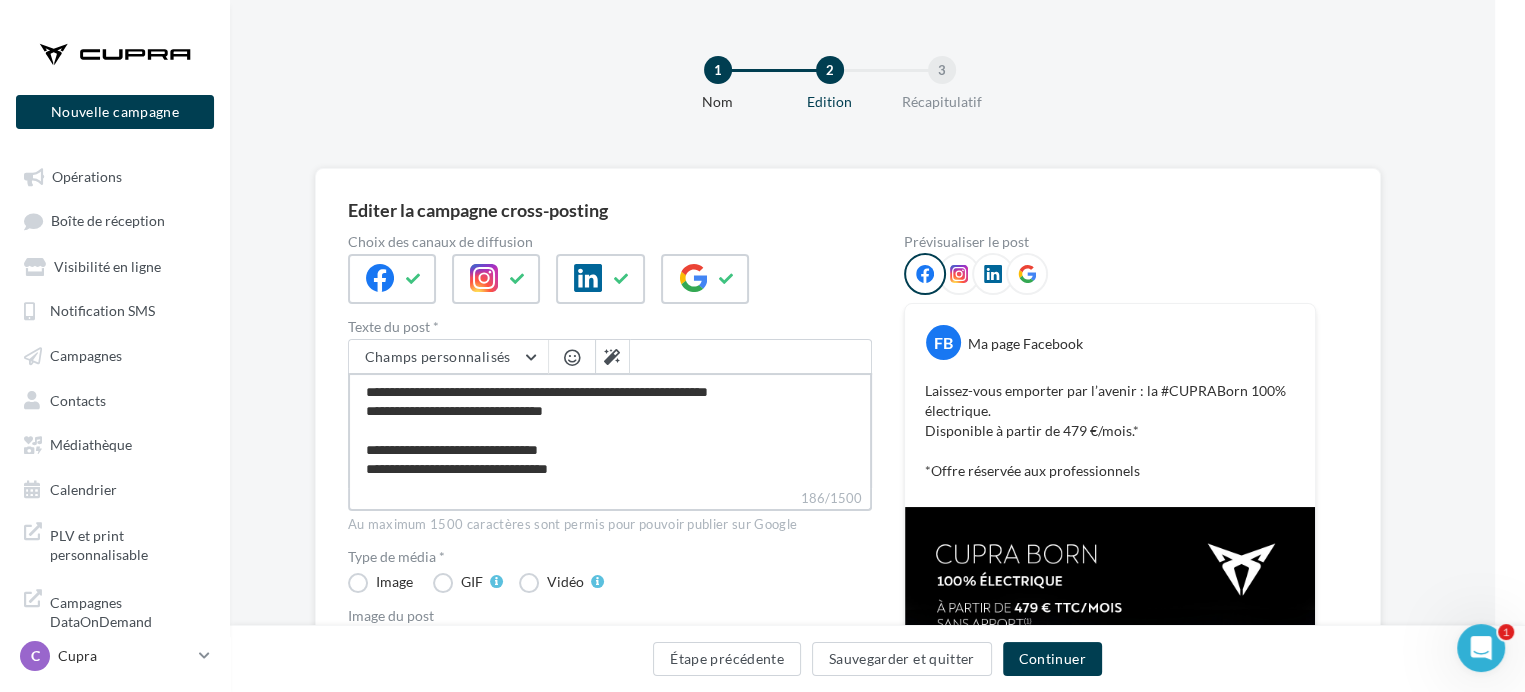 type on "**********" 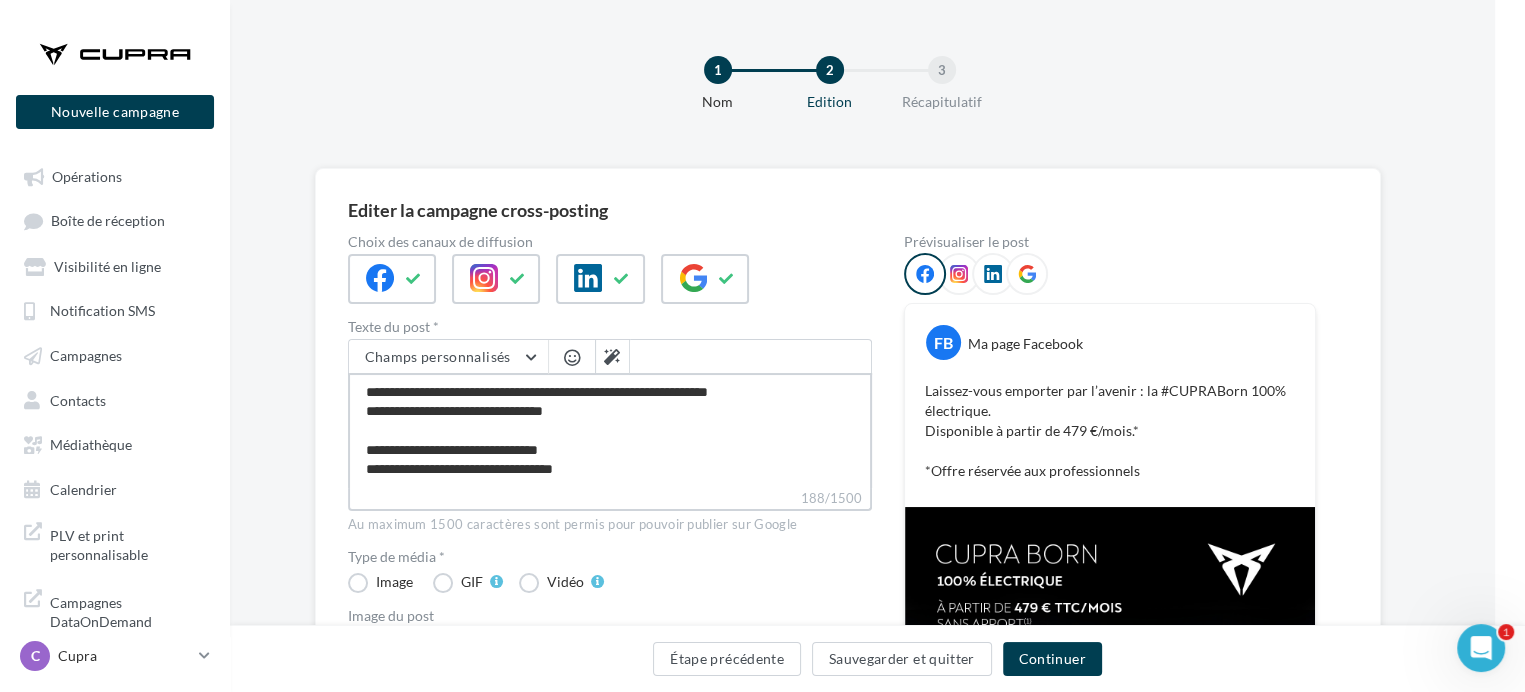 type on "**********" 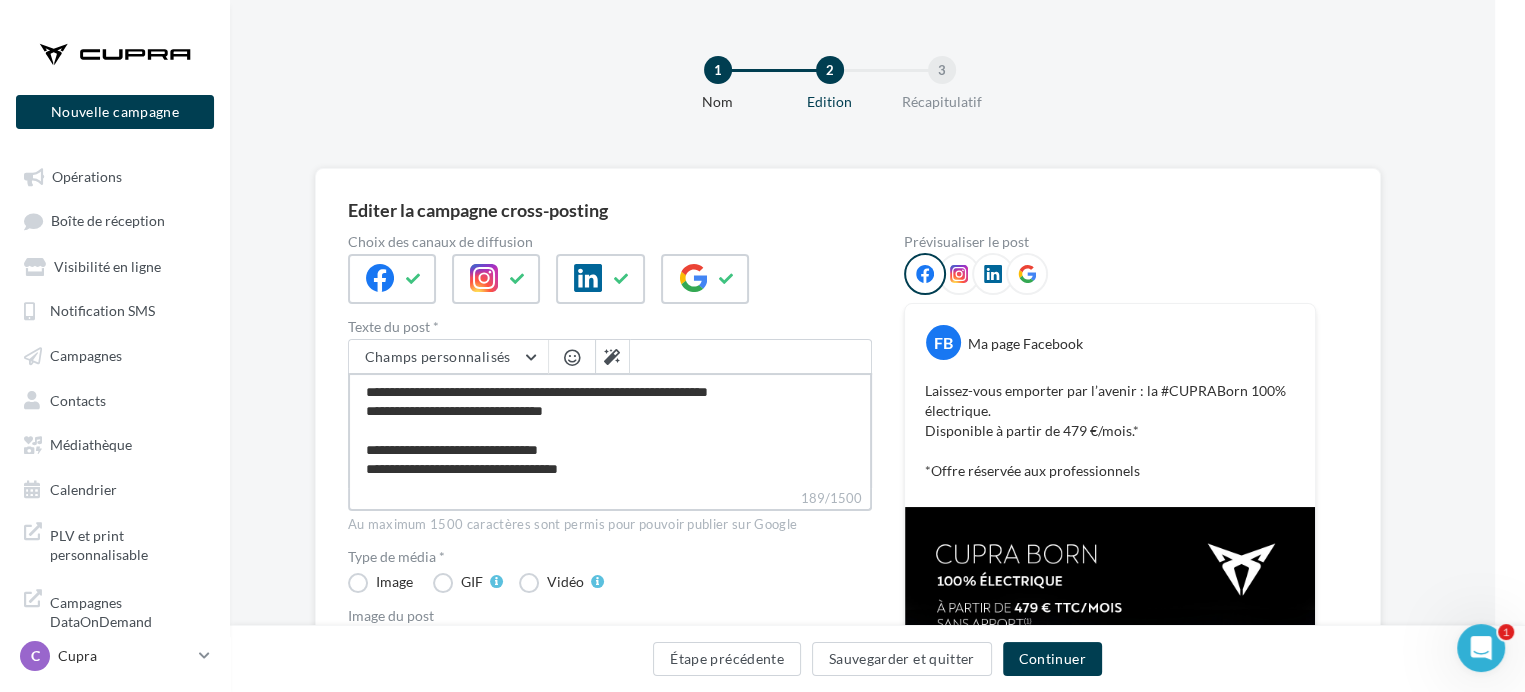 type on "**********" 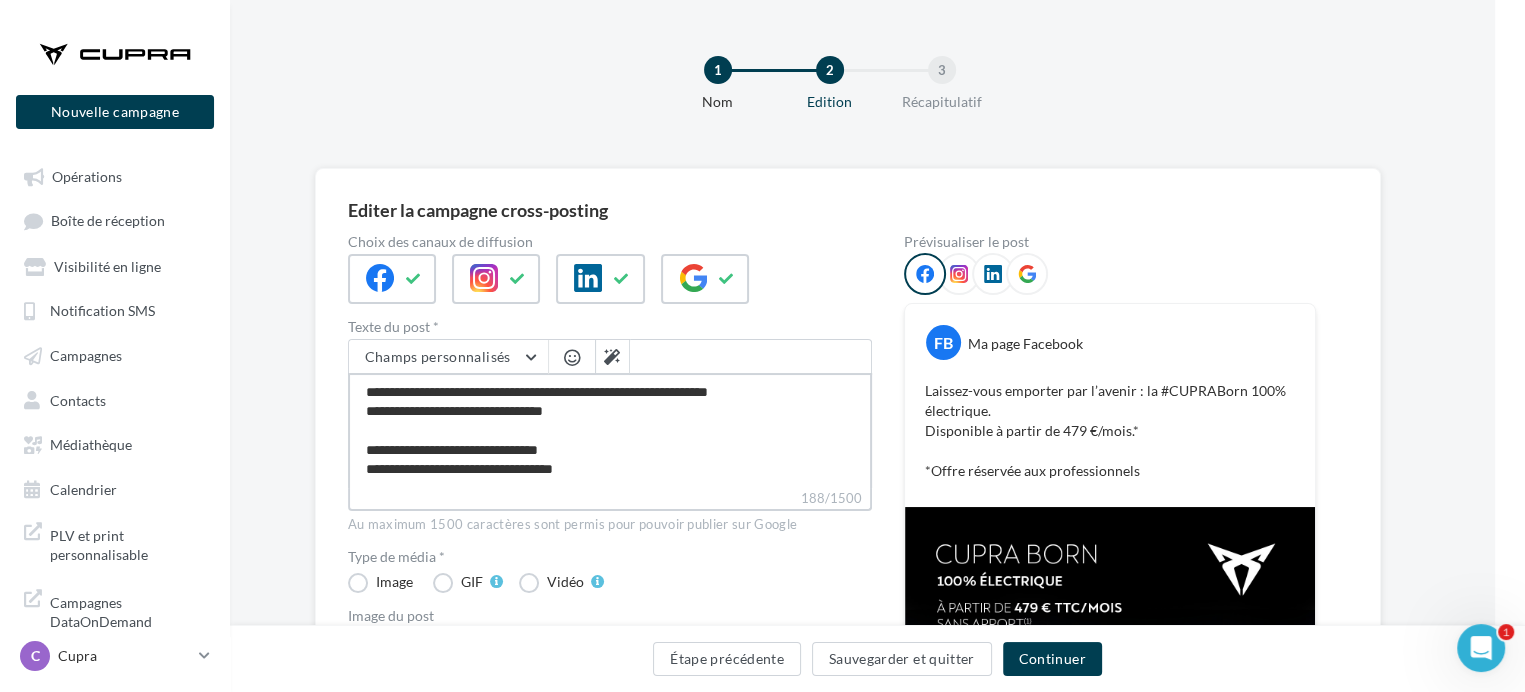 type on "**********" 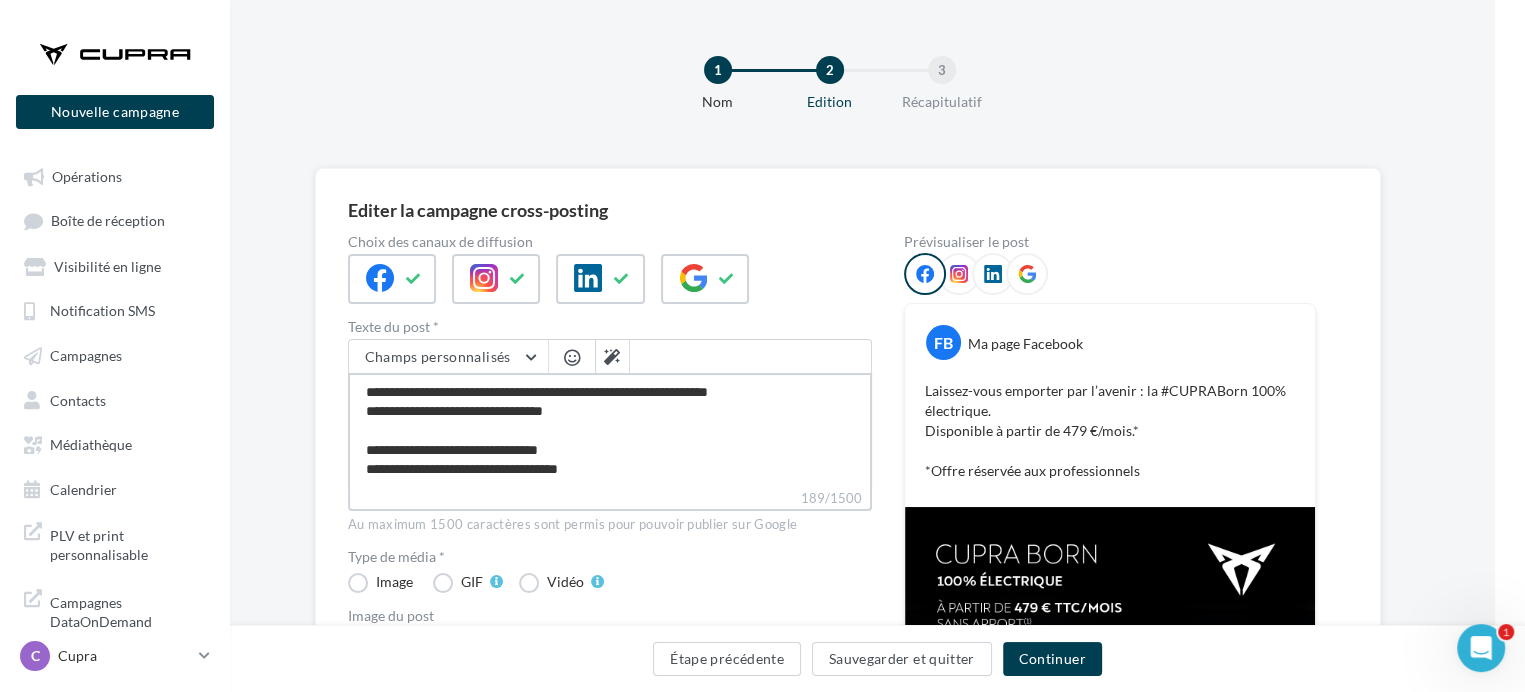 type on "**********" 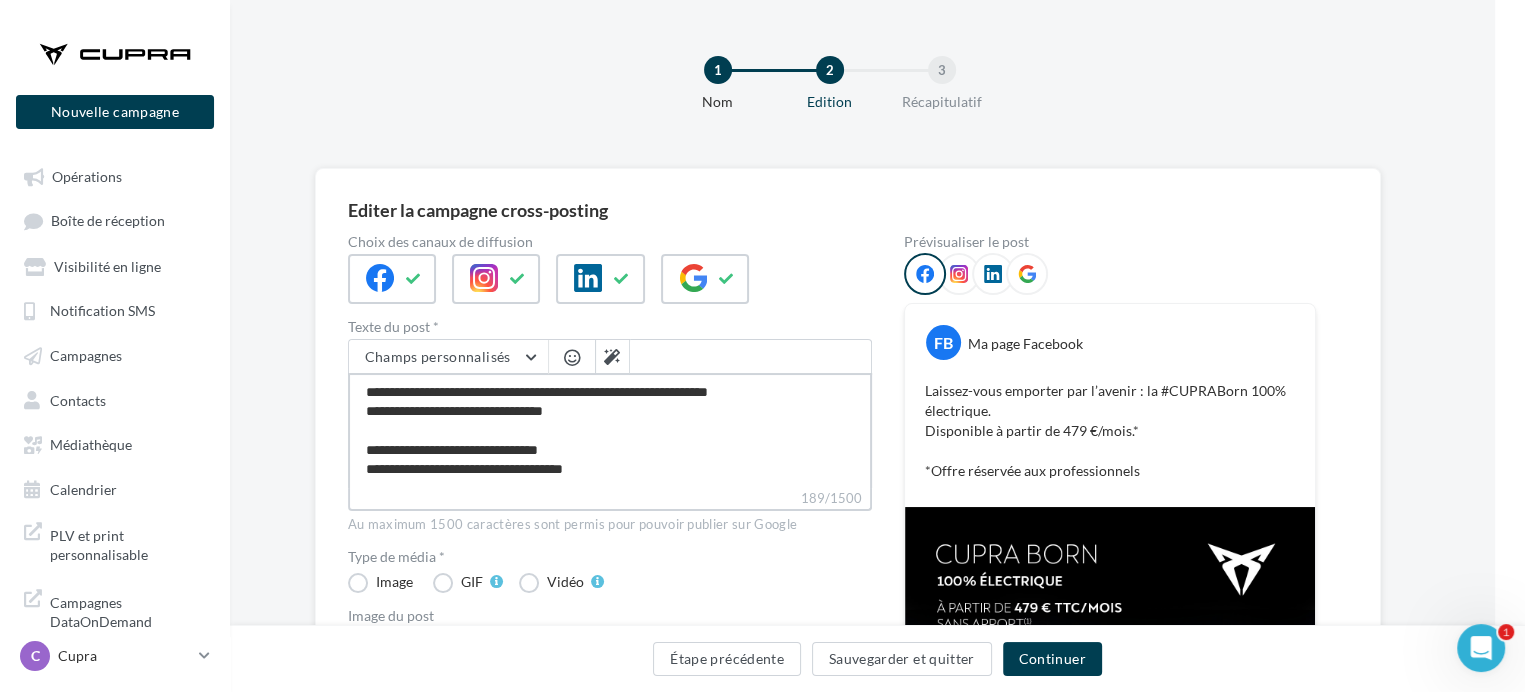 type on "**********" 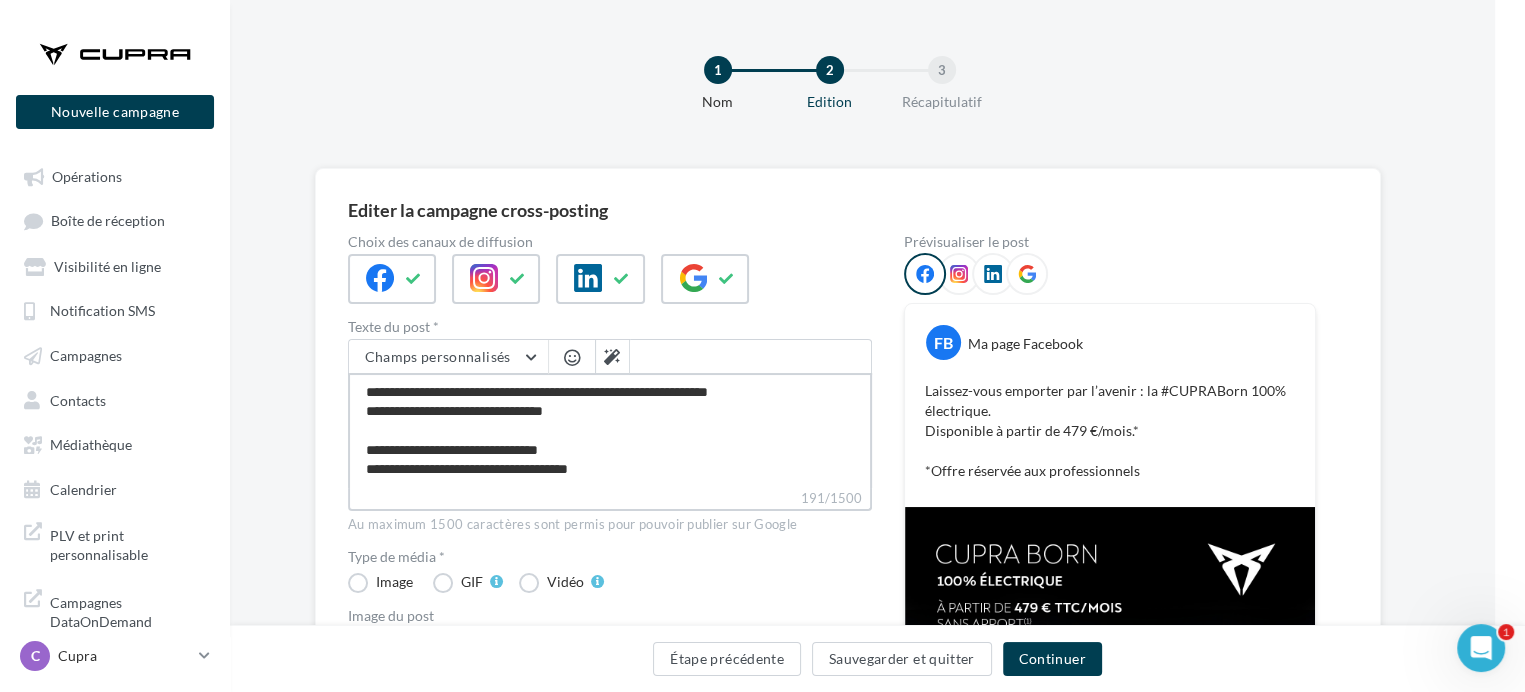 type on "**********" 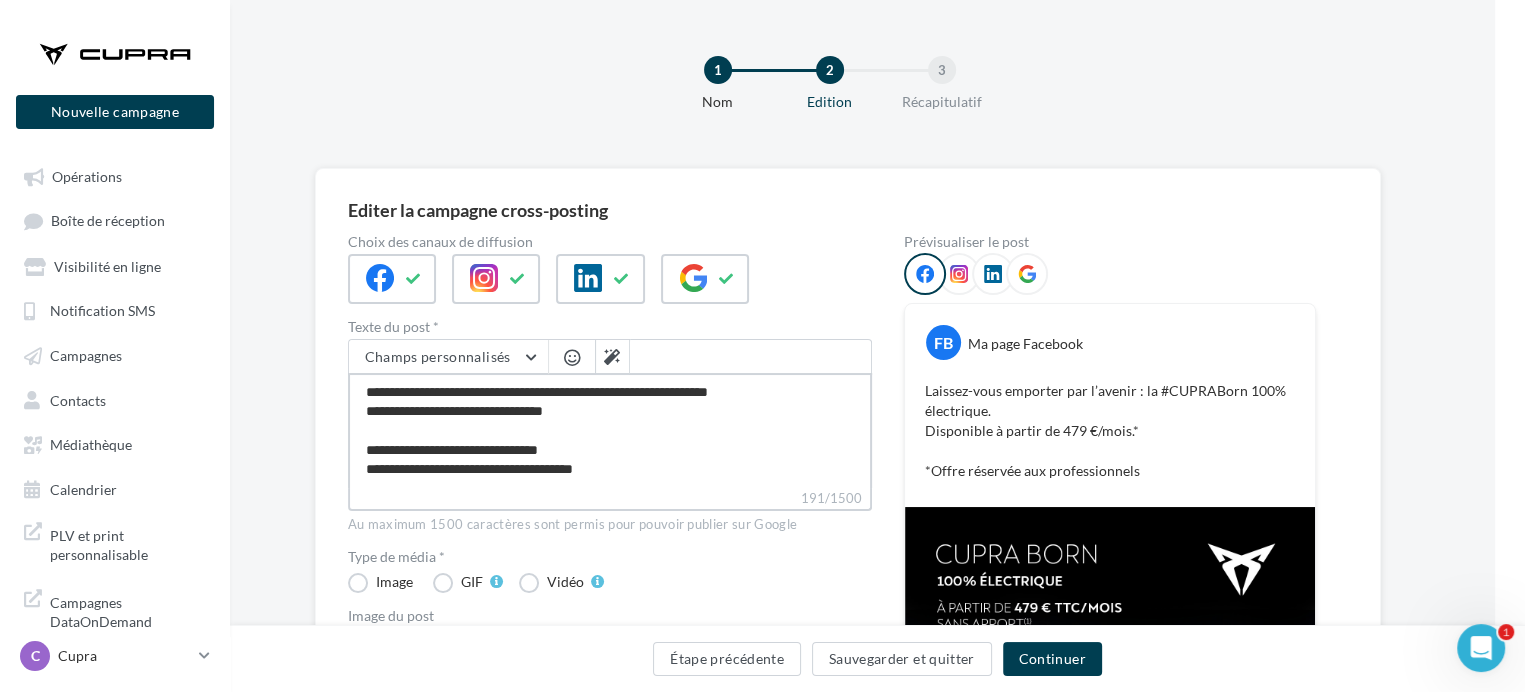 type on "**********" 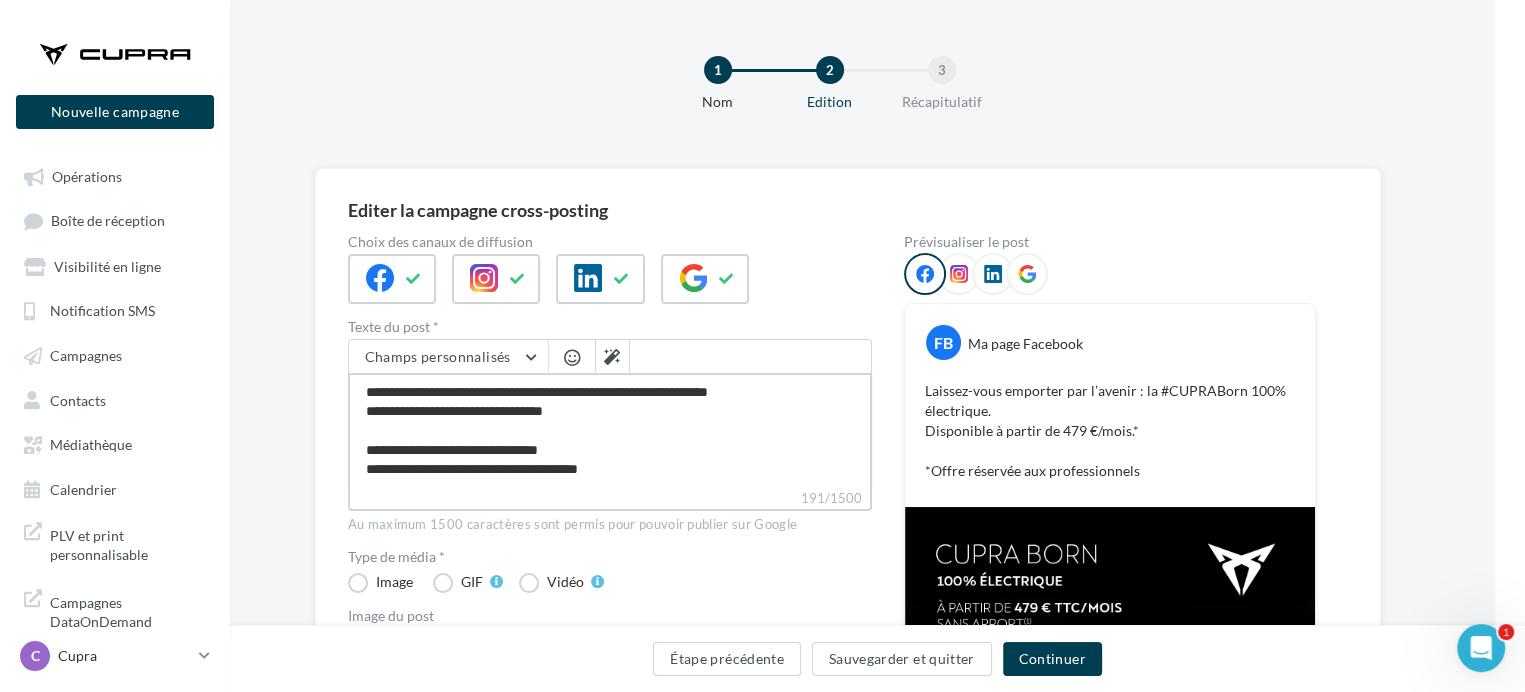 type on "**********" 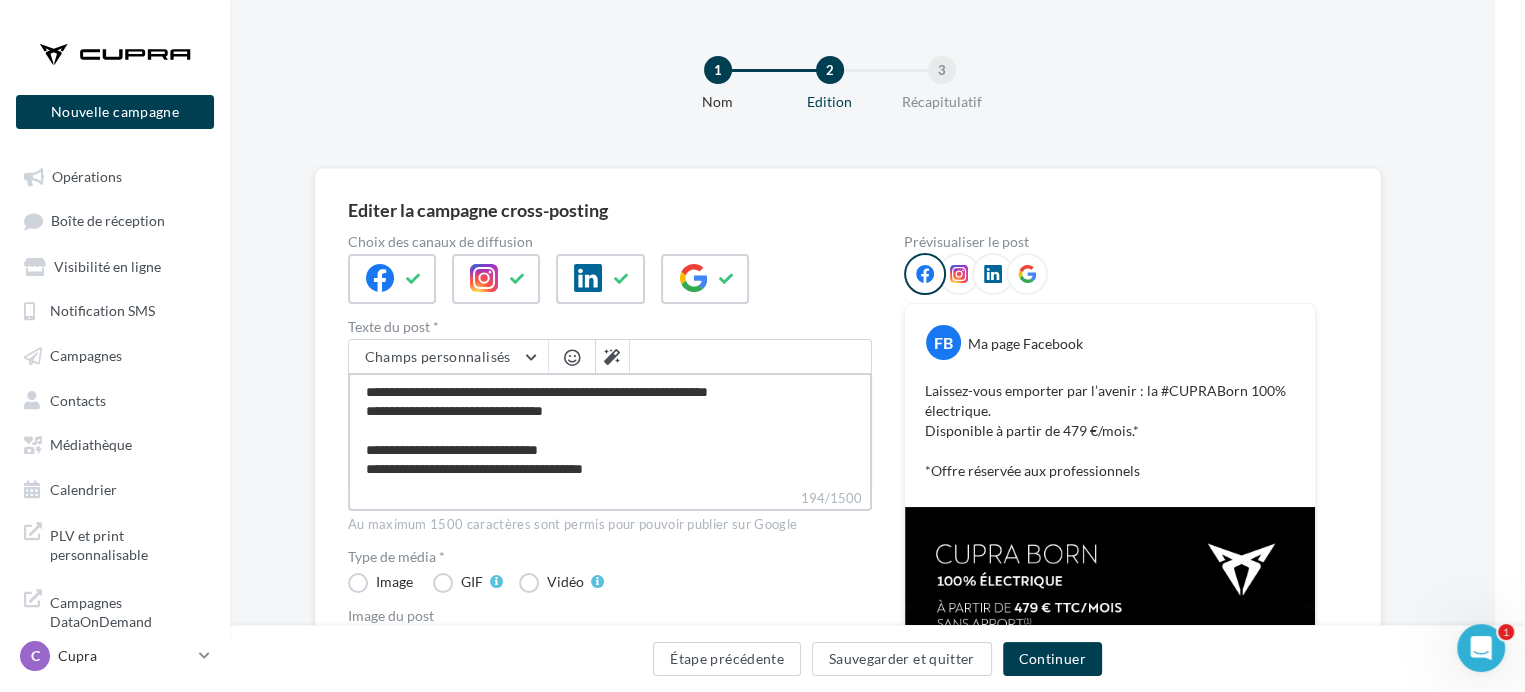 type on "**********" 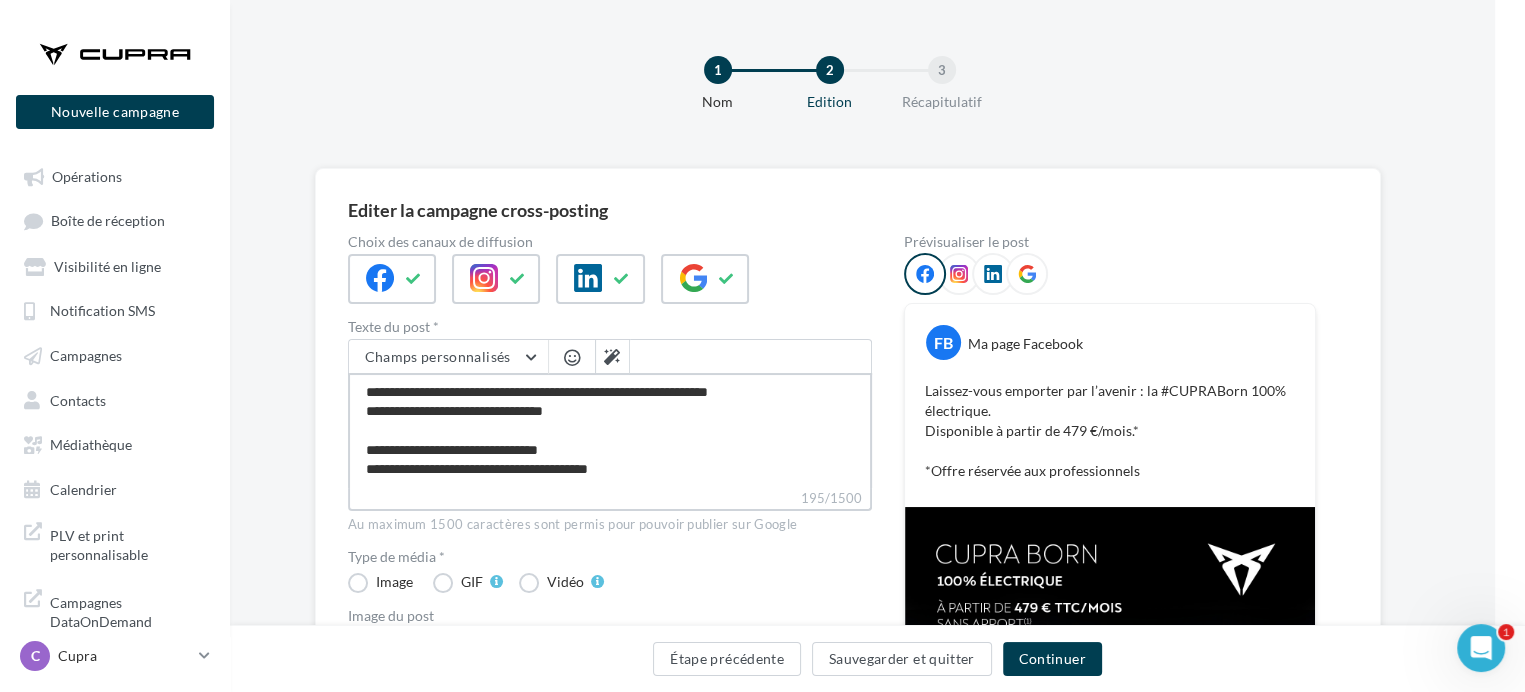 type on "**********" 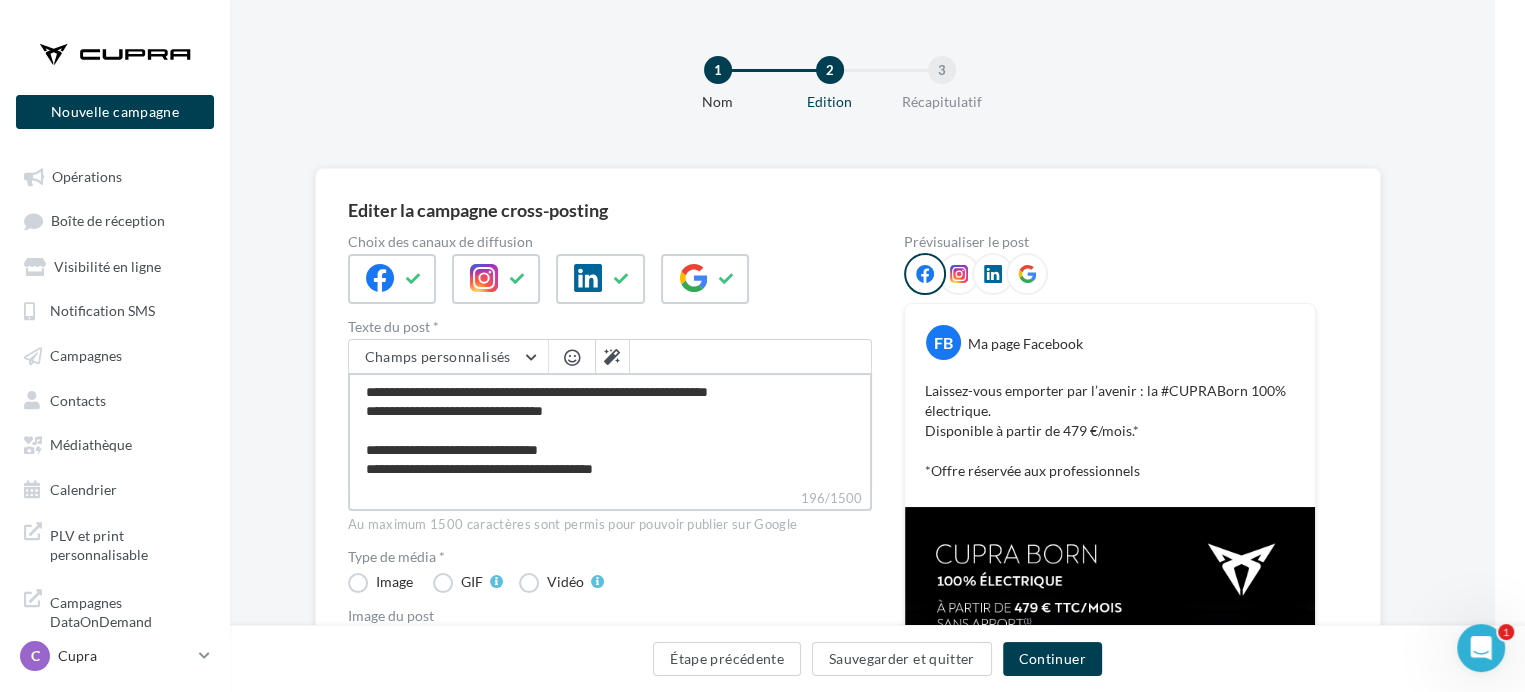 type on "**********" 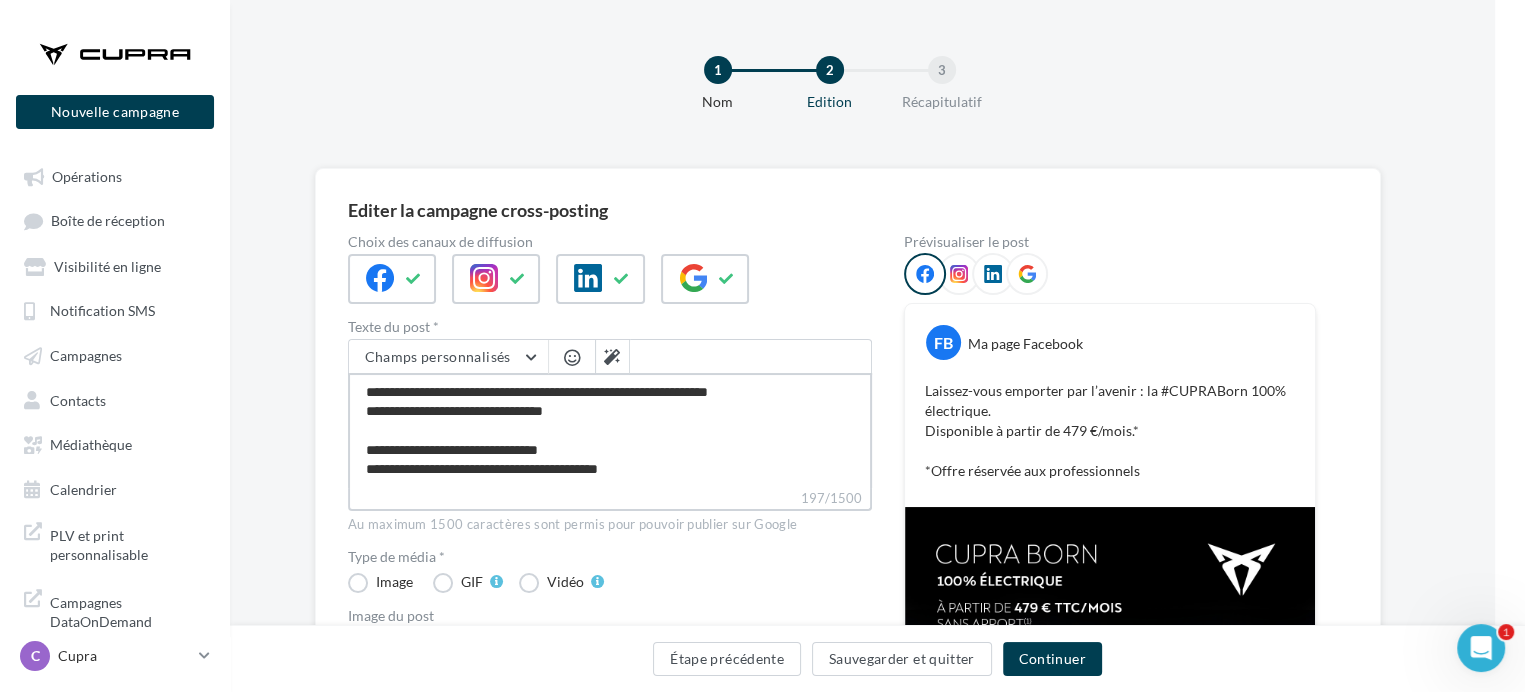 type on "**********" 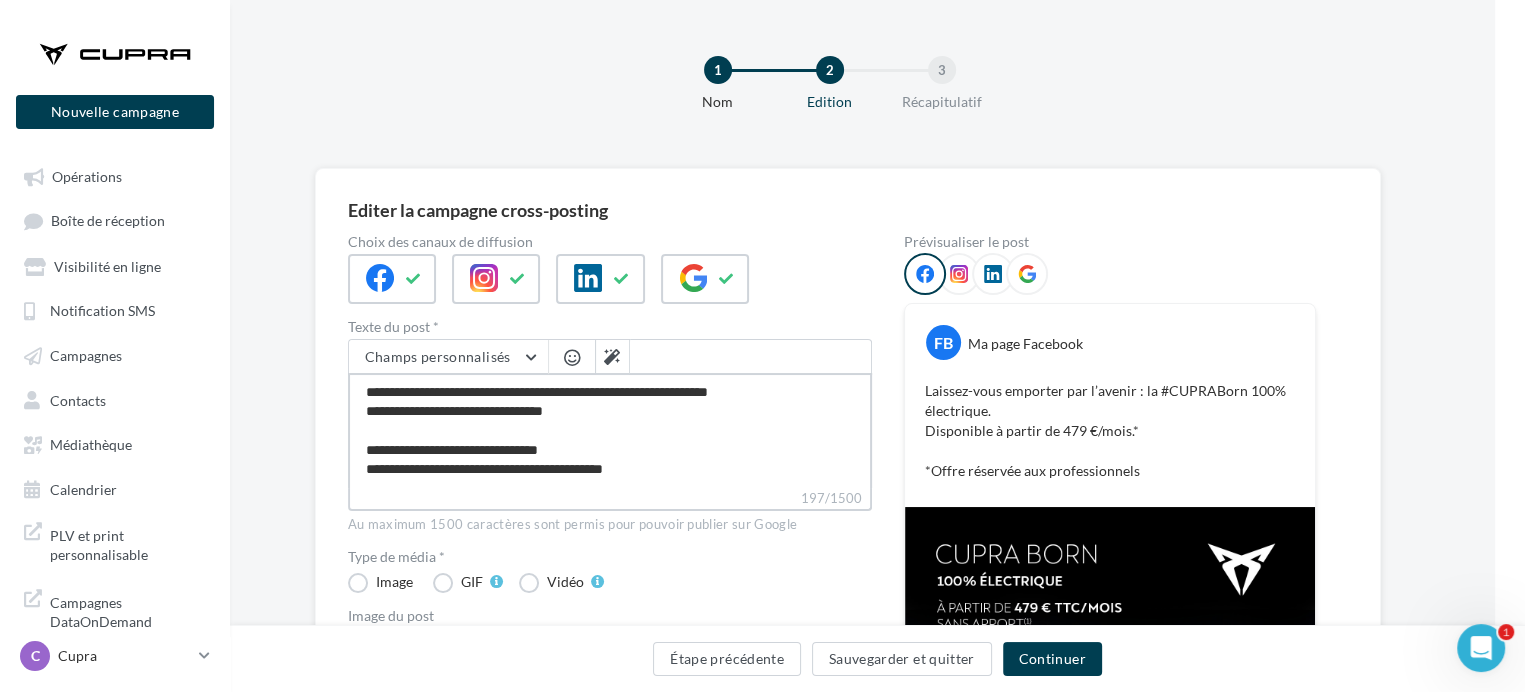 type on "**********" 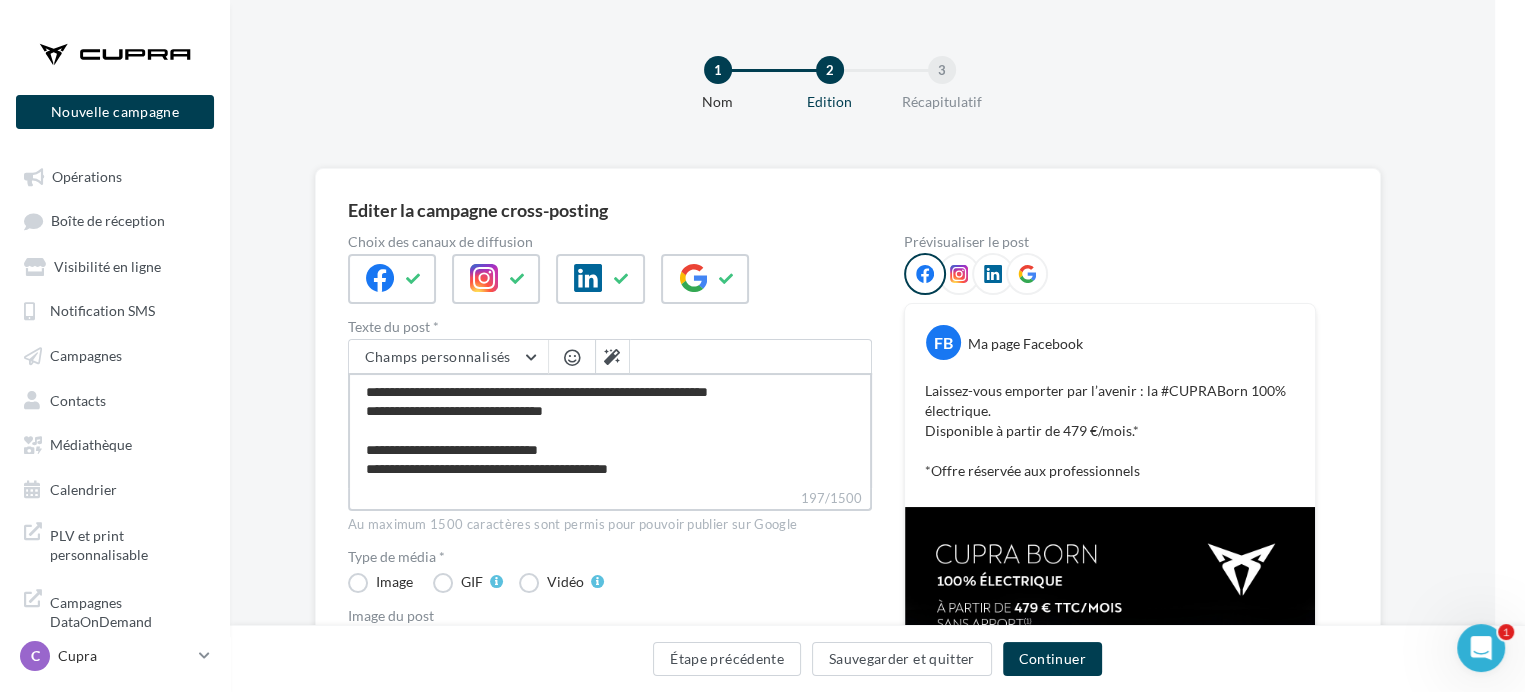 type on "**********" 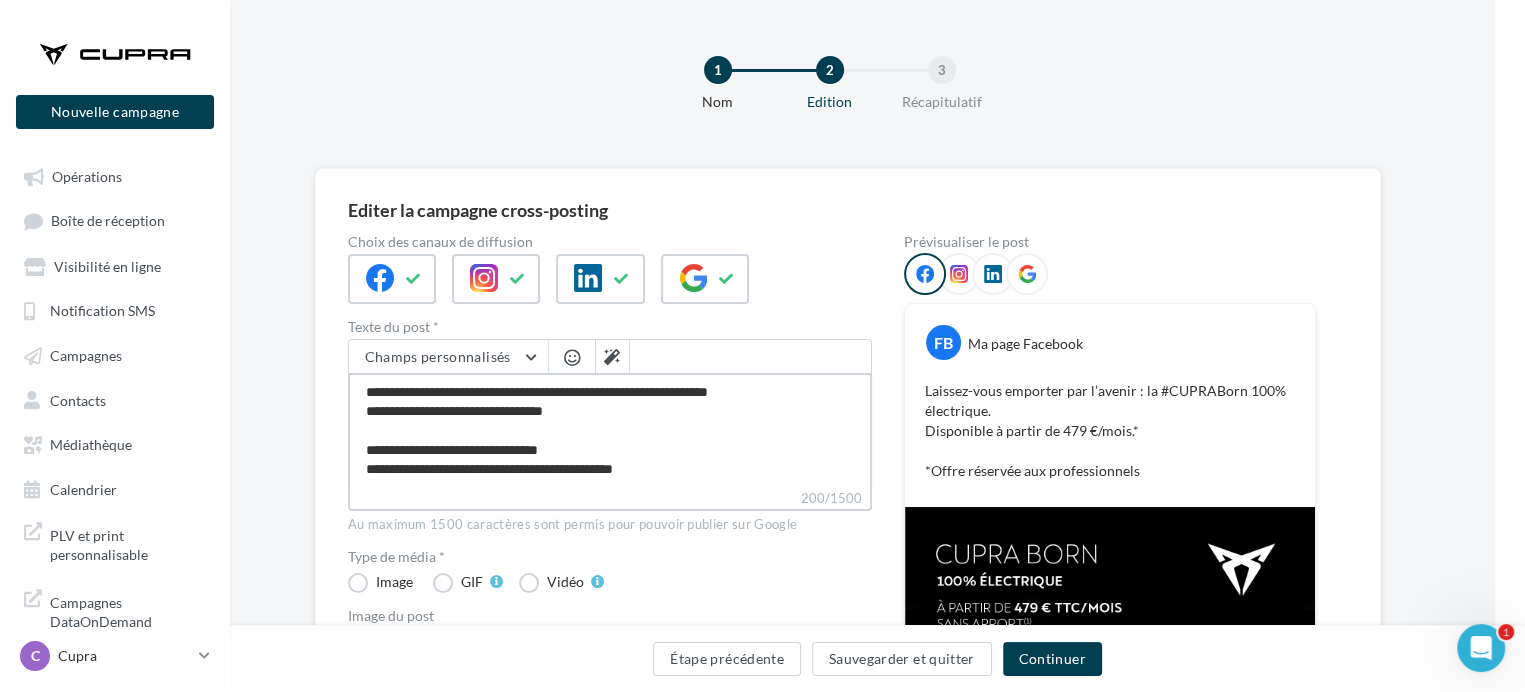 type on "**********" 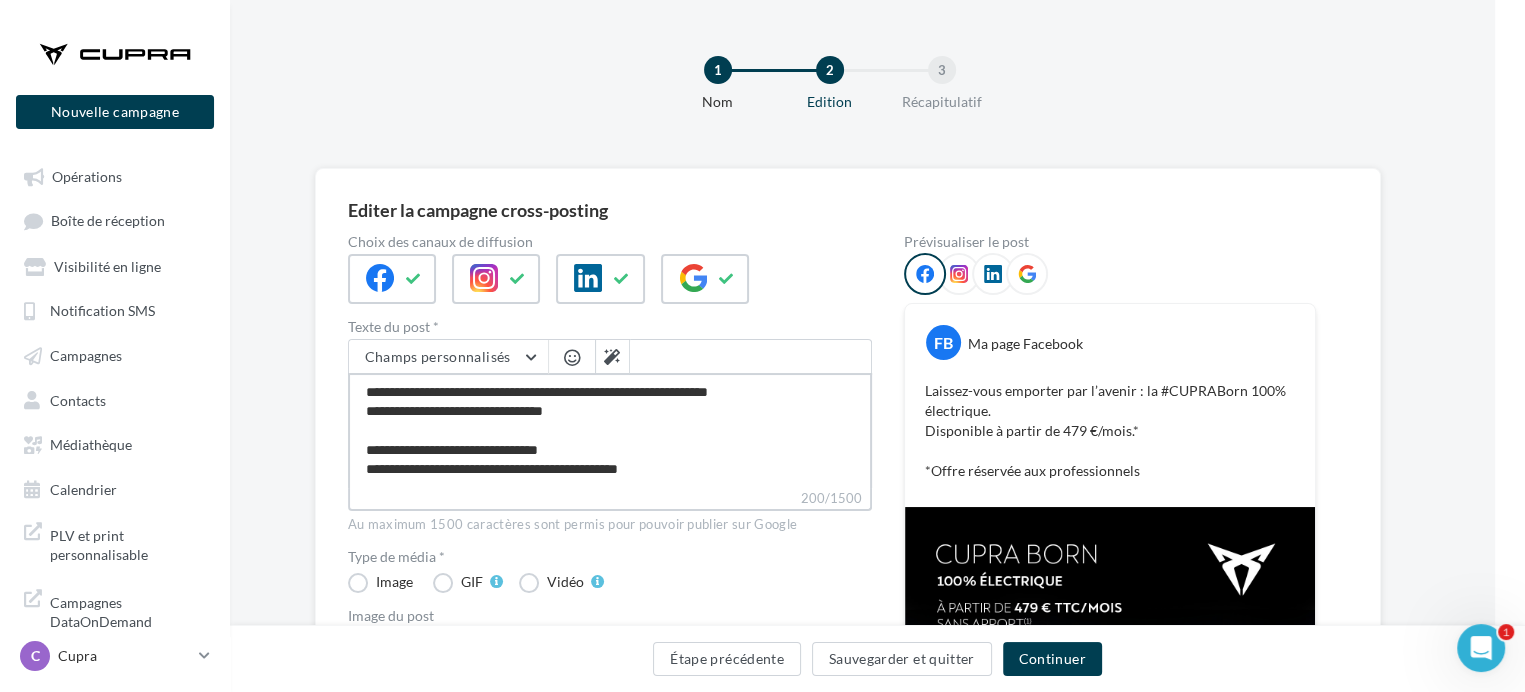 type on "**********" 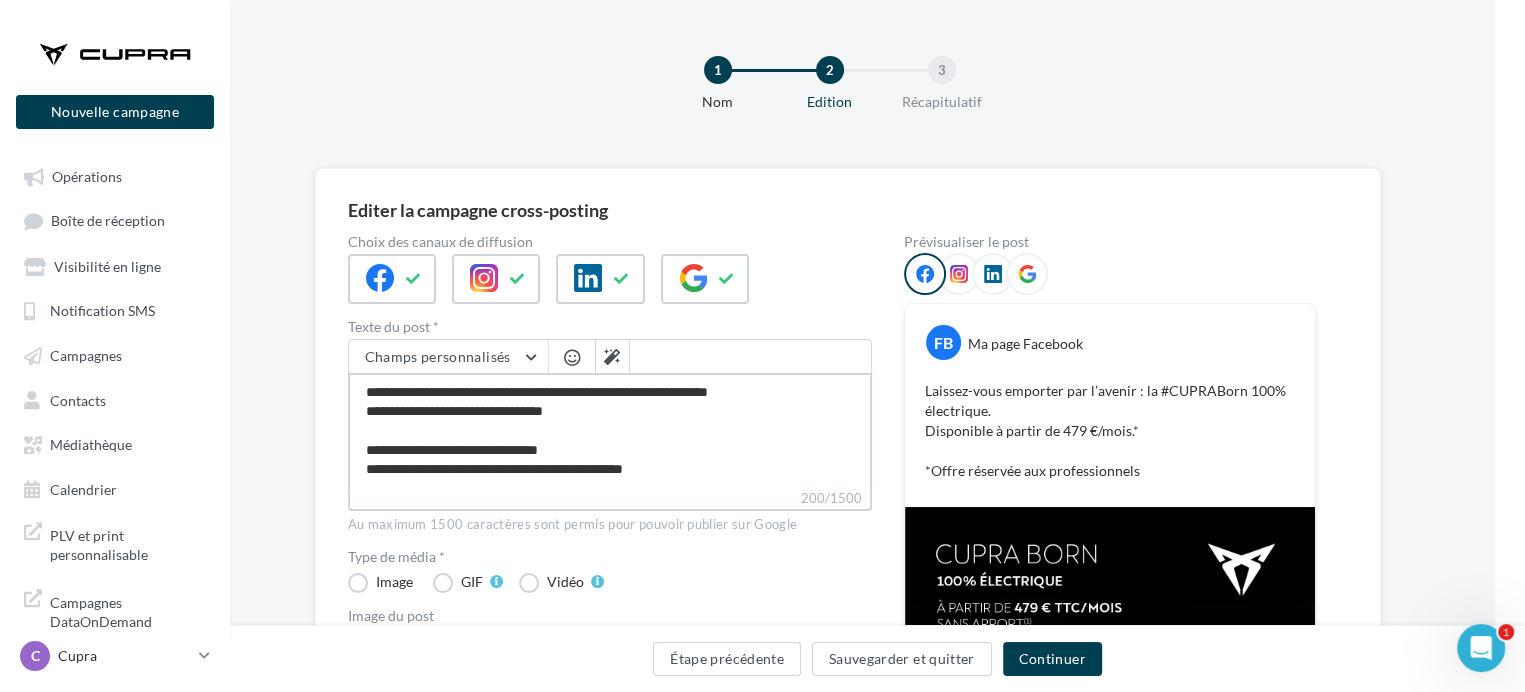type on "**********" 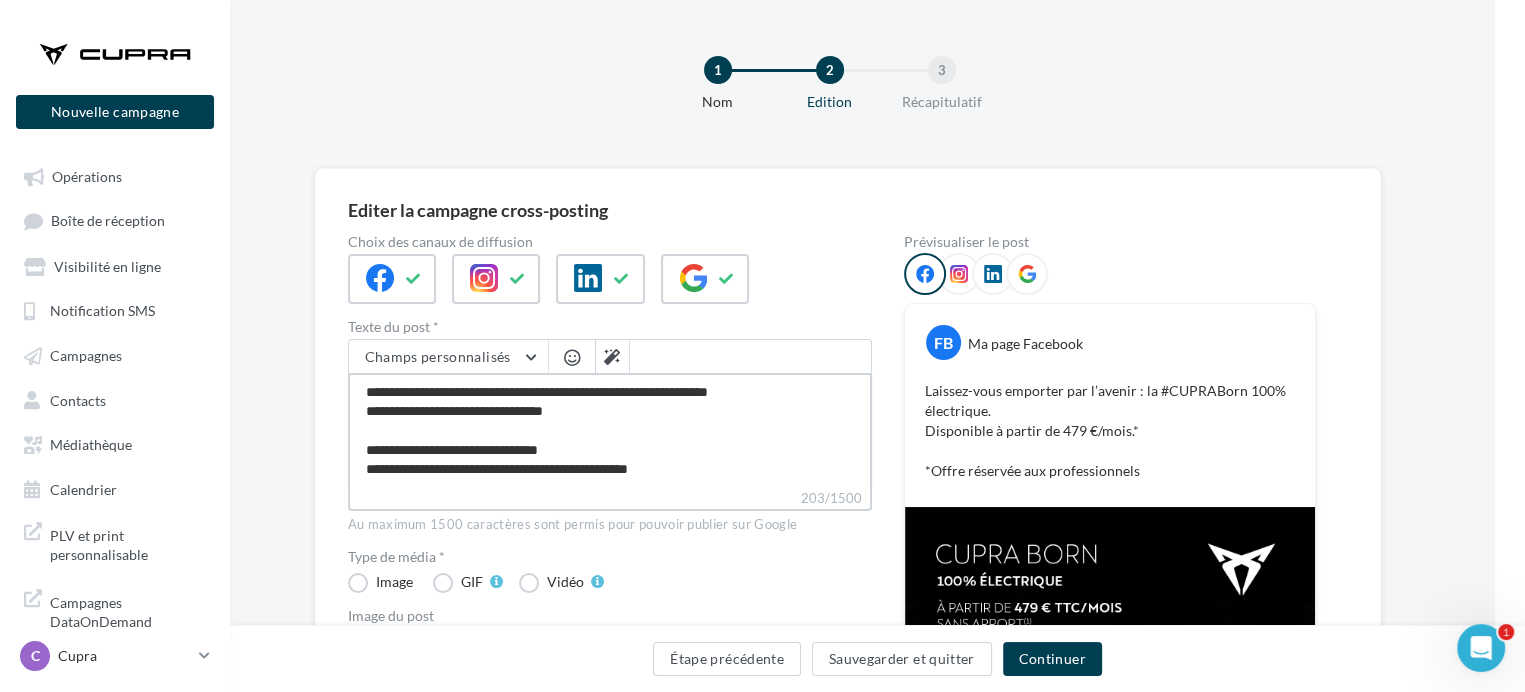 type on "**********" 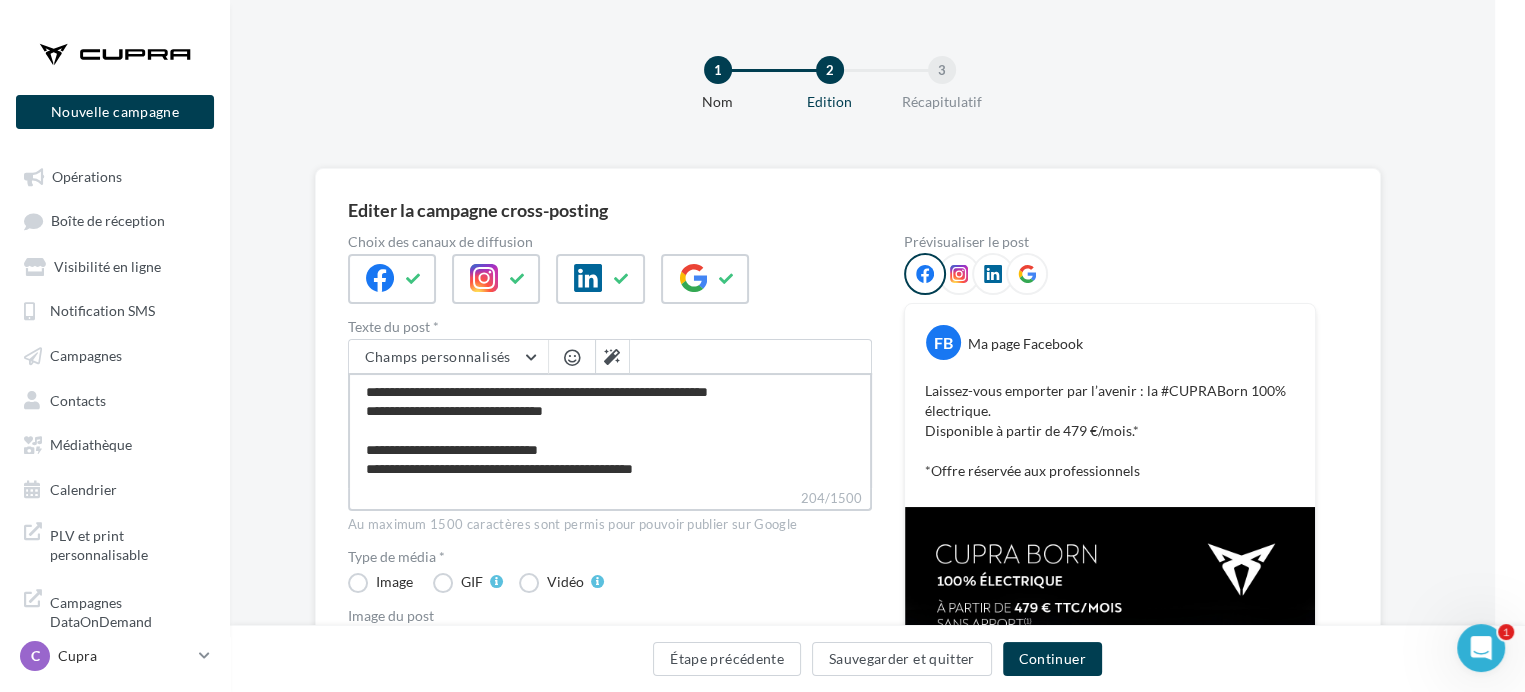 type on "**********" 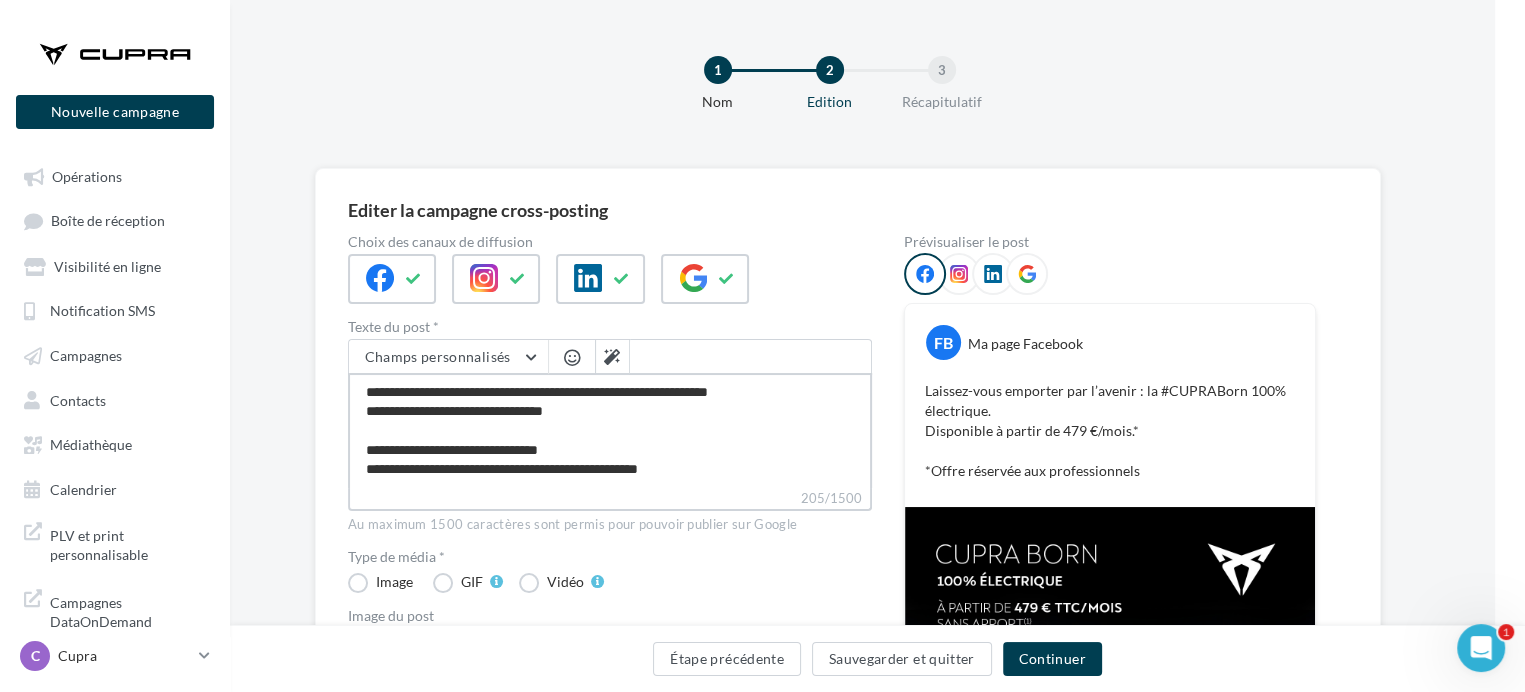 type on "**********" 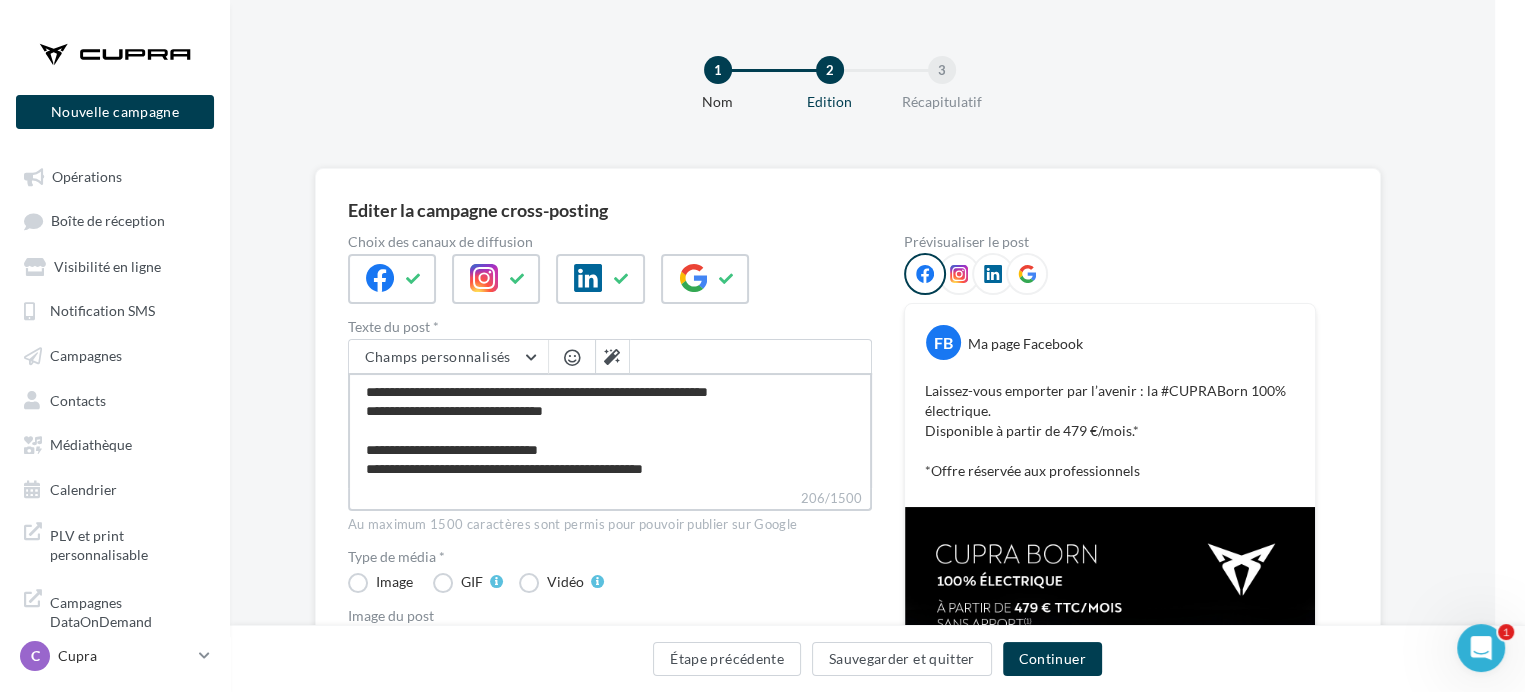 type on "**********" 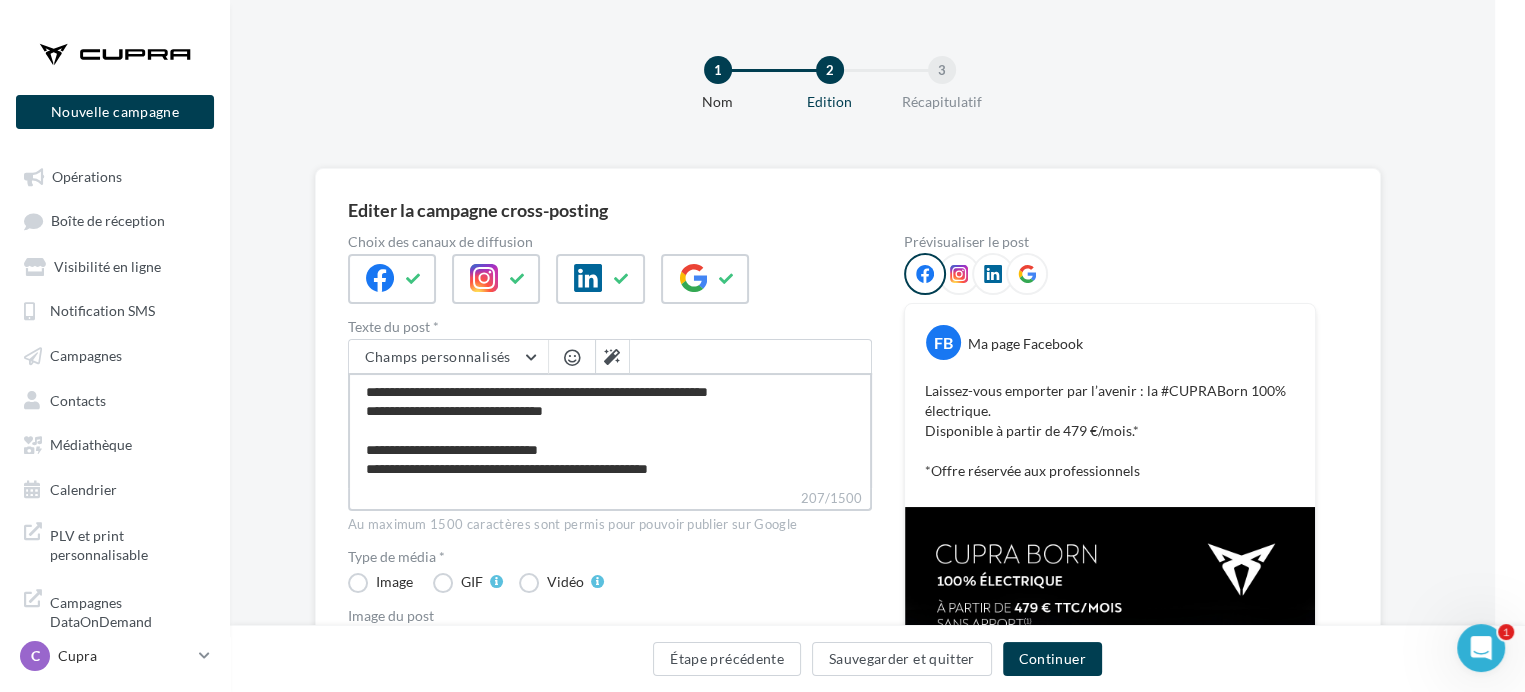 type on "**********" 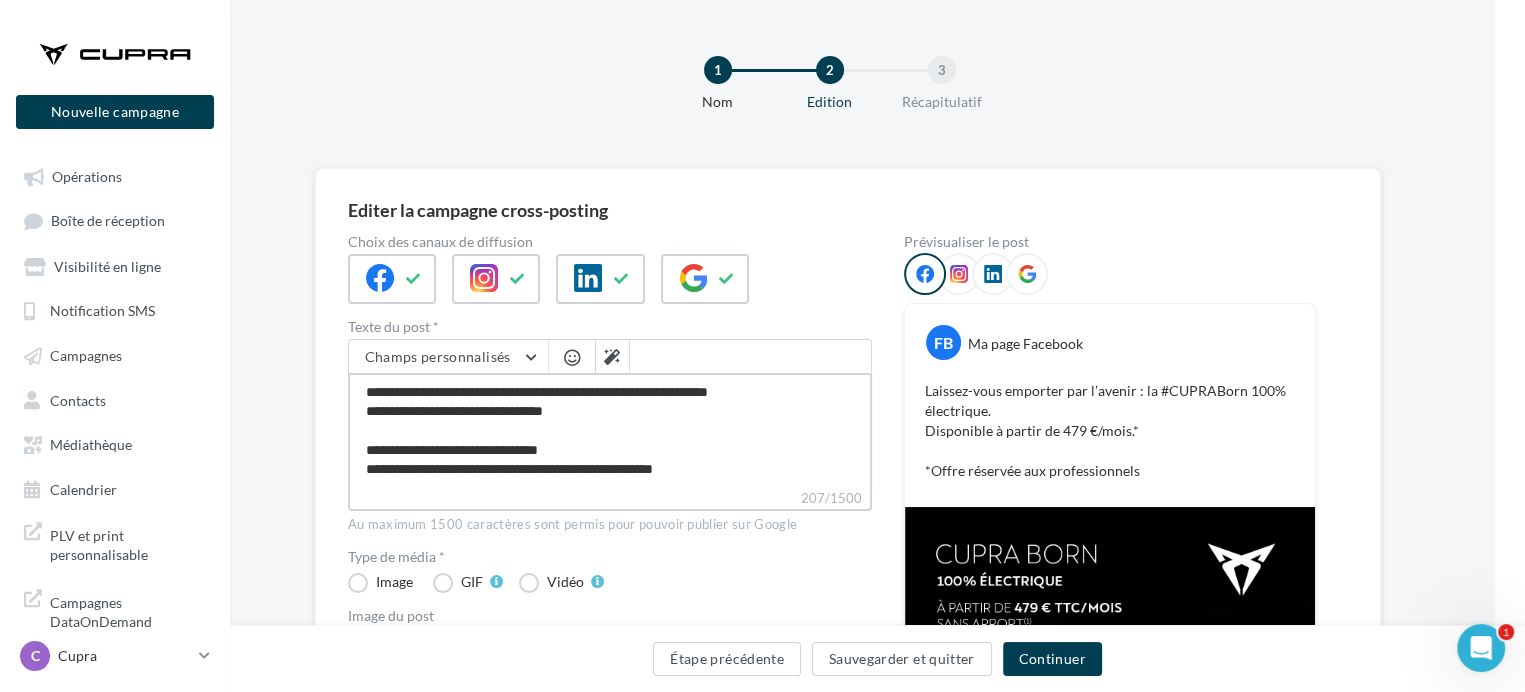 type on "**********" 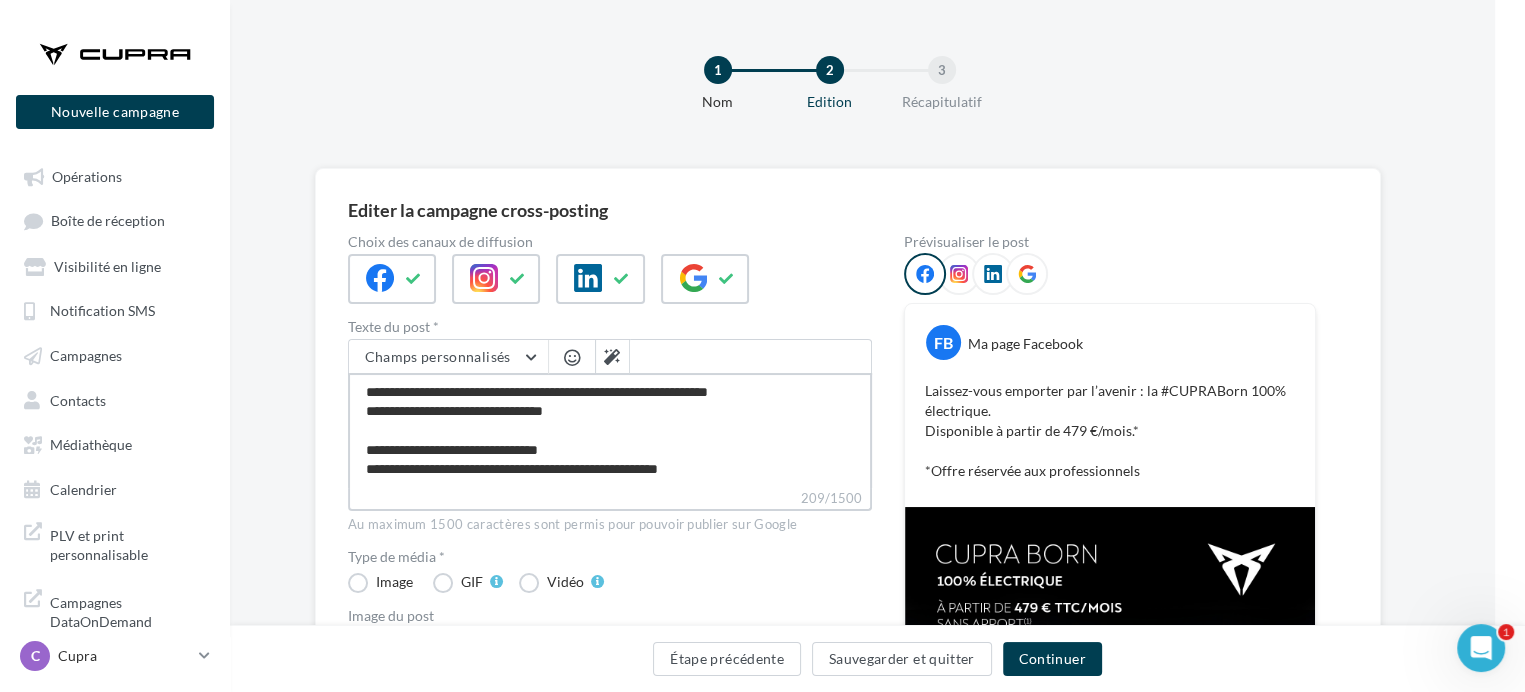 type on "**********" 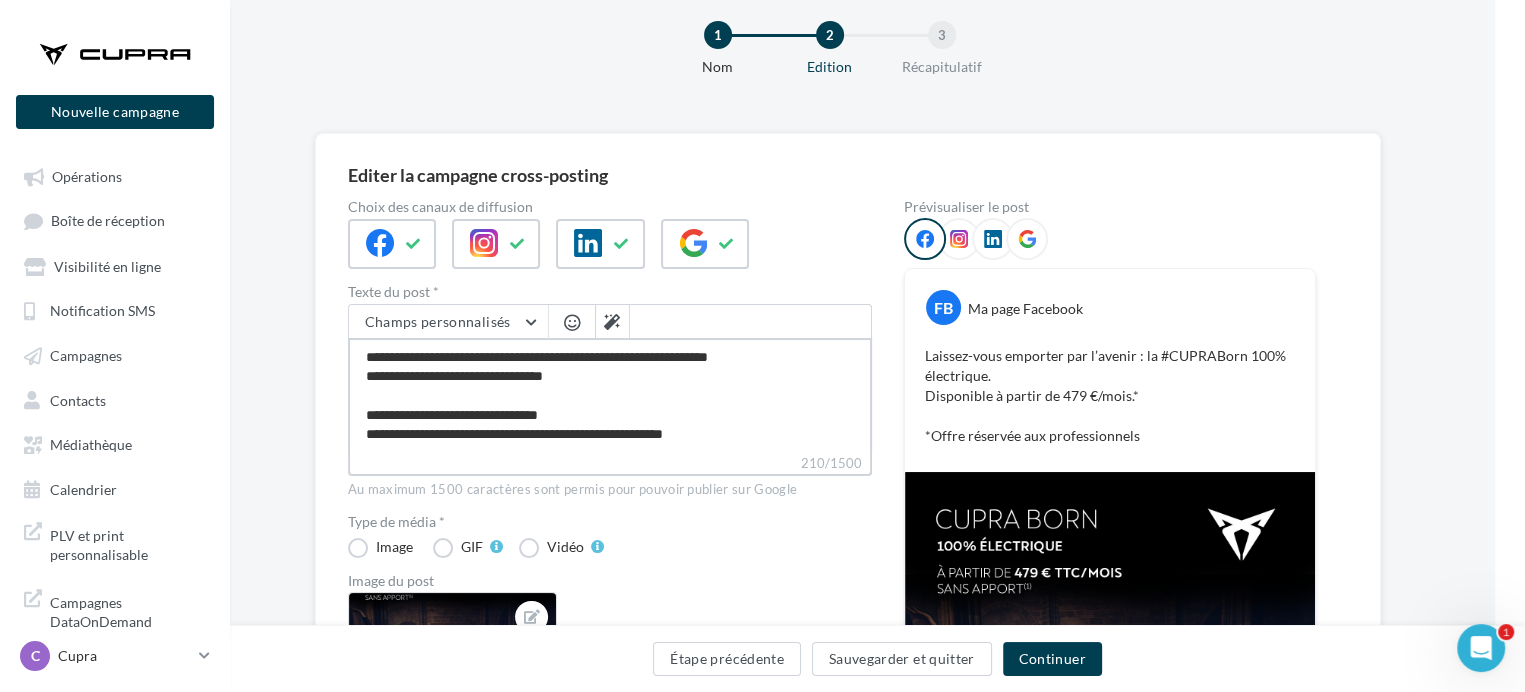 scroll, scrollTop: 36, scrollLeft: 30, axis: both 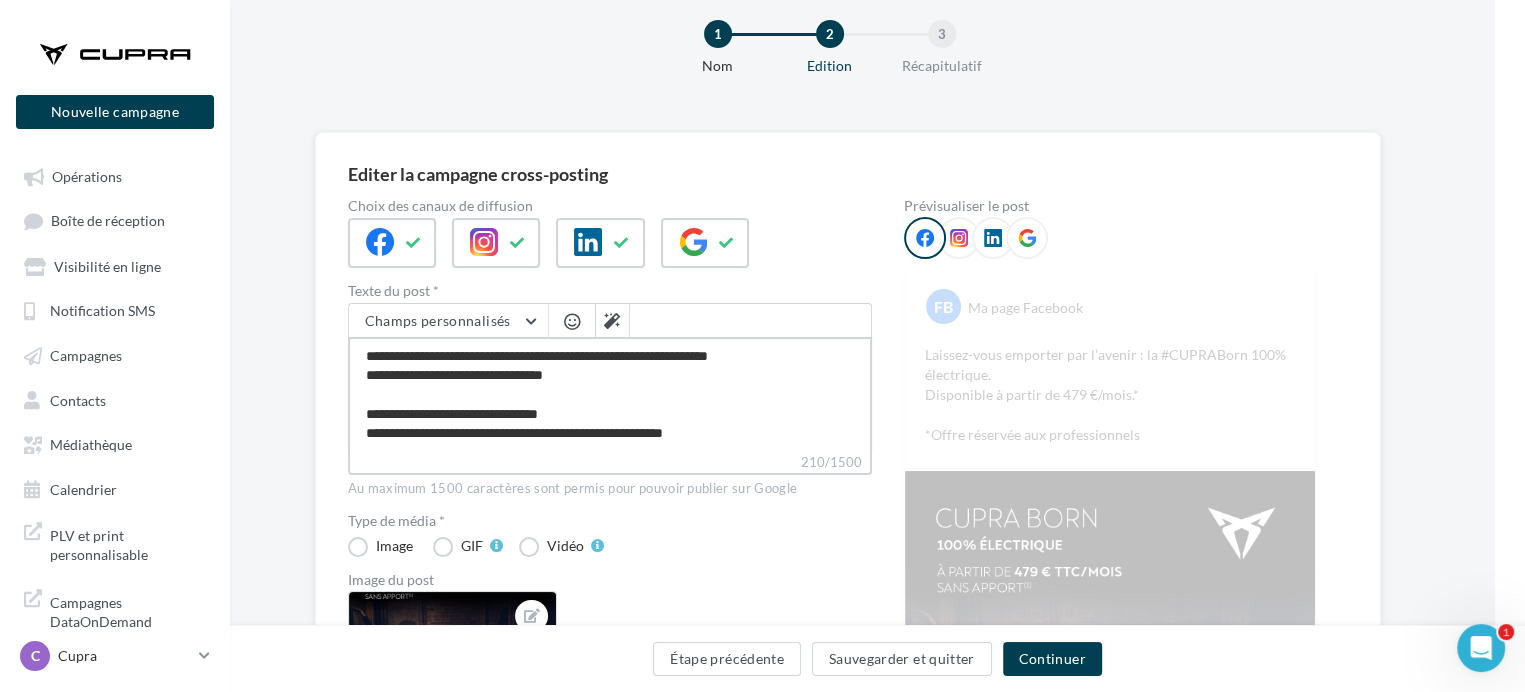 type on "**********" 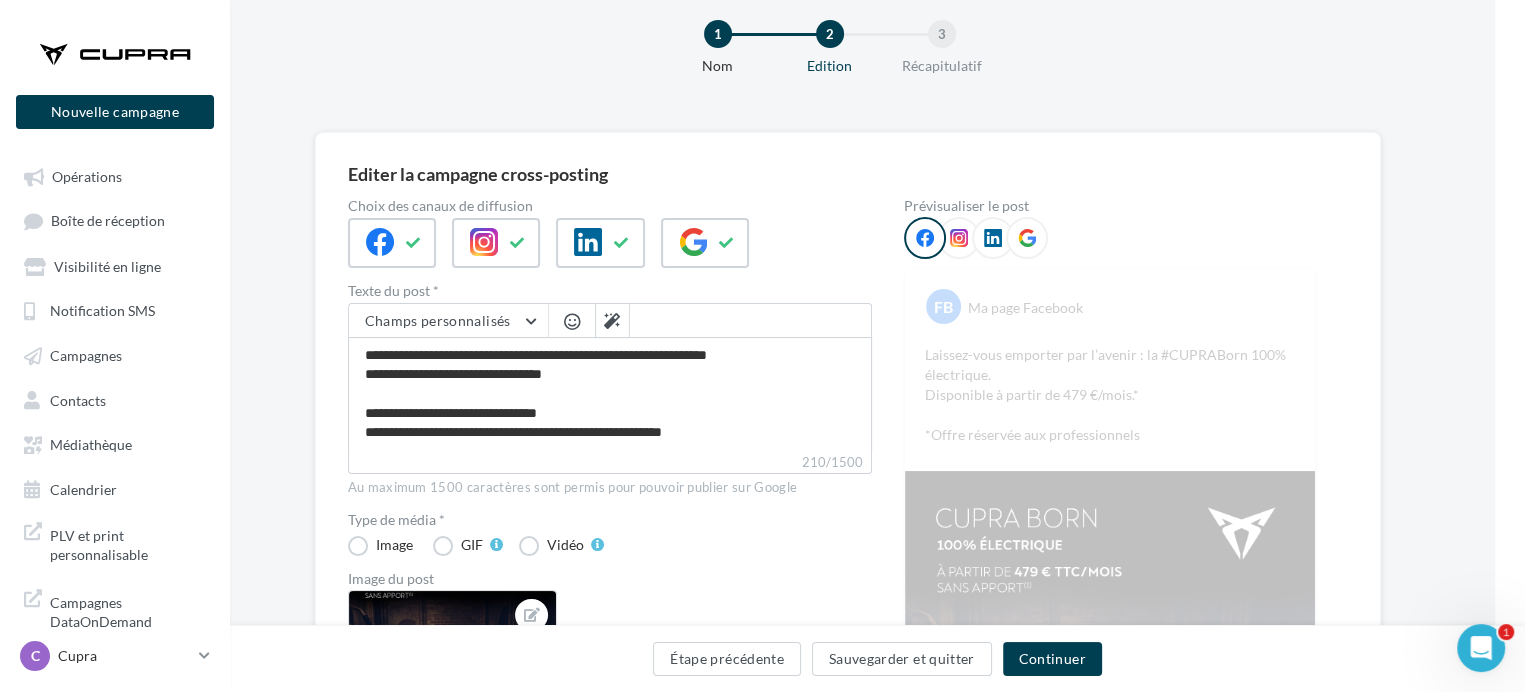 click at bounding box center [572, 321] 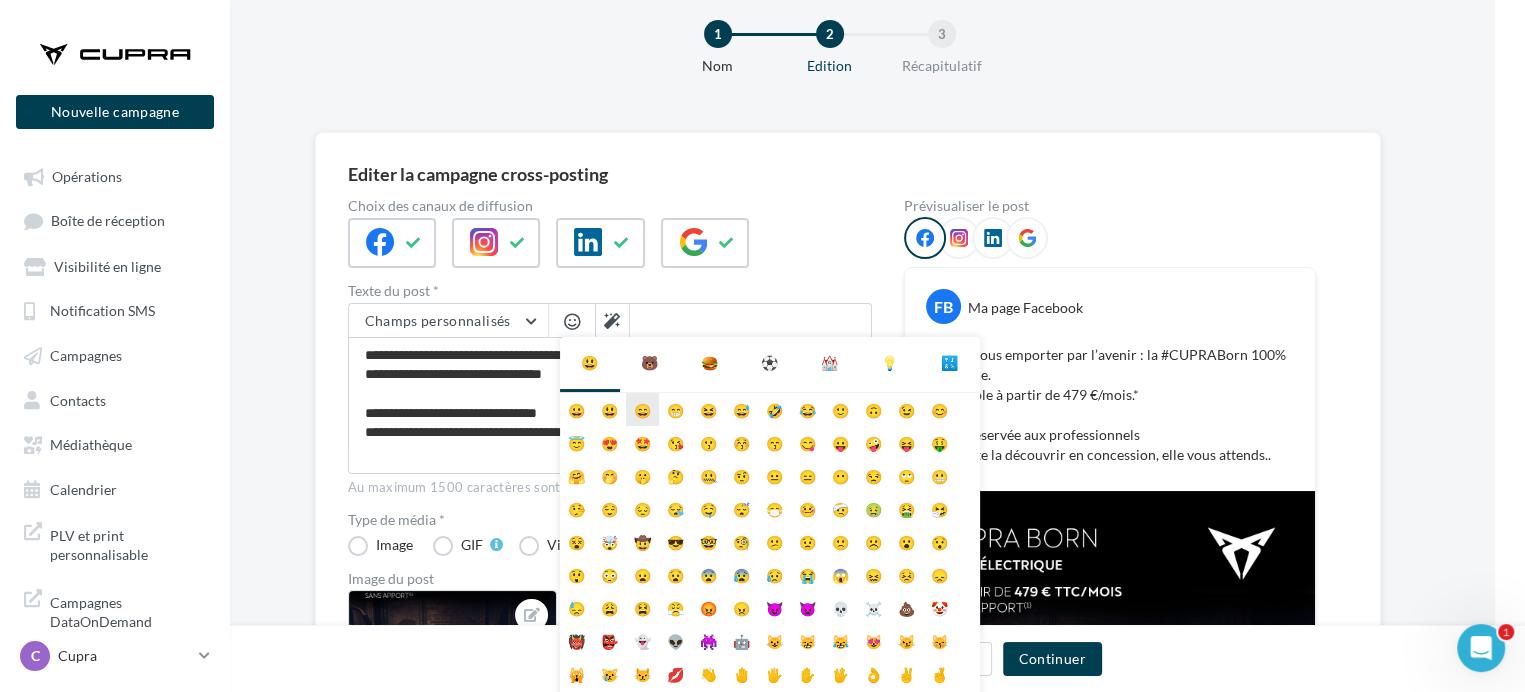 click on "😄" at bounding box center [642, 409] 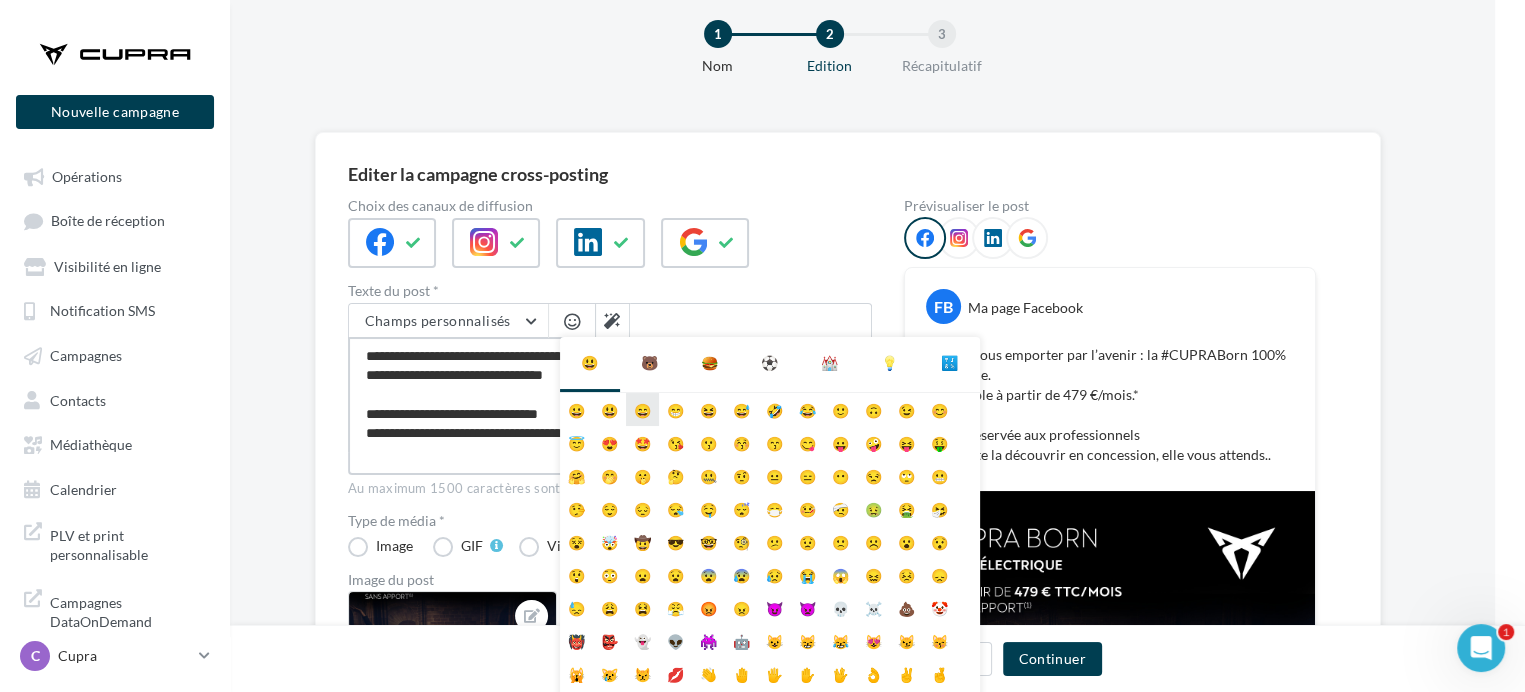 type on "**********" 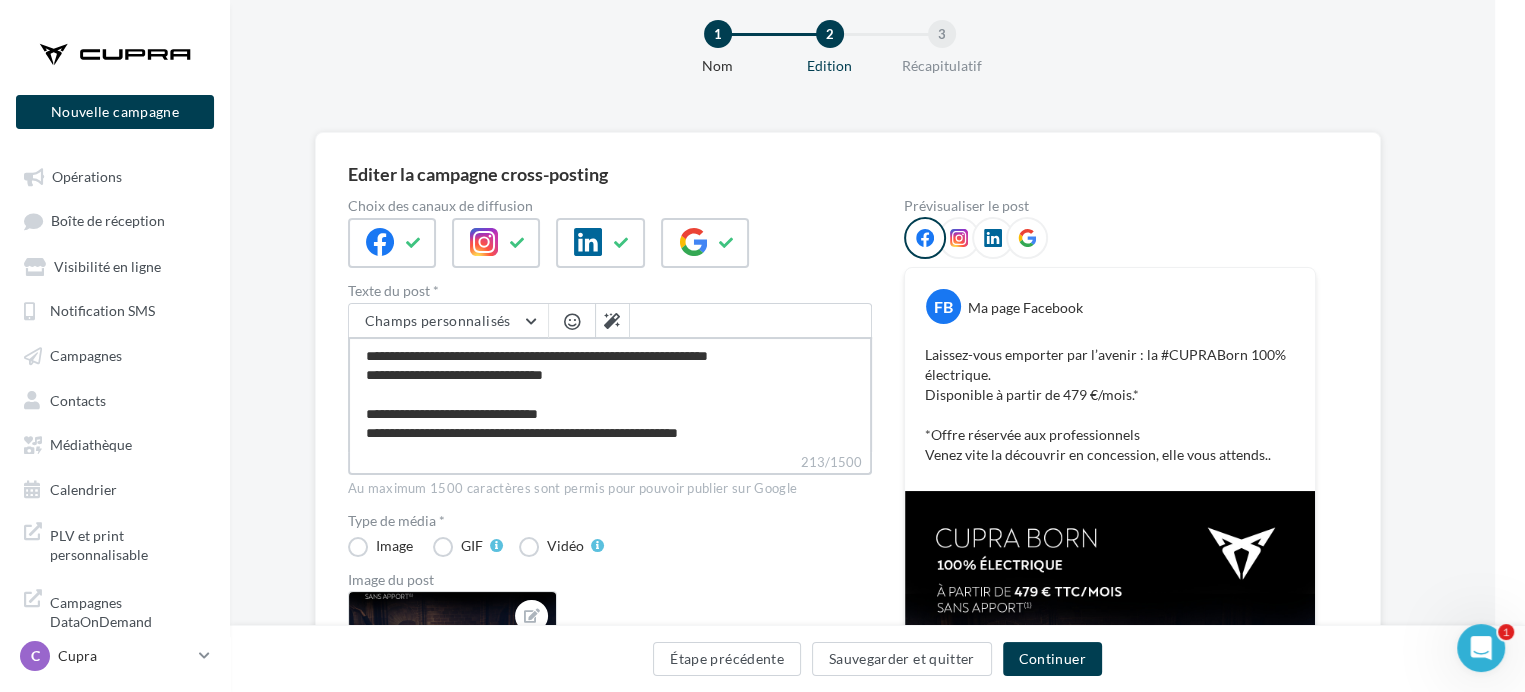 click on "**********" at bounding box center [610, 394] 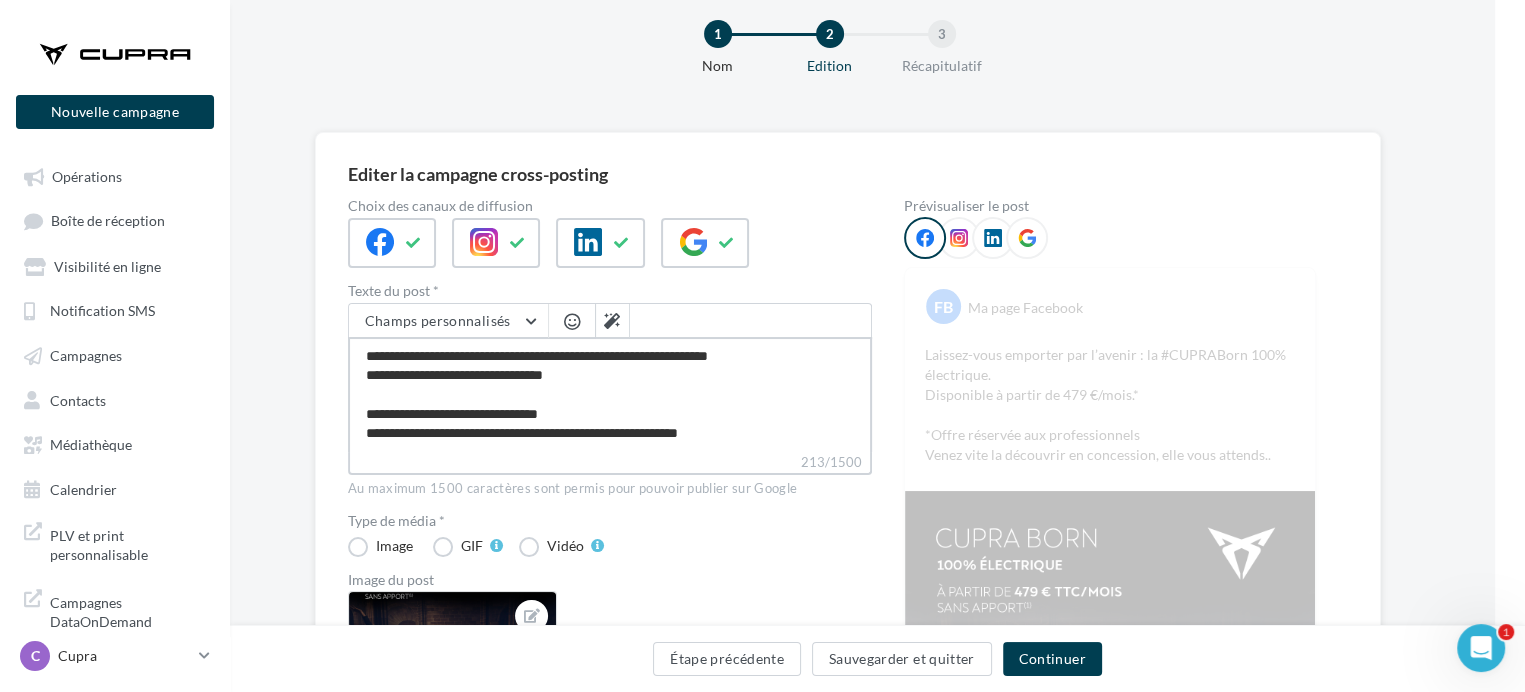 type on "**********" 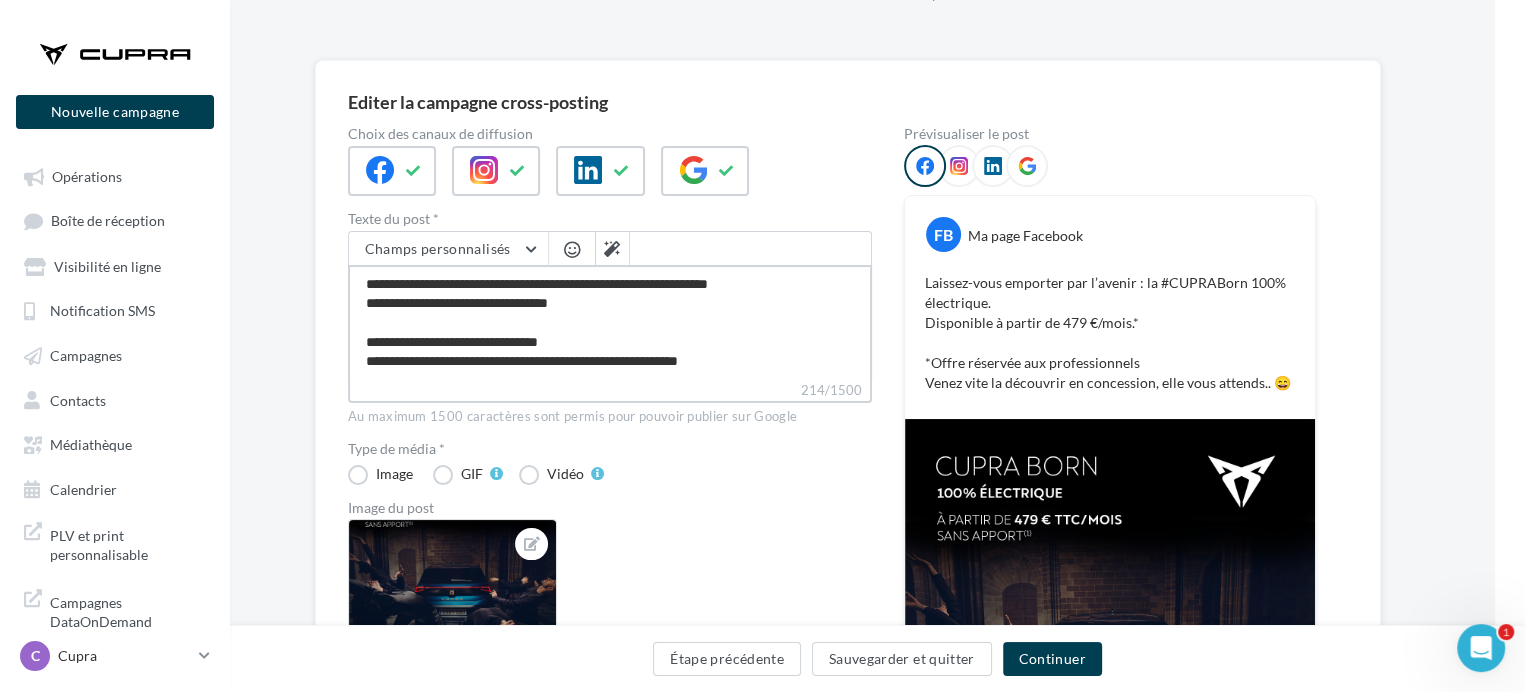 scroll, scrollTop: 0, scrollLeft: 30, axis: horizontal 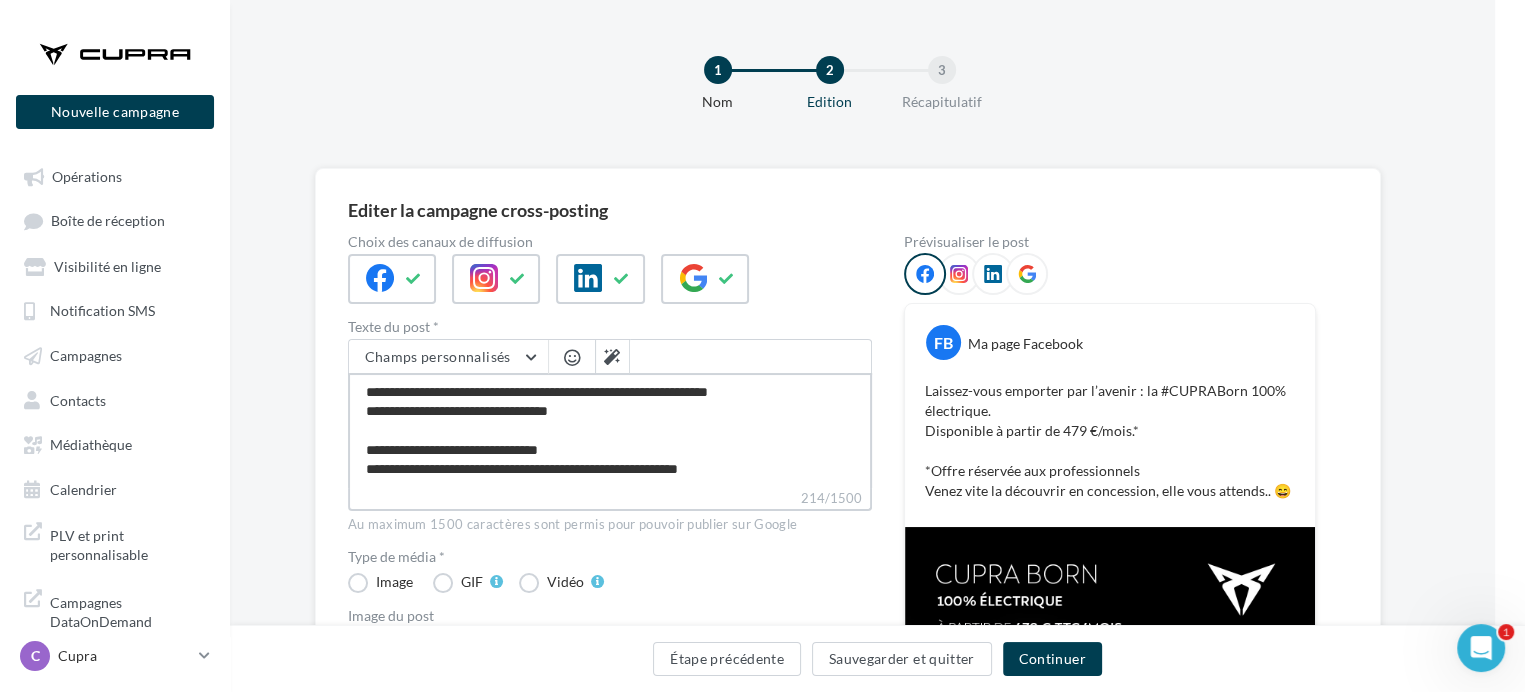 type on "**********" 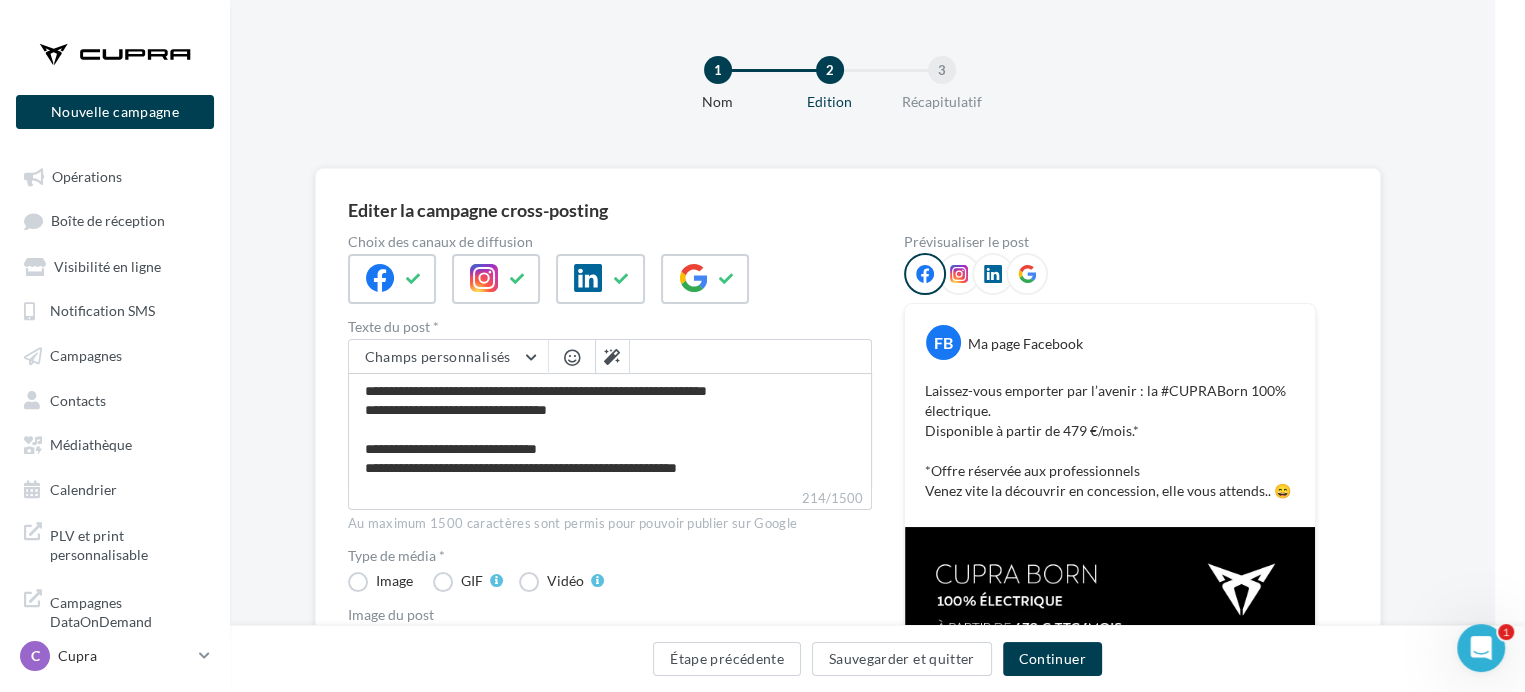 click at bounding box center [572, 357] 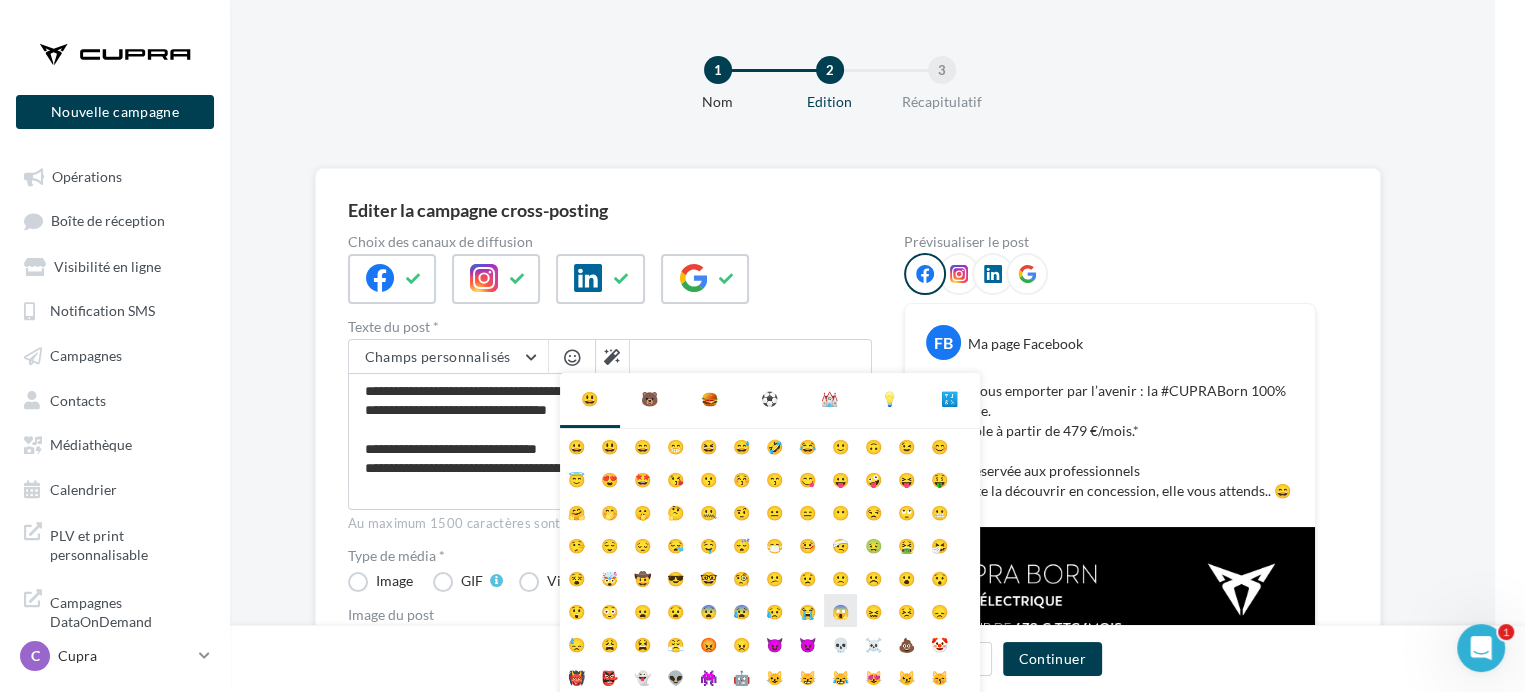 click on "😱" at bounding box center (840, 610) 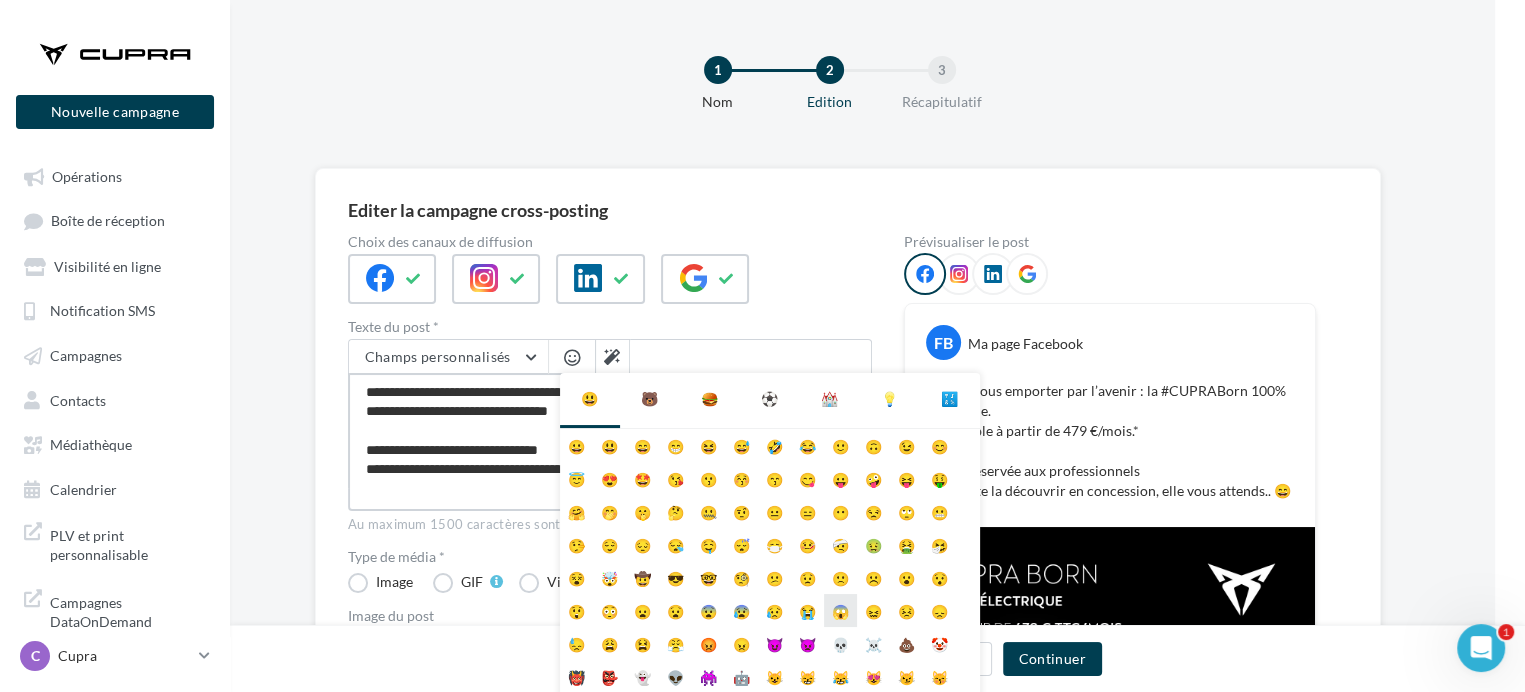 type on "**********" 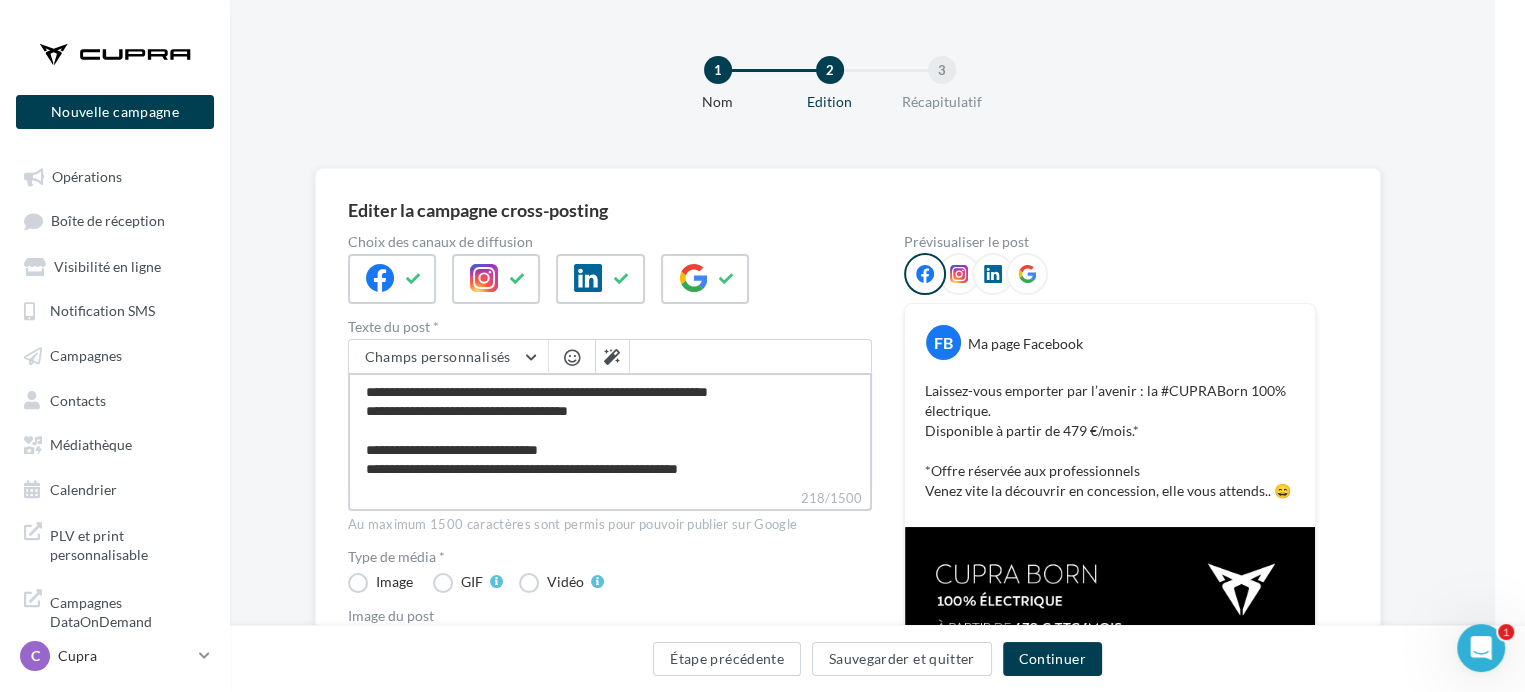 scroll, scrollTop: 67, scrollLeft: 30, axis: both 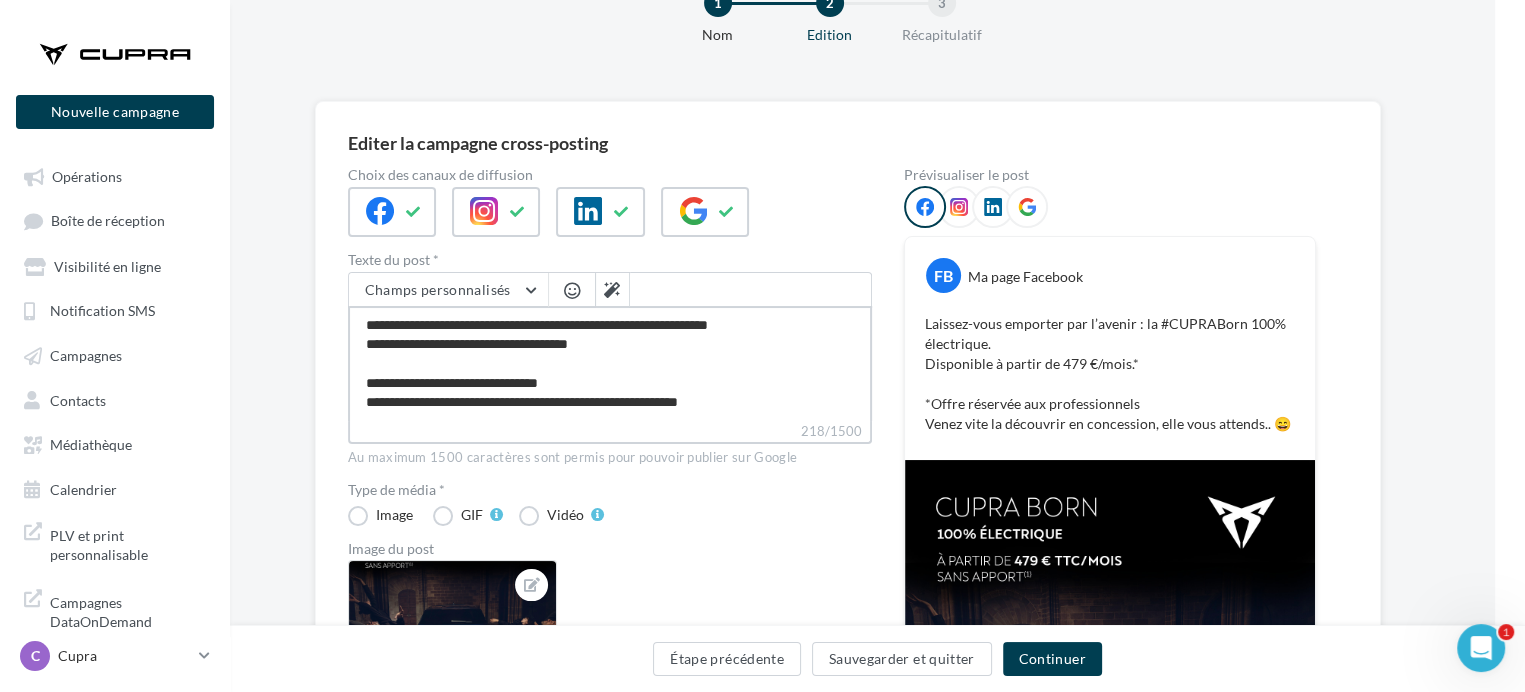 click on "**********" at bounding box center (610, 363) 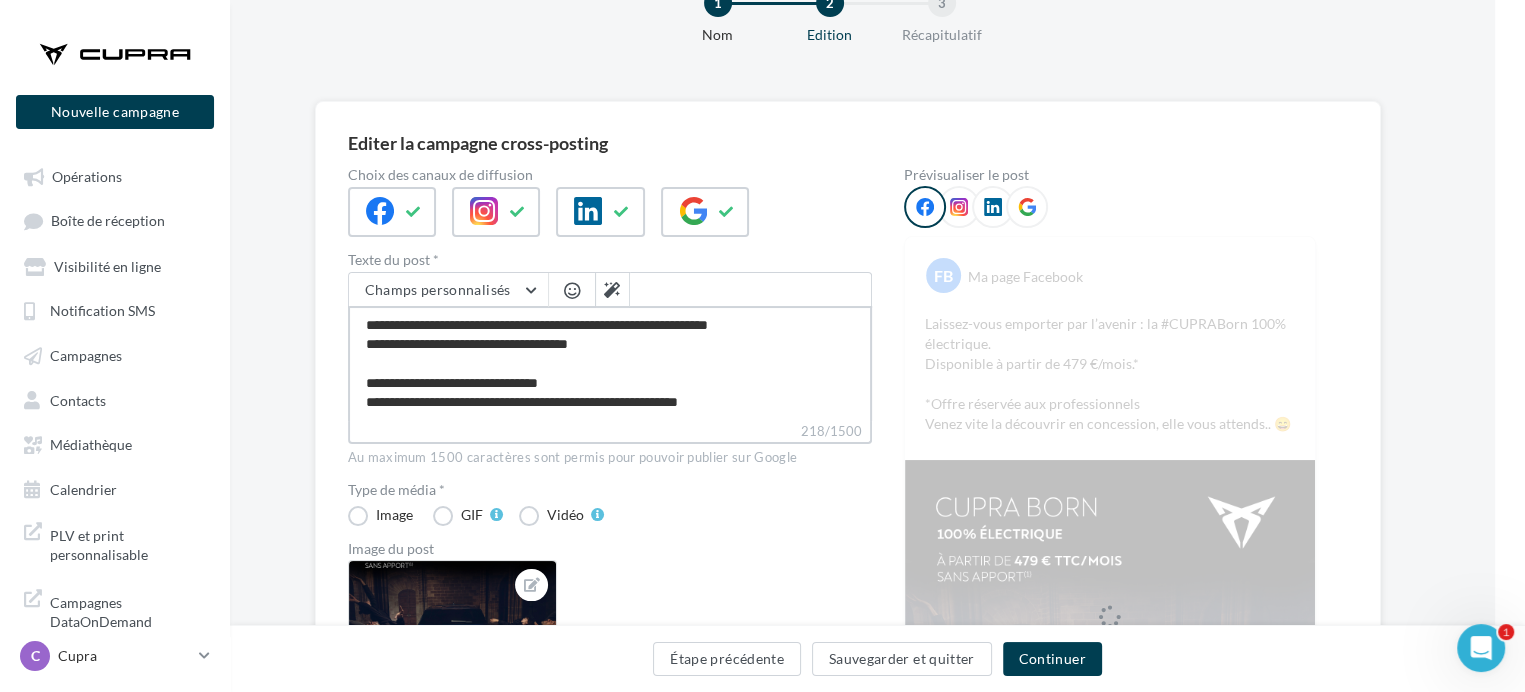 type on "**********" 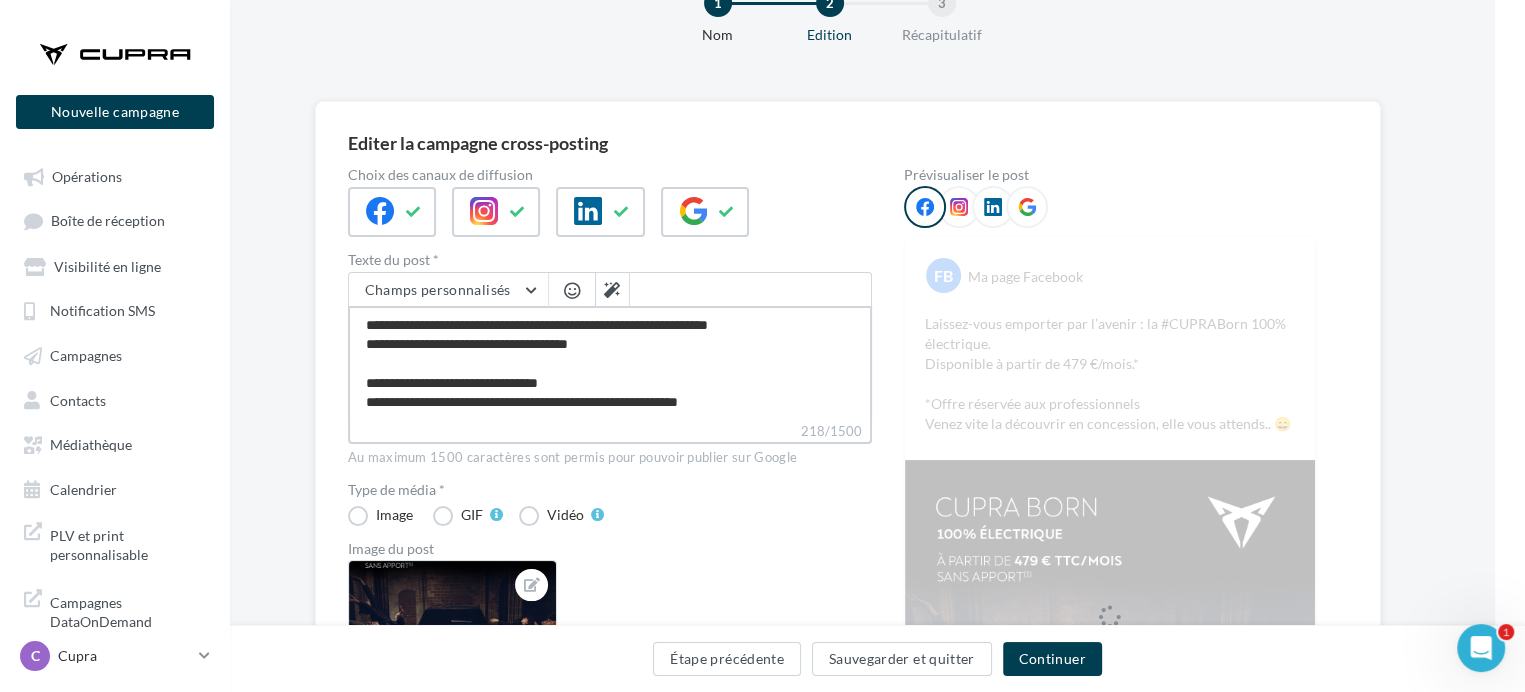 type on "**********" 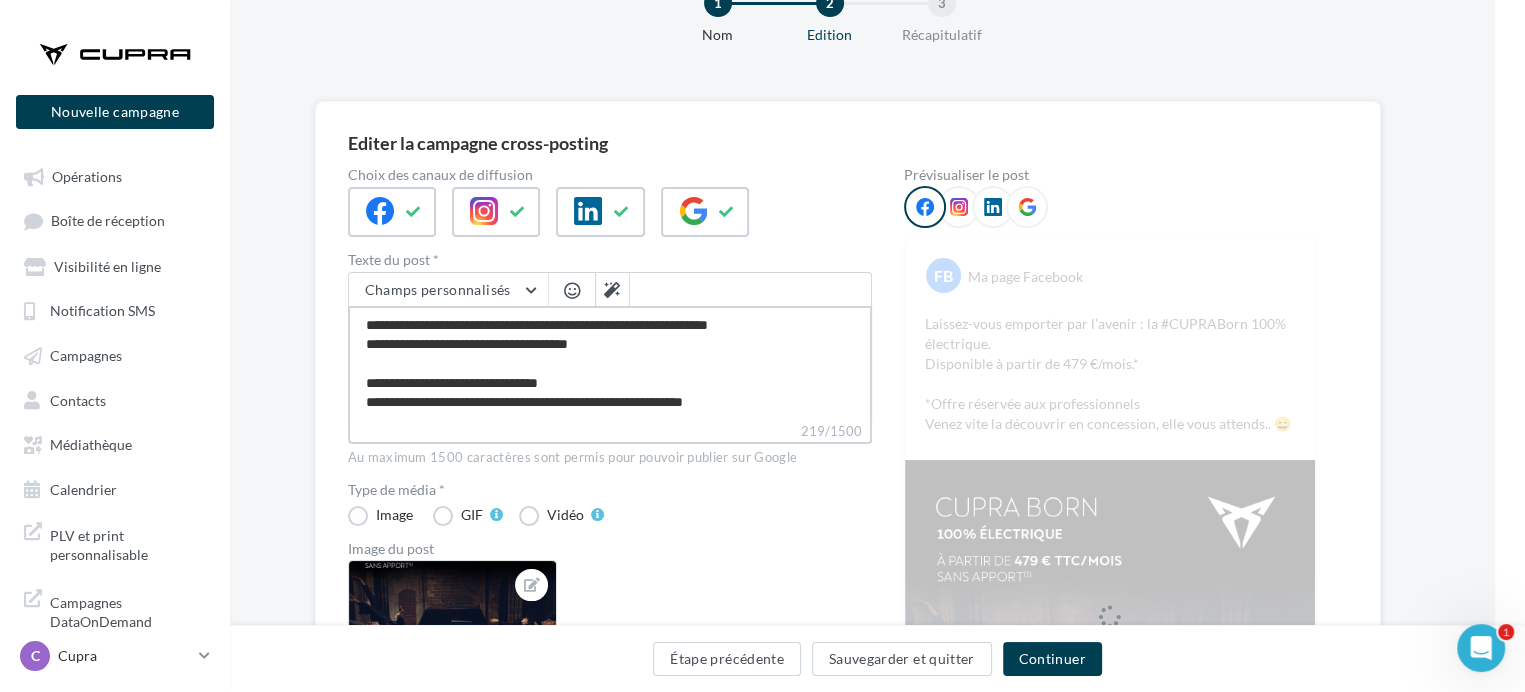 type on "**********" 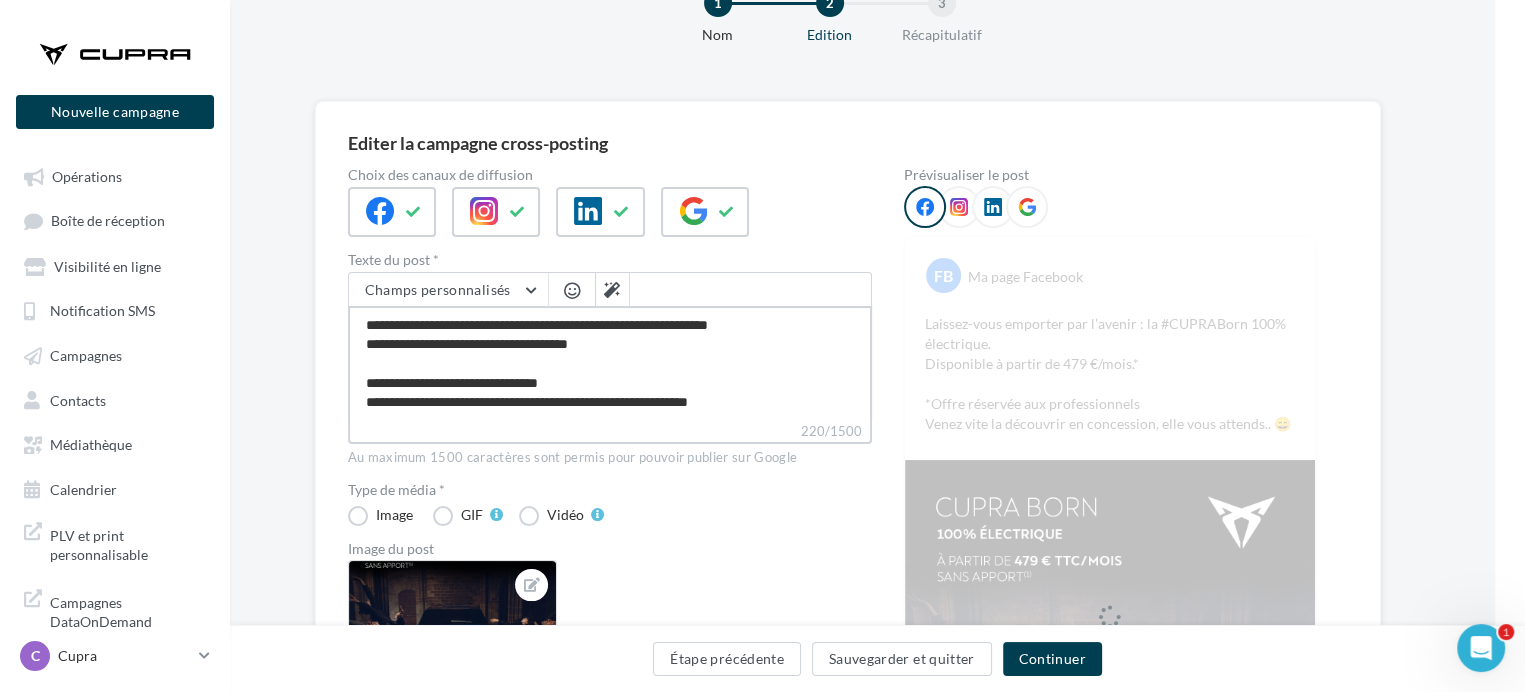 scroll, scrollTop: 28, scrollLeft: 0, axis: vertical 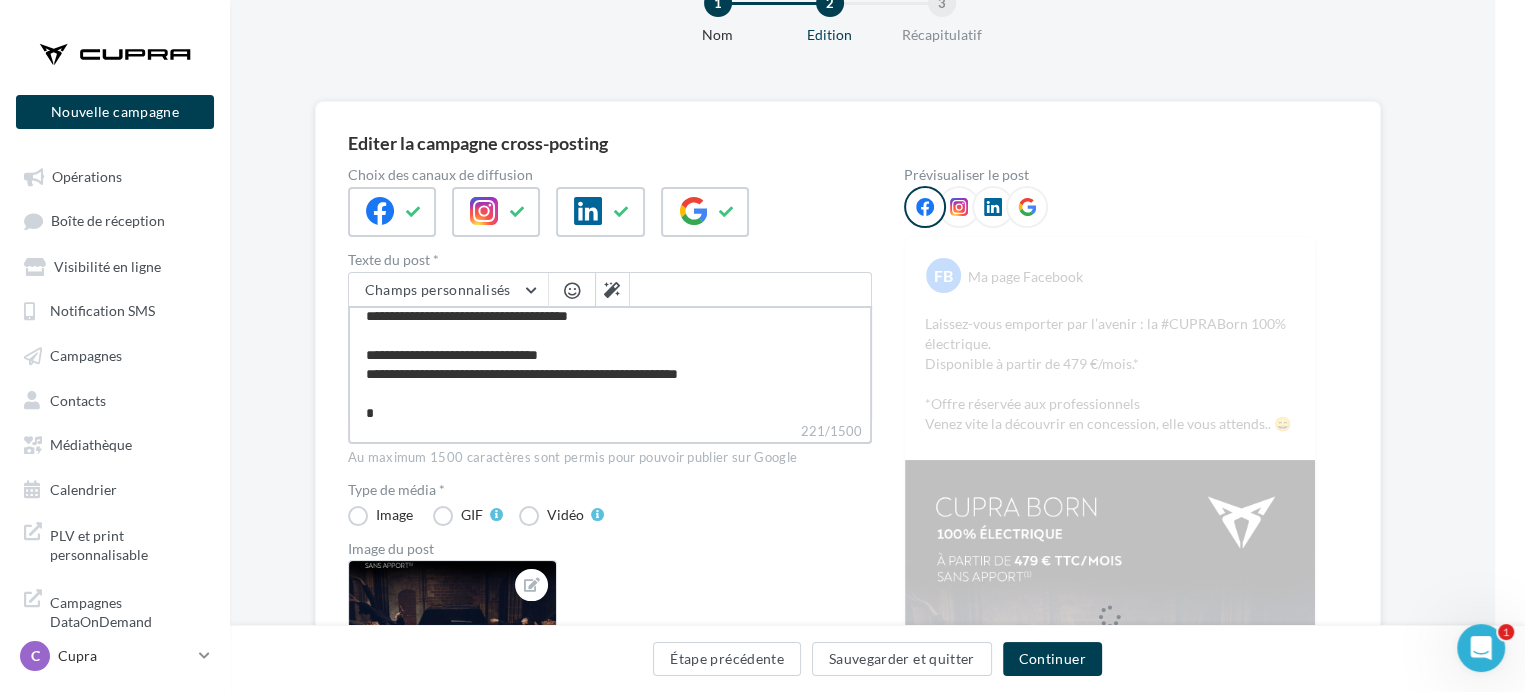 type on "**********" 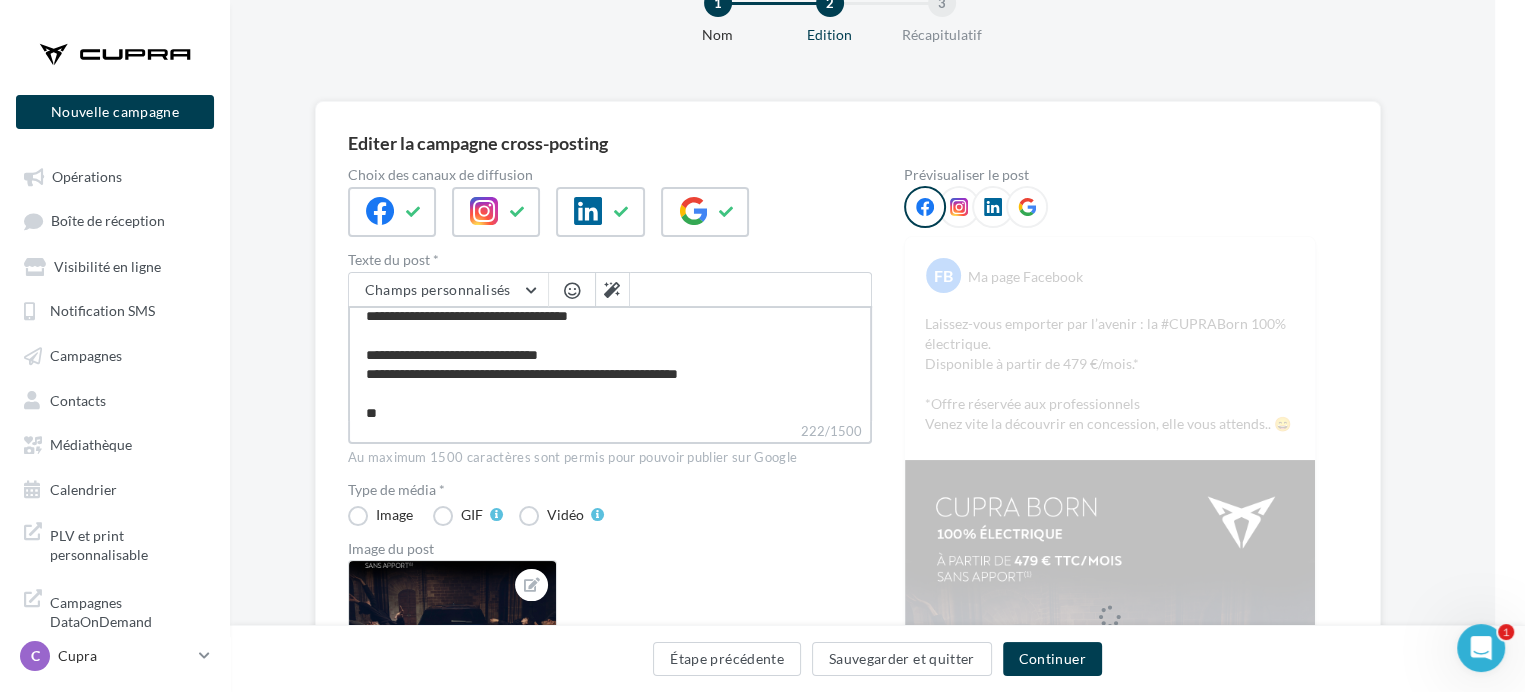 type on "**********" 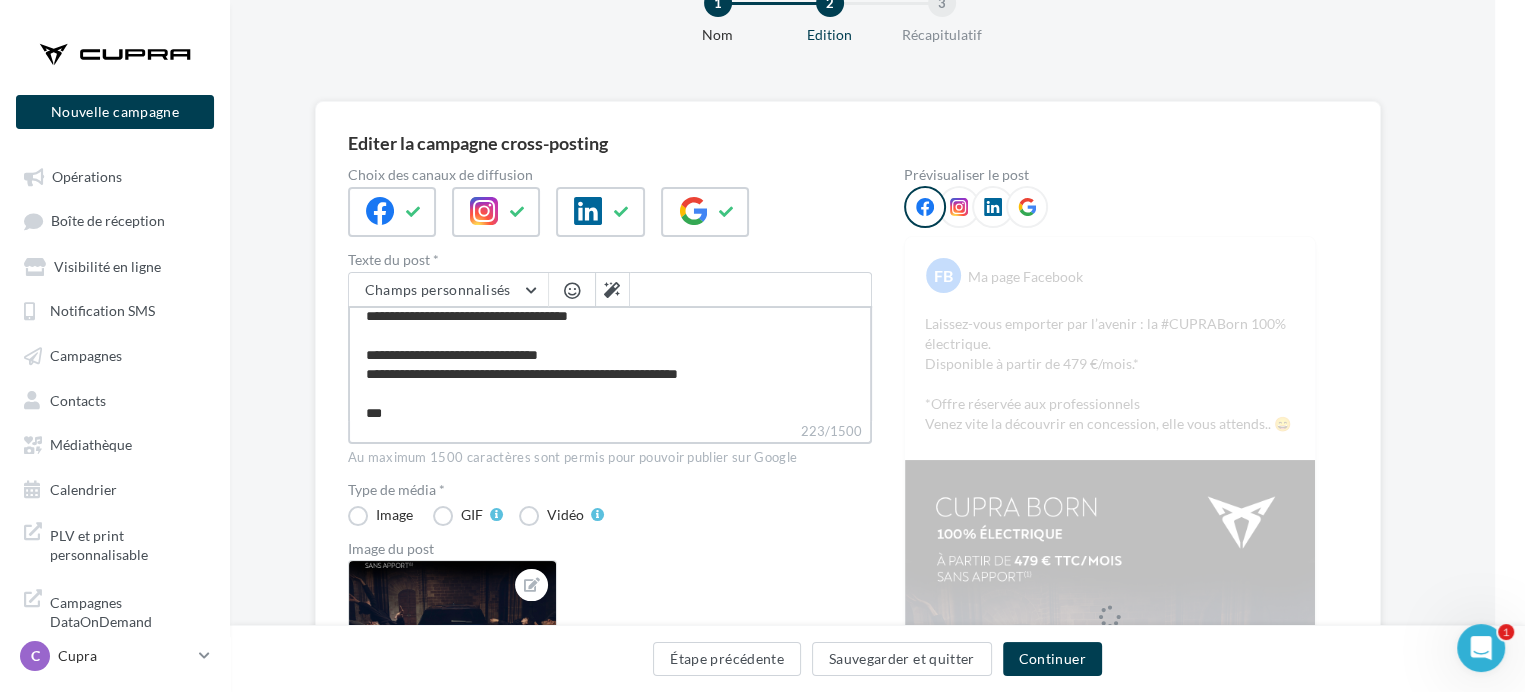 type on "**********" 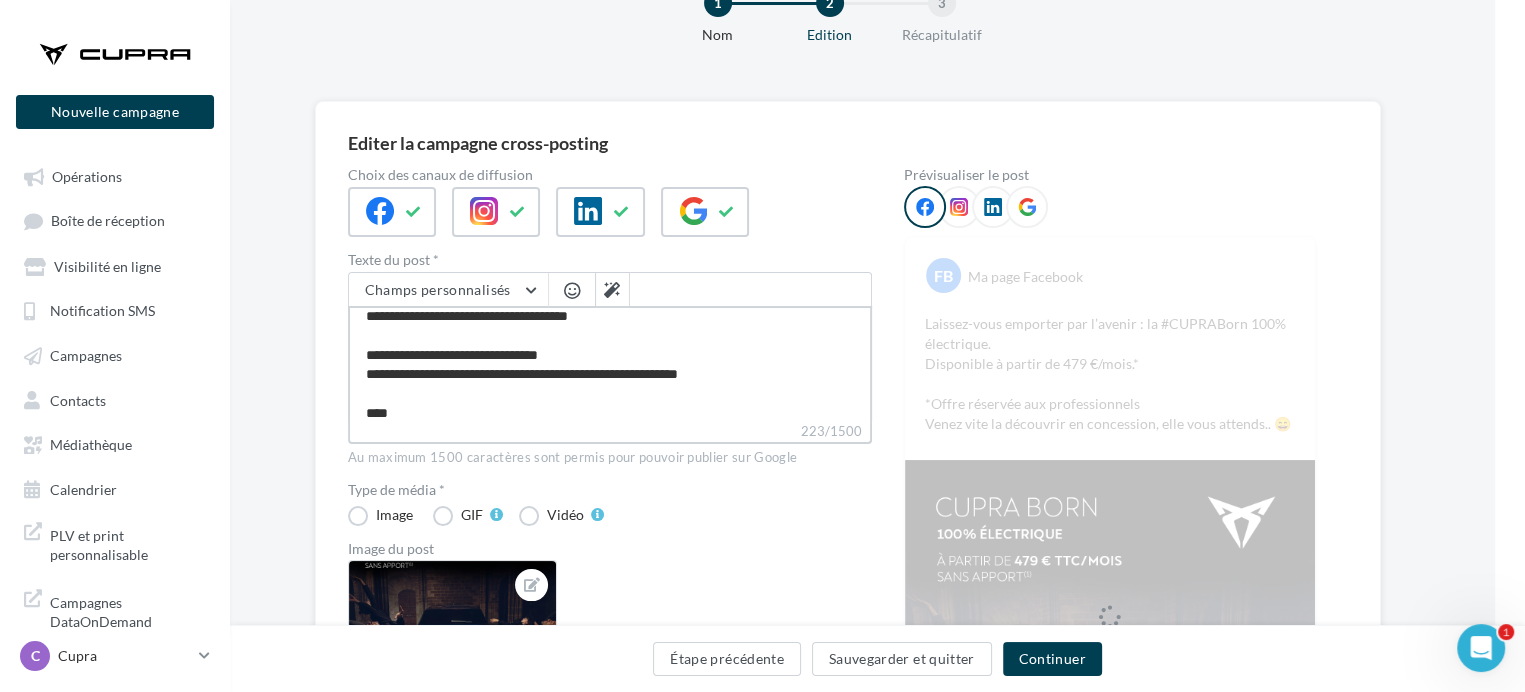 type on "**********" 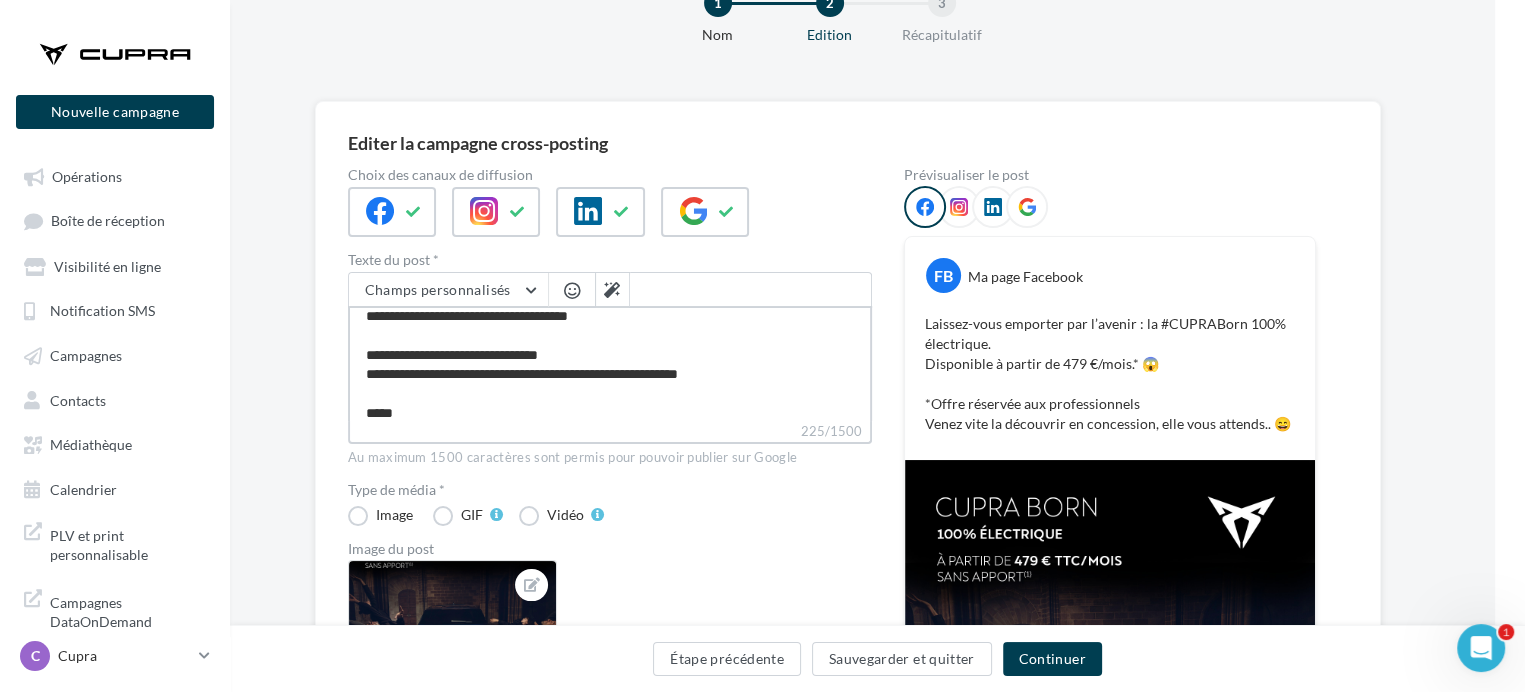 type on "**********" 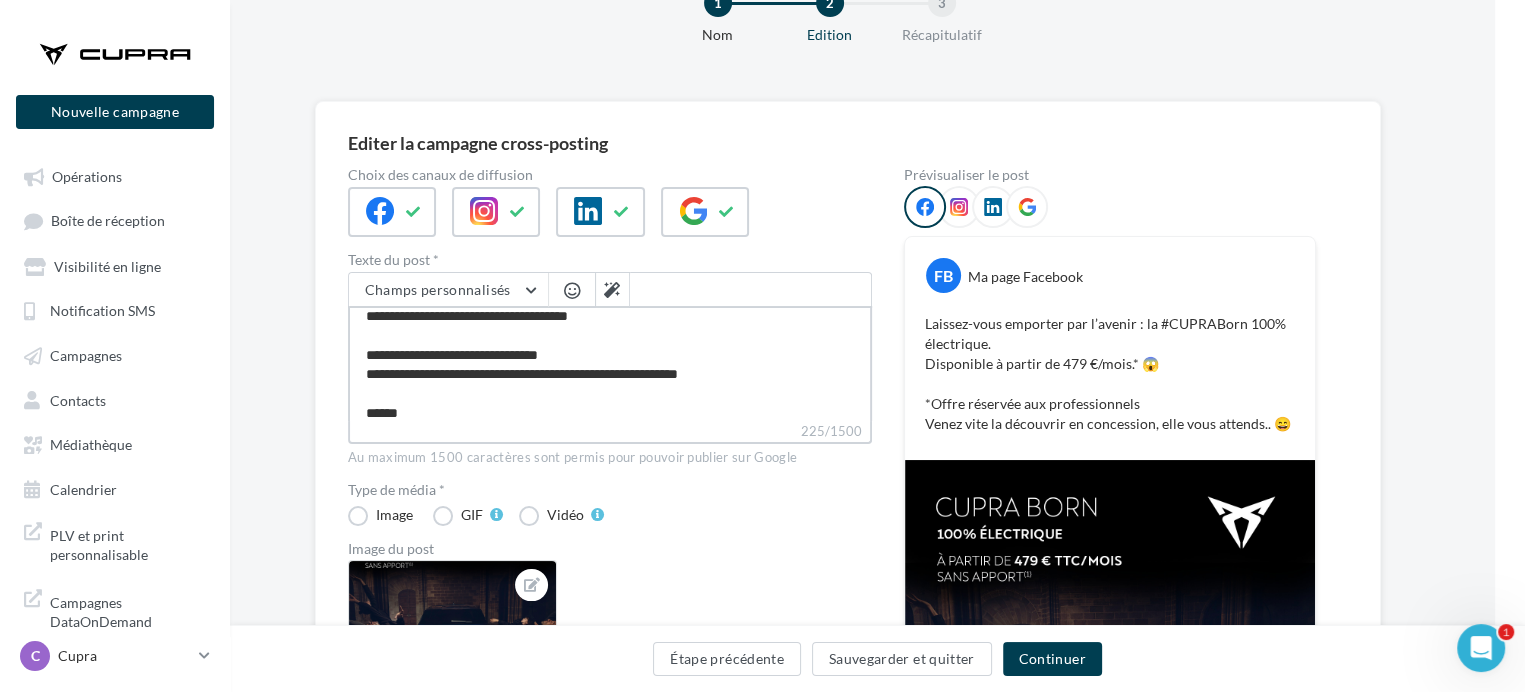 type on "**********" 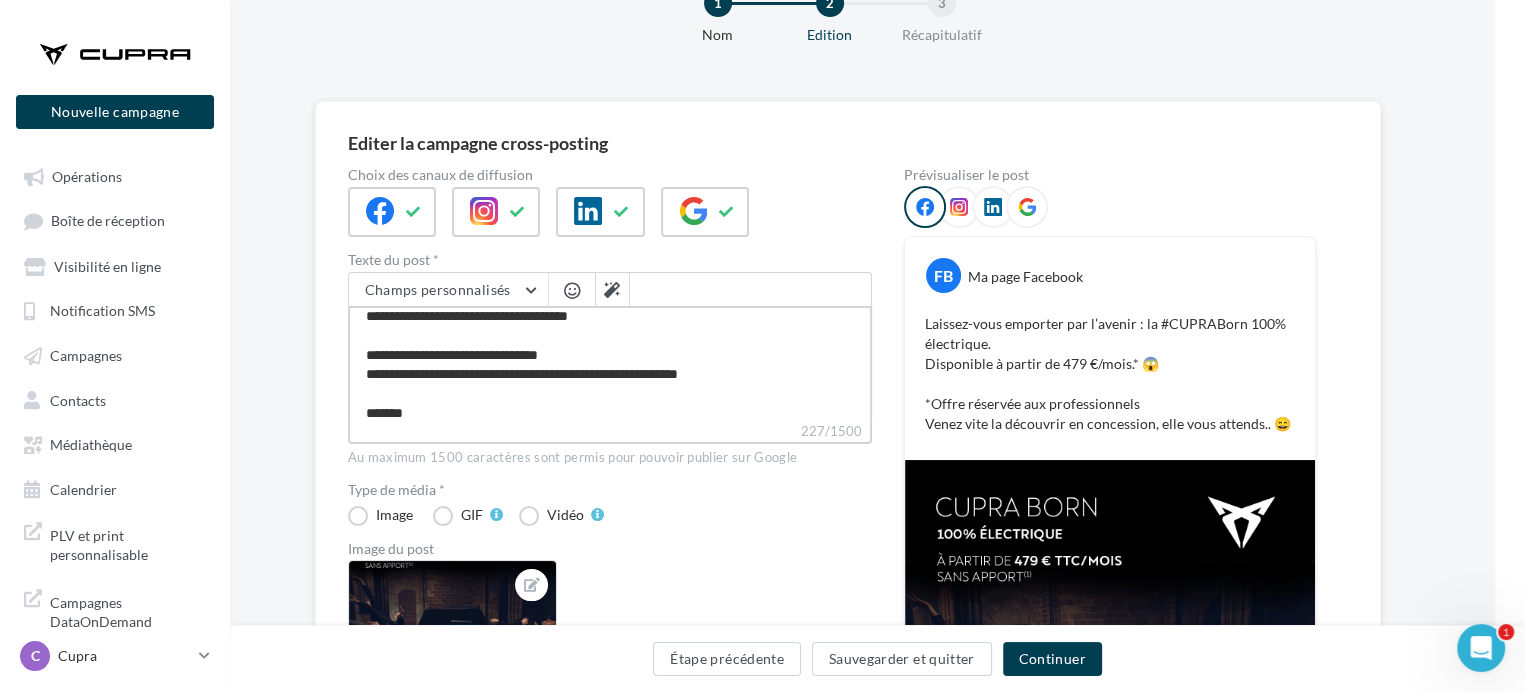type on "**********" 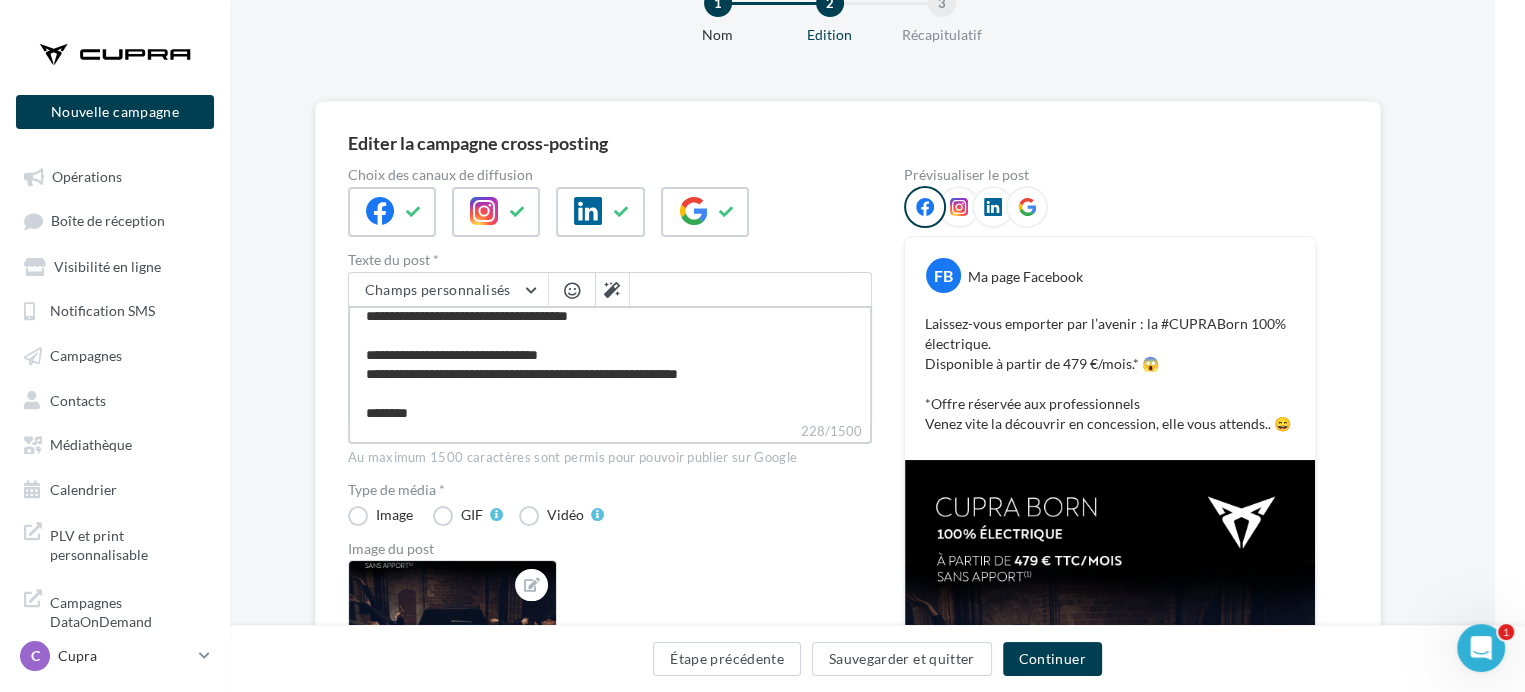 type on "**********" 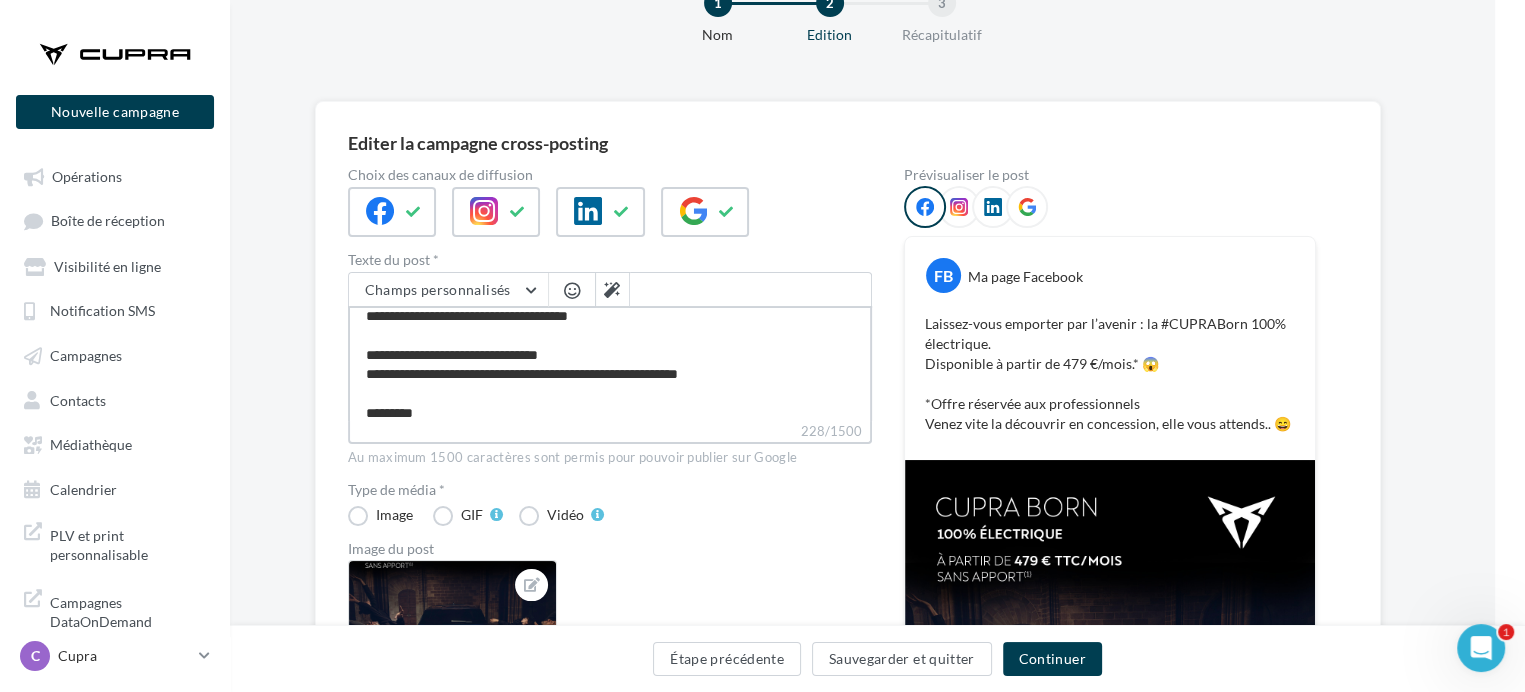 type on "**********" 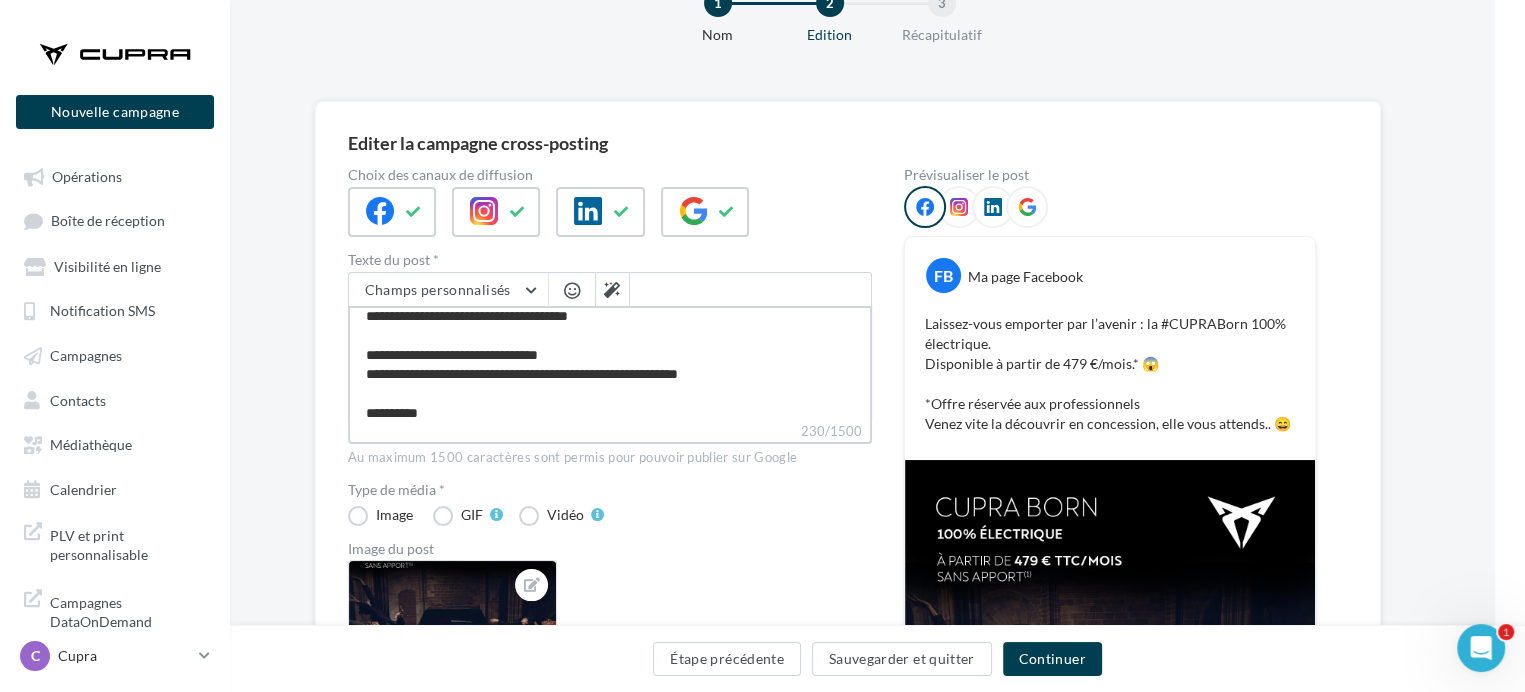 type on "**********" 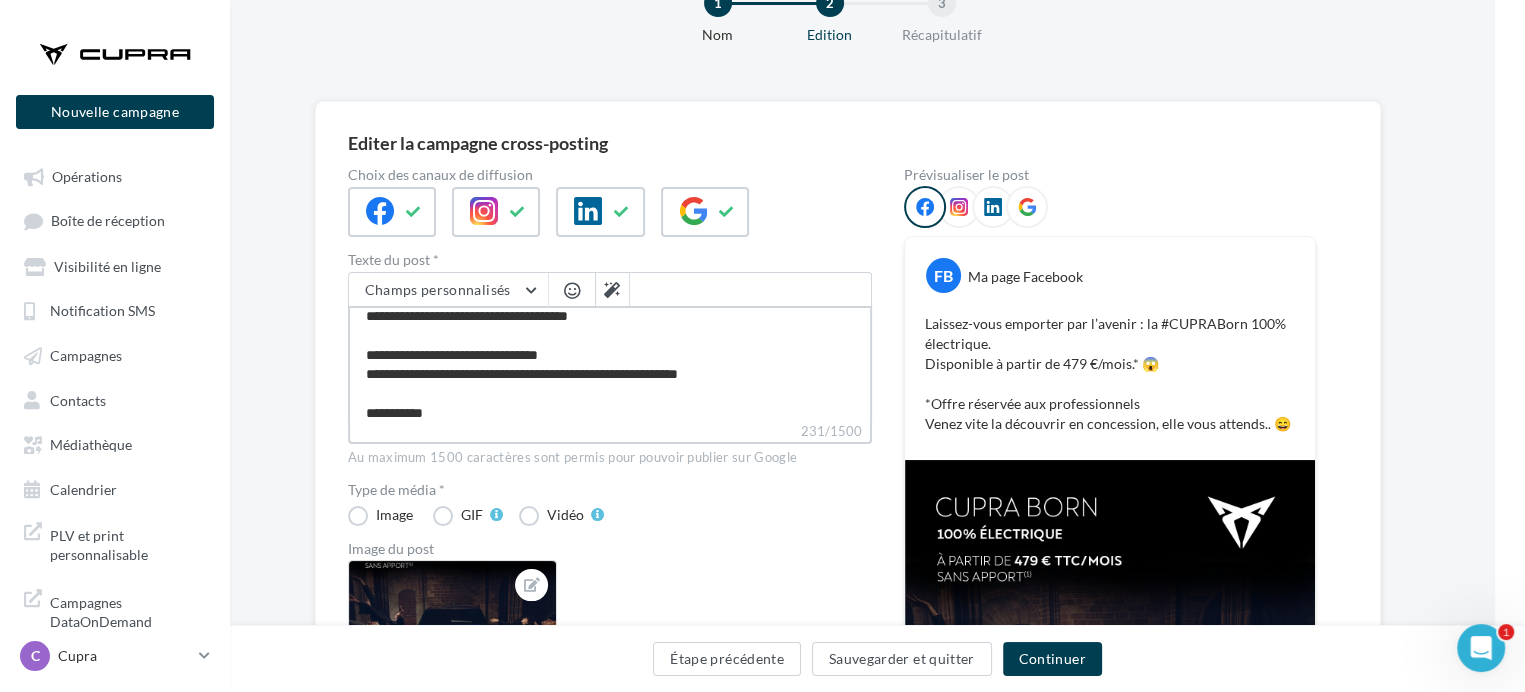 type on "**********" 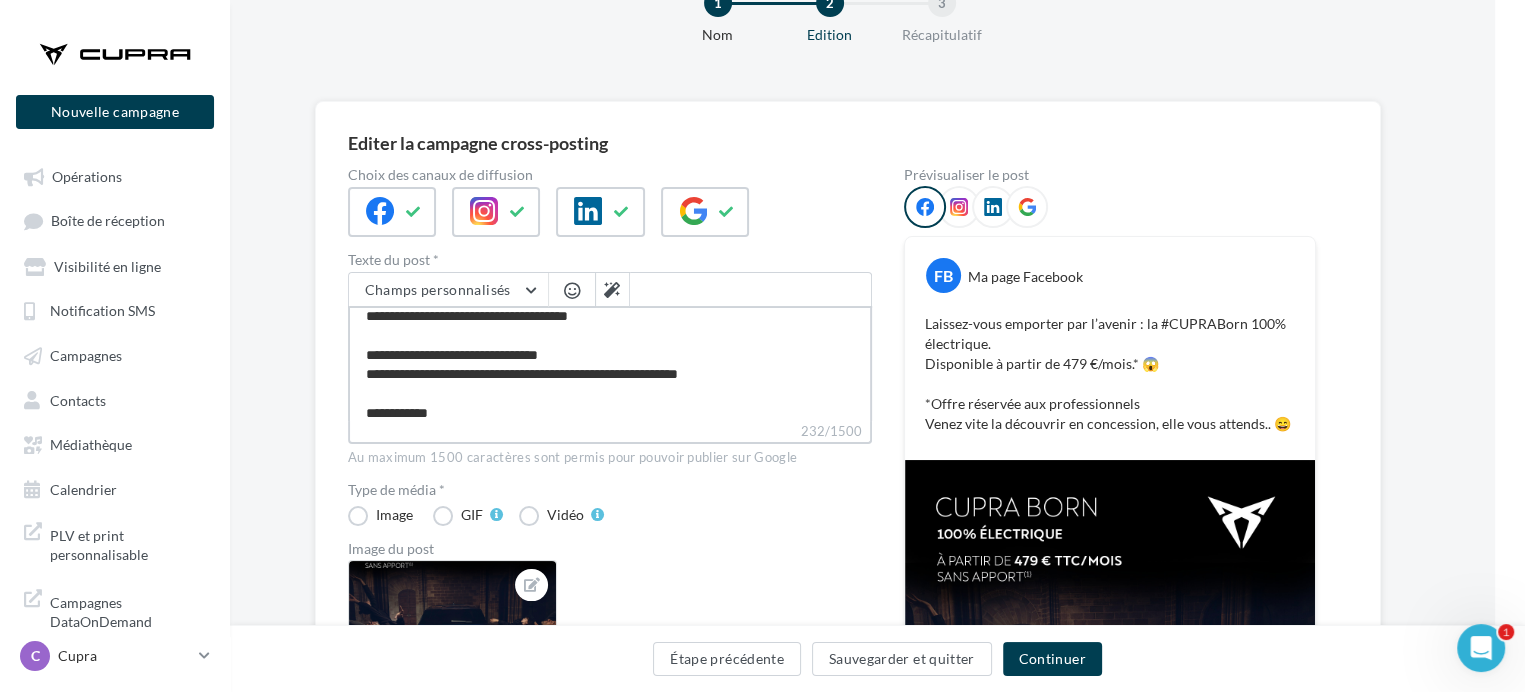 type on "**********" 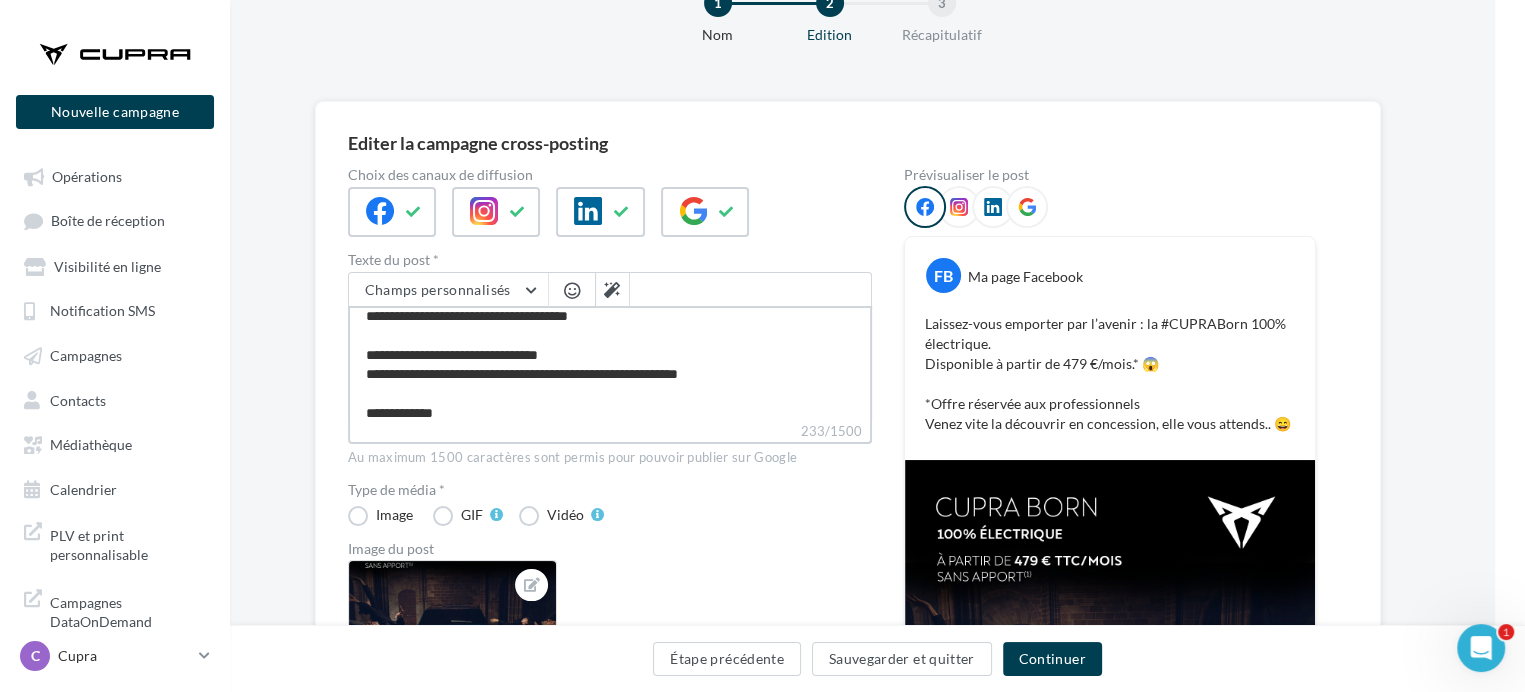 type on "**********" 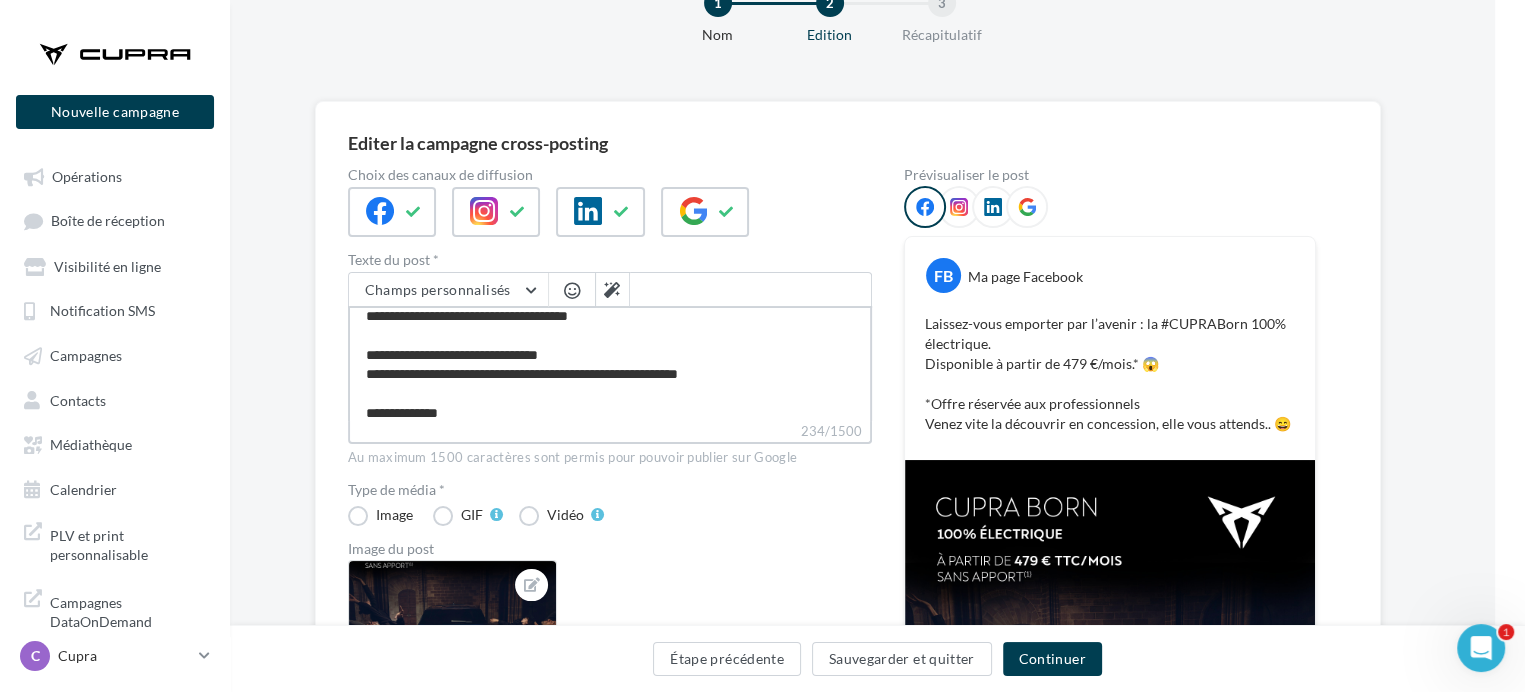 type on "**********" 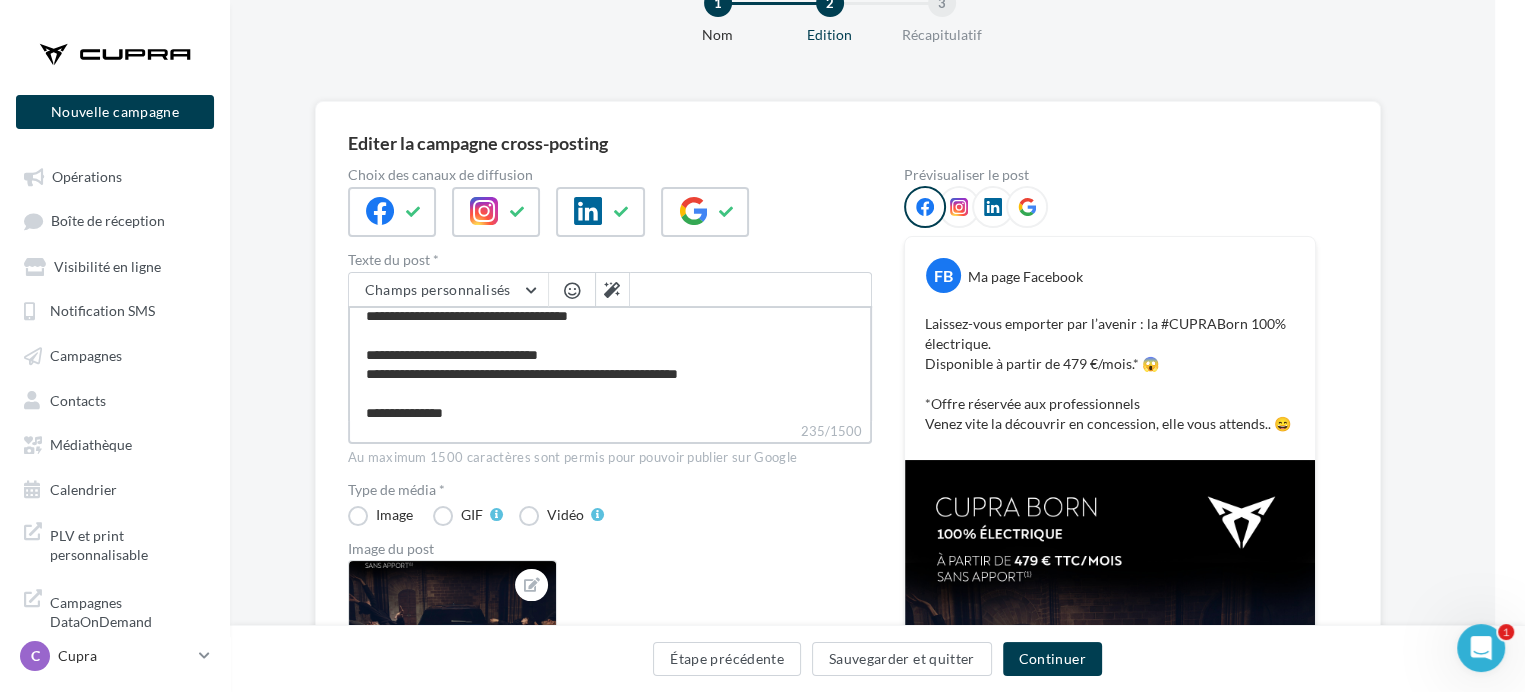type on "**********" 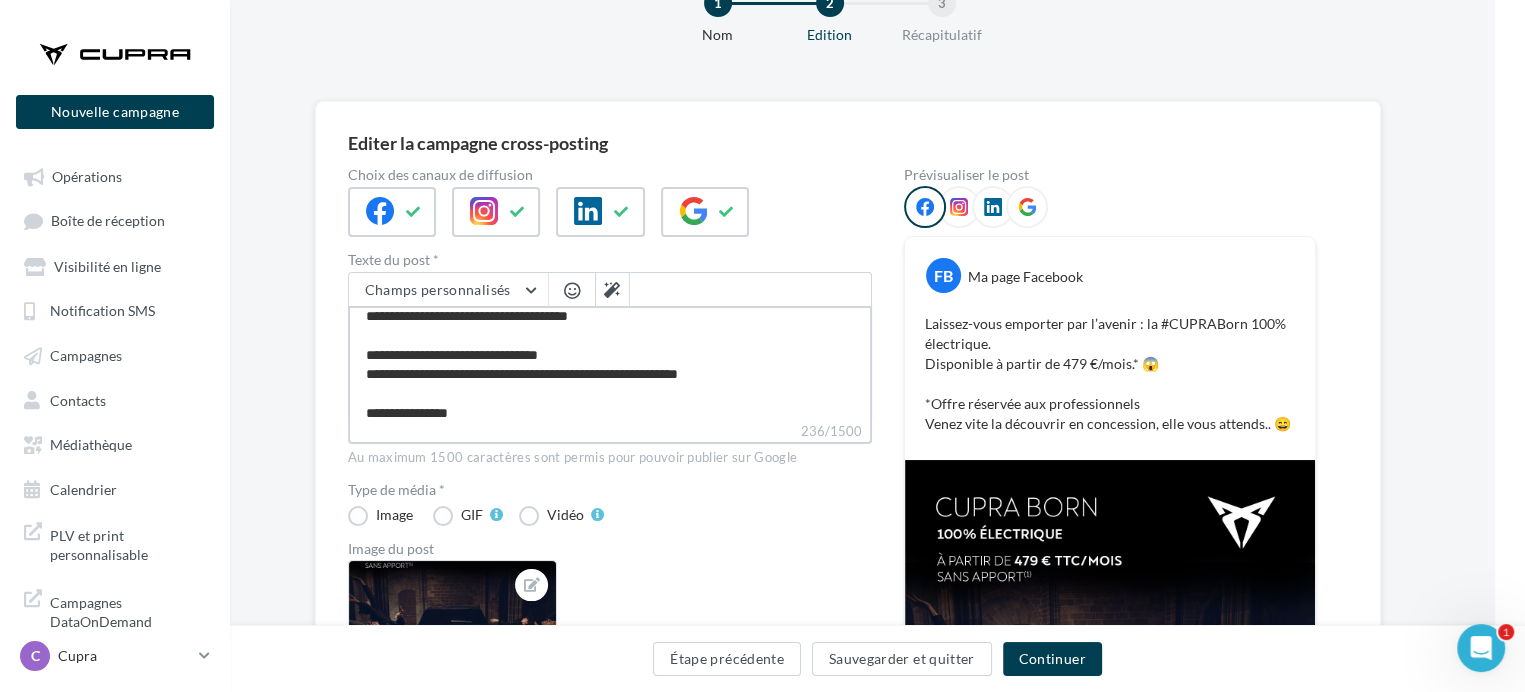 type on "**********" 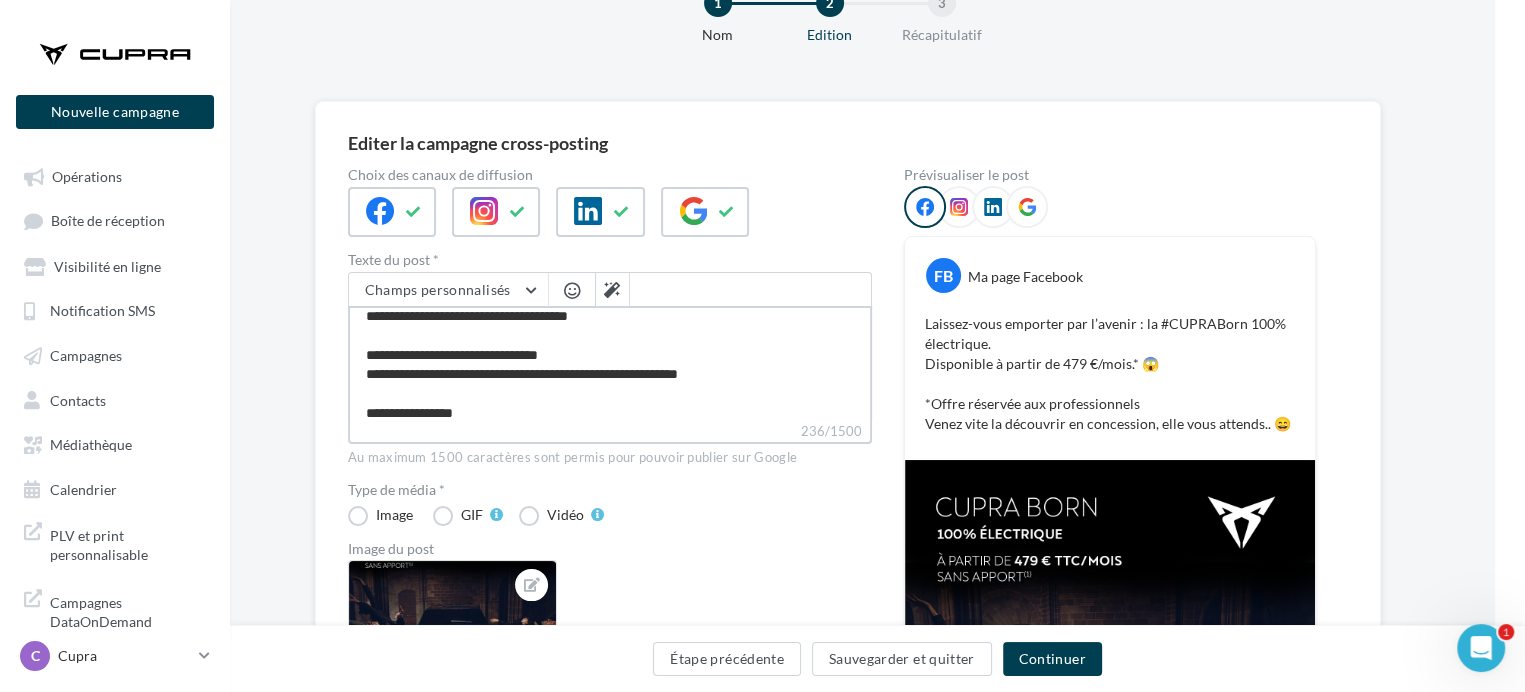 type on "**********" 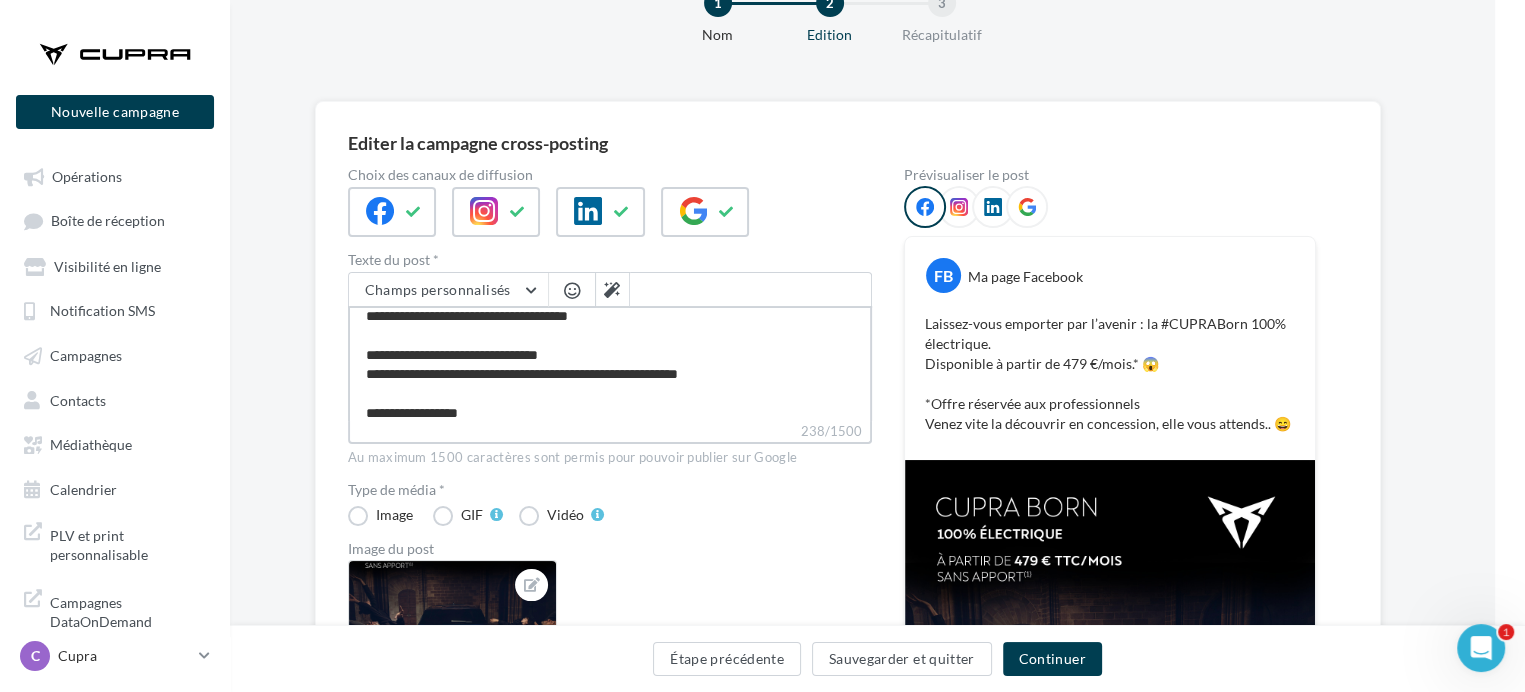 type on "**********" 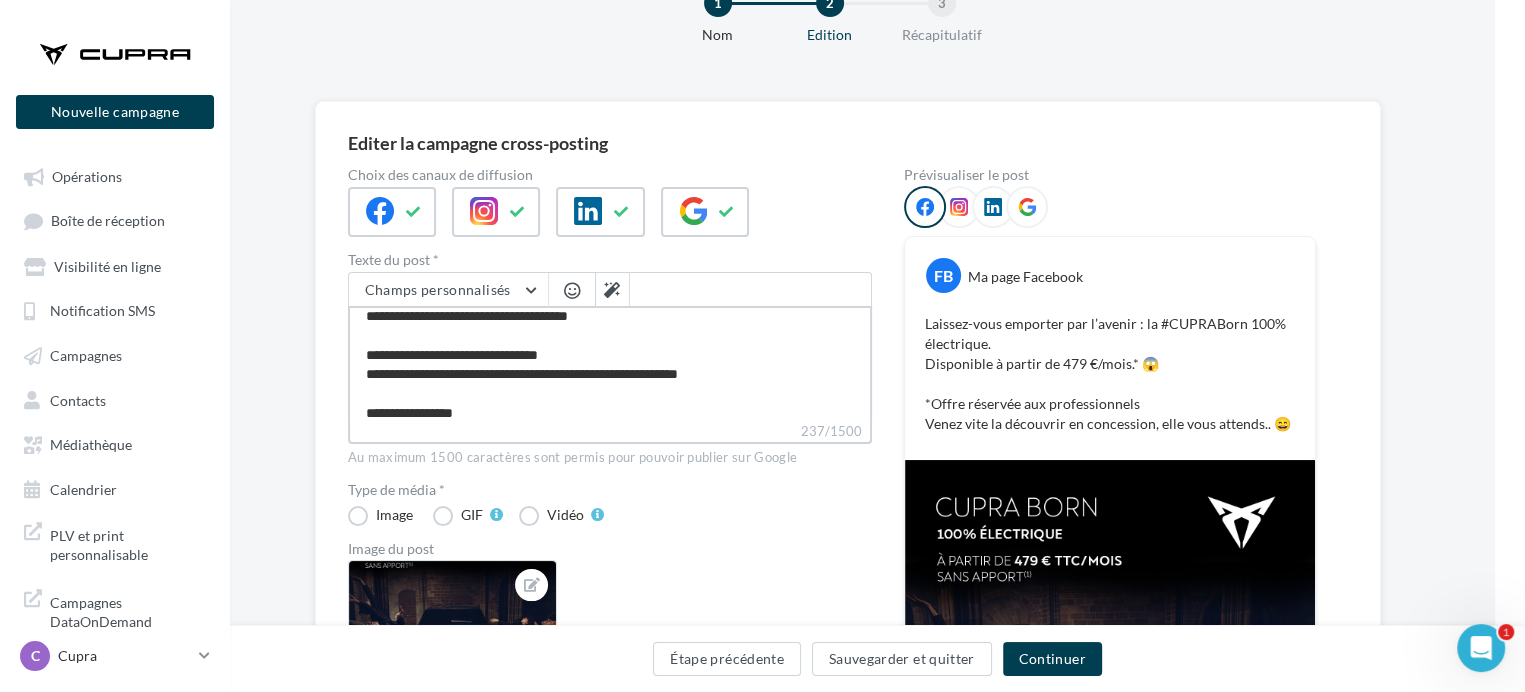type on "**********" 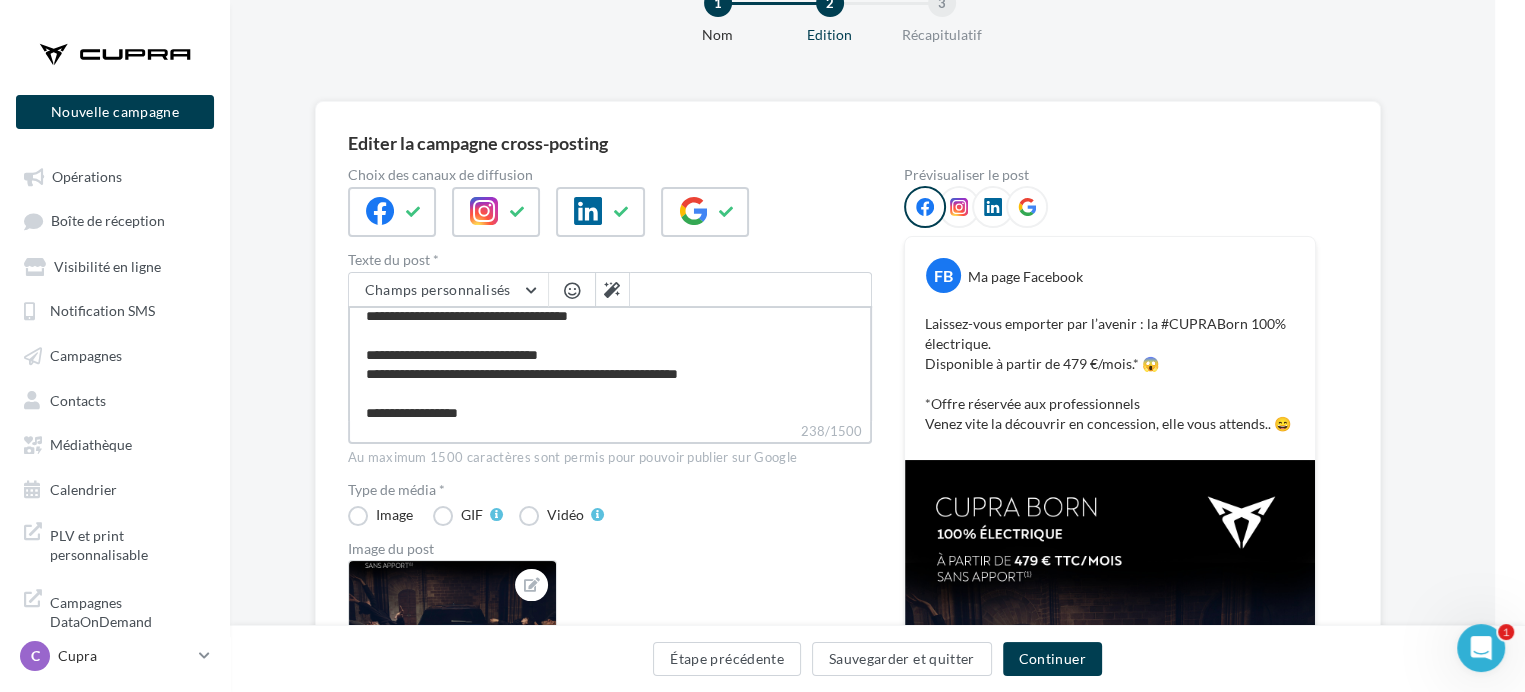 type on "**********" 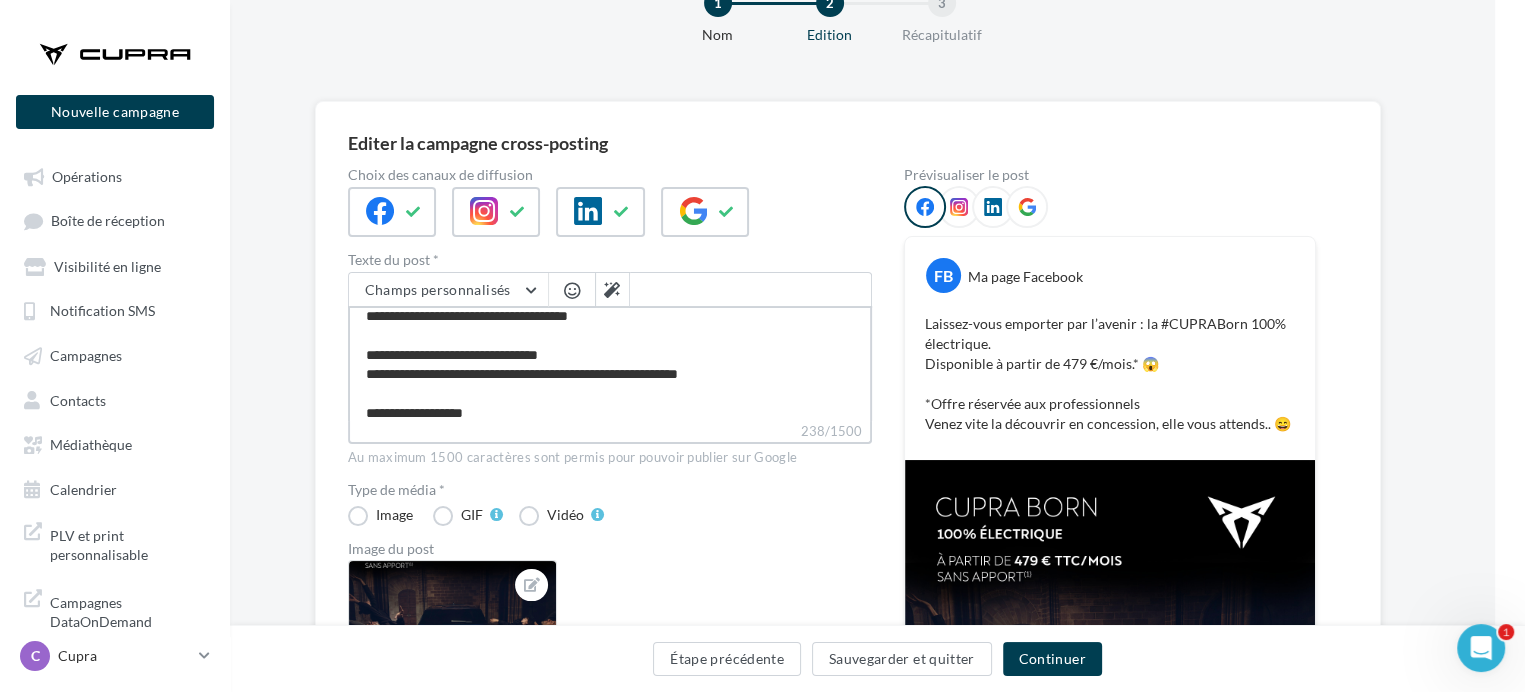 type 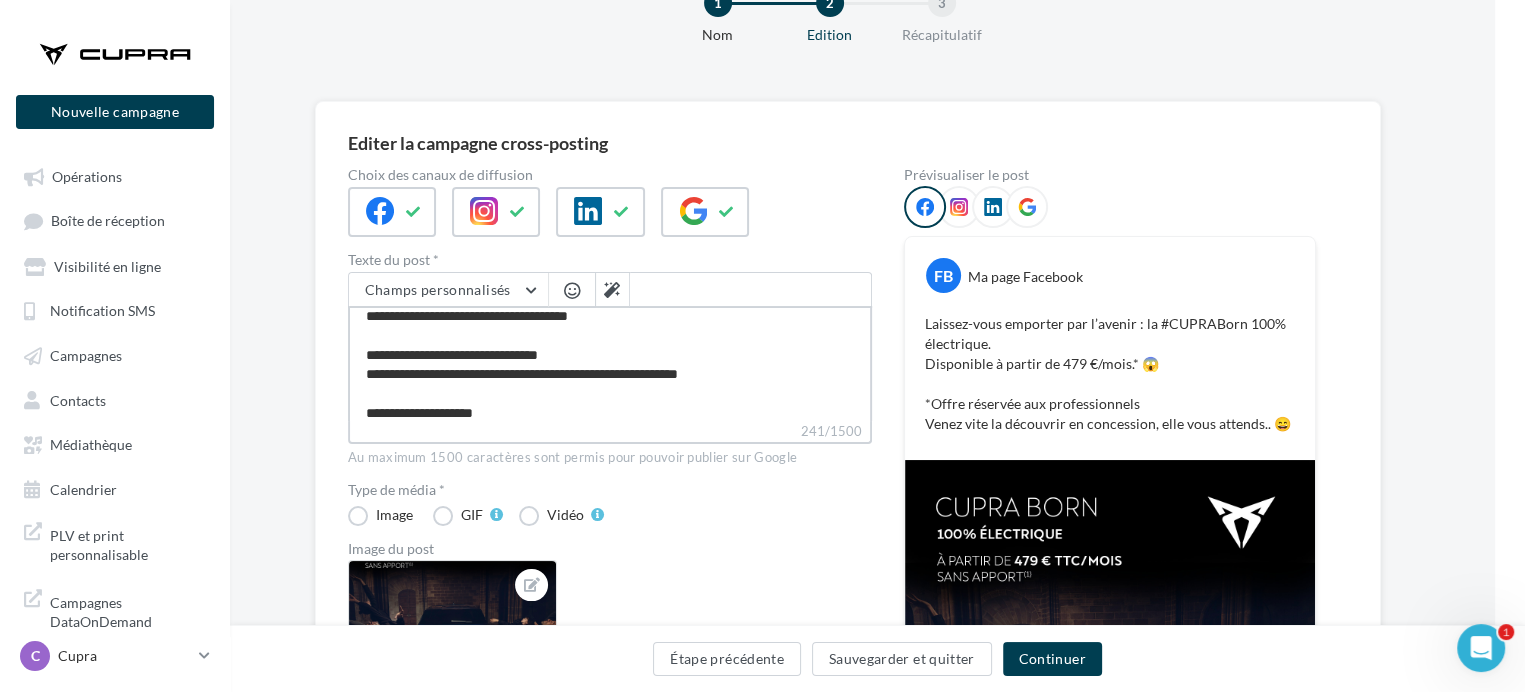 scroll, scrollTop: 47, scrollLeft: 0, axis: vertical 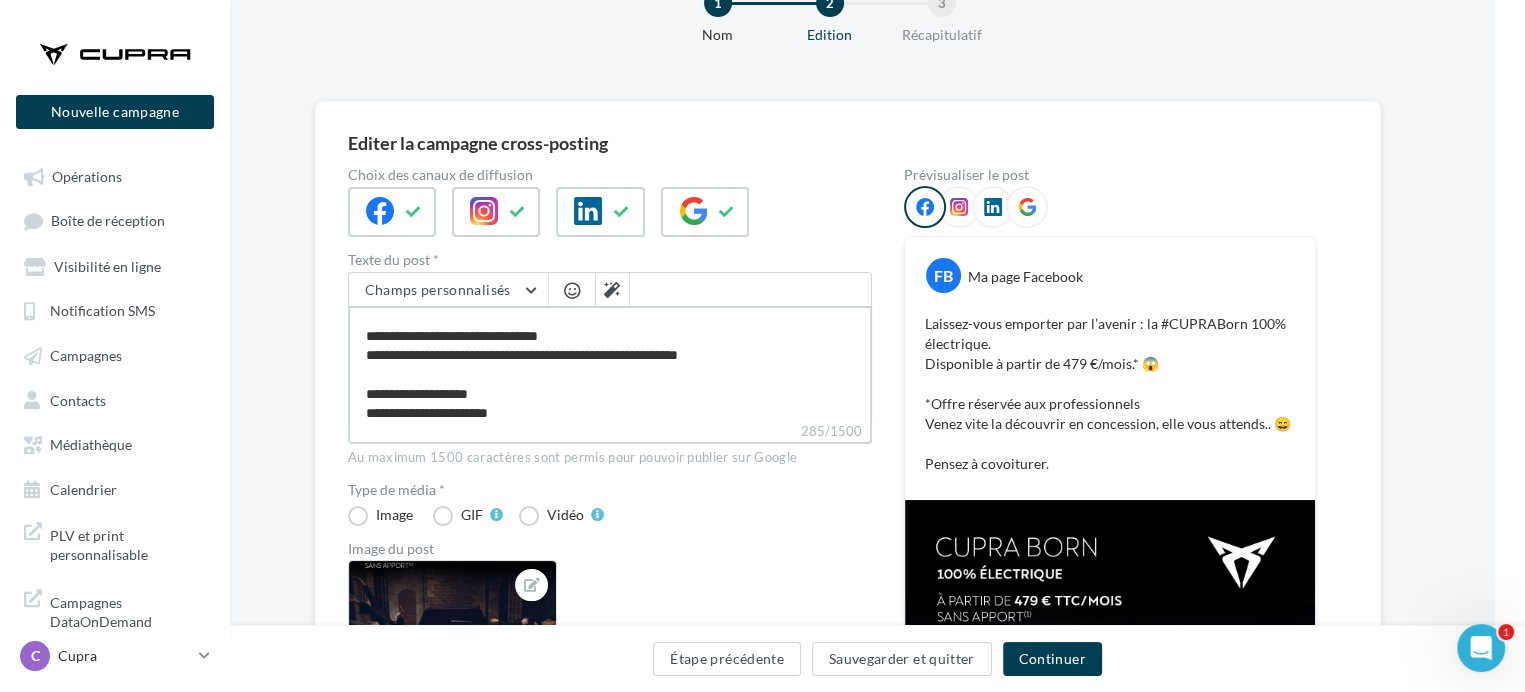 click on "**********" at bounding box center [610, 363] 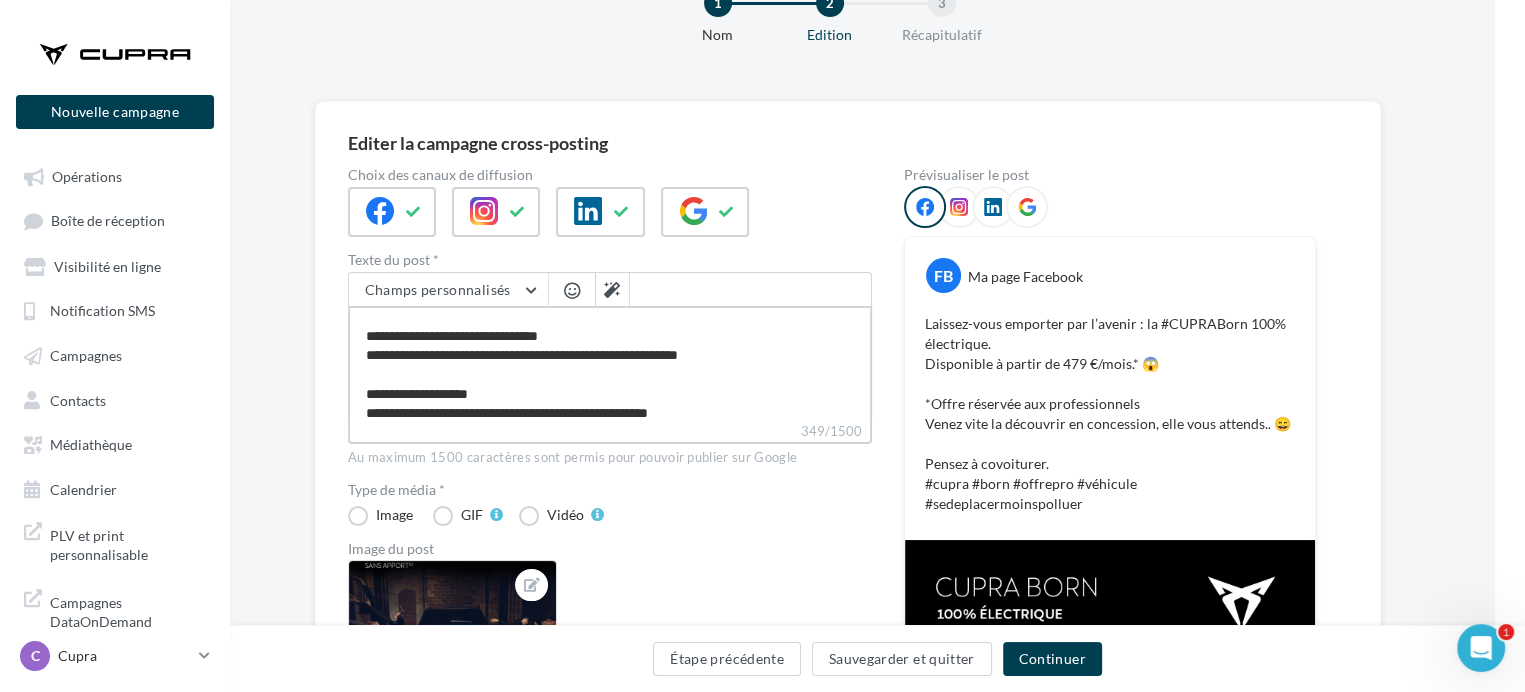 scroll, scrollTop: 56, scrollLeft: 0, axis: vertical 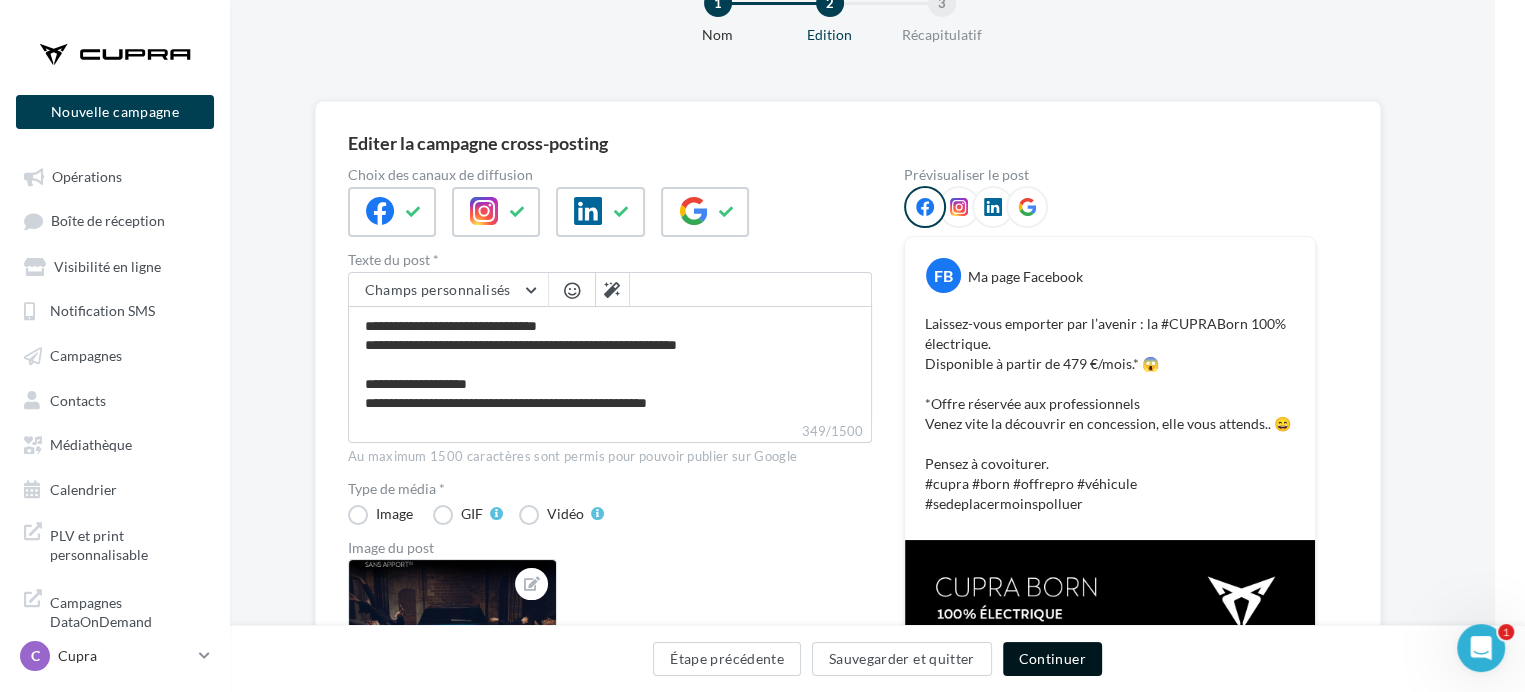 click on "Continuer" at bounding box center (1052, 659) 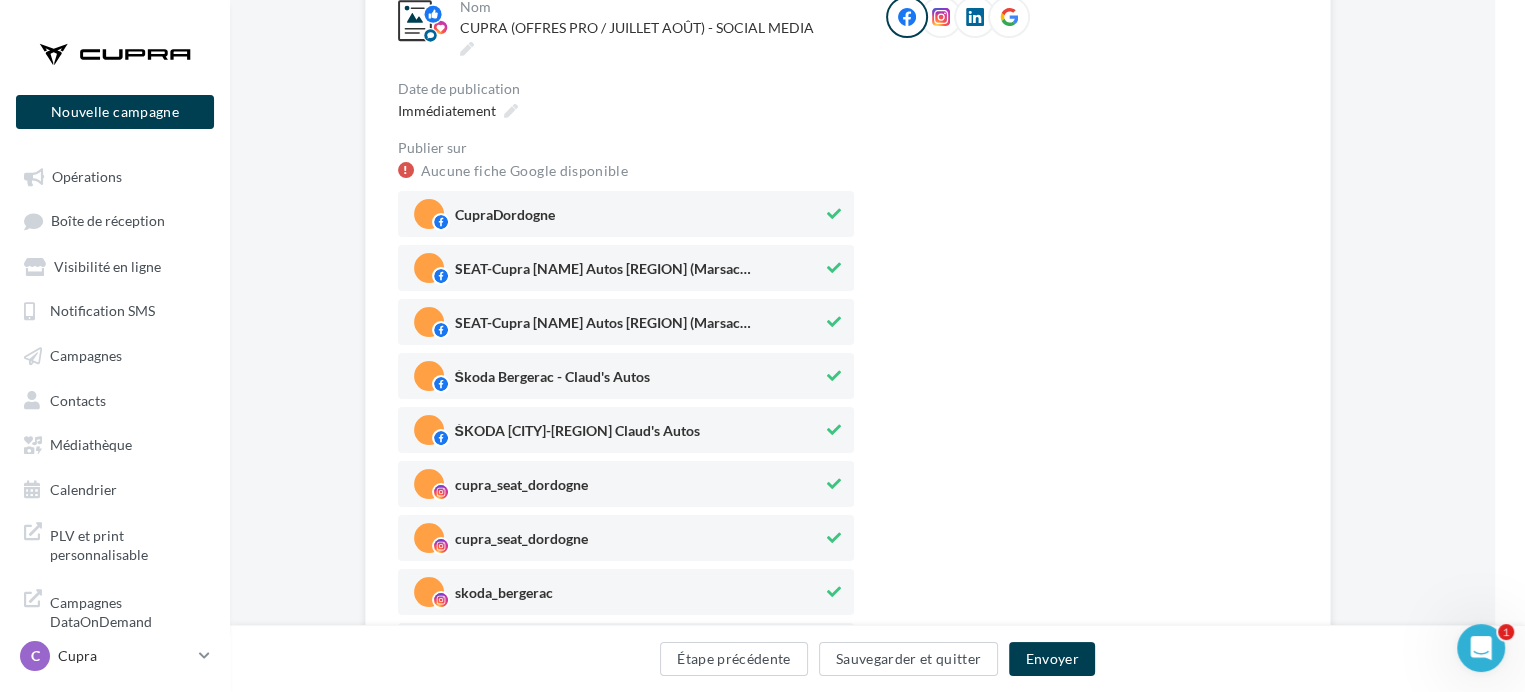 scroll, scrollTop: 244, scrollLeft: 30, axis: both 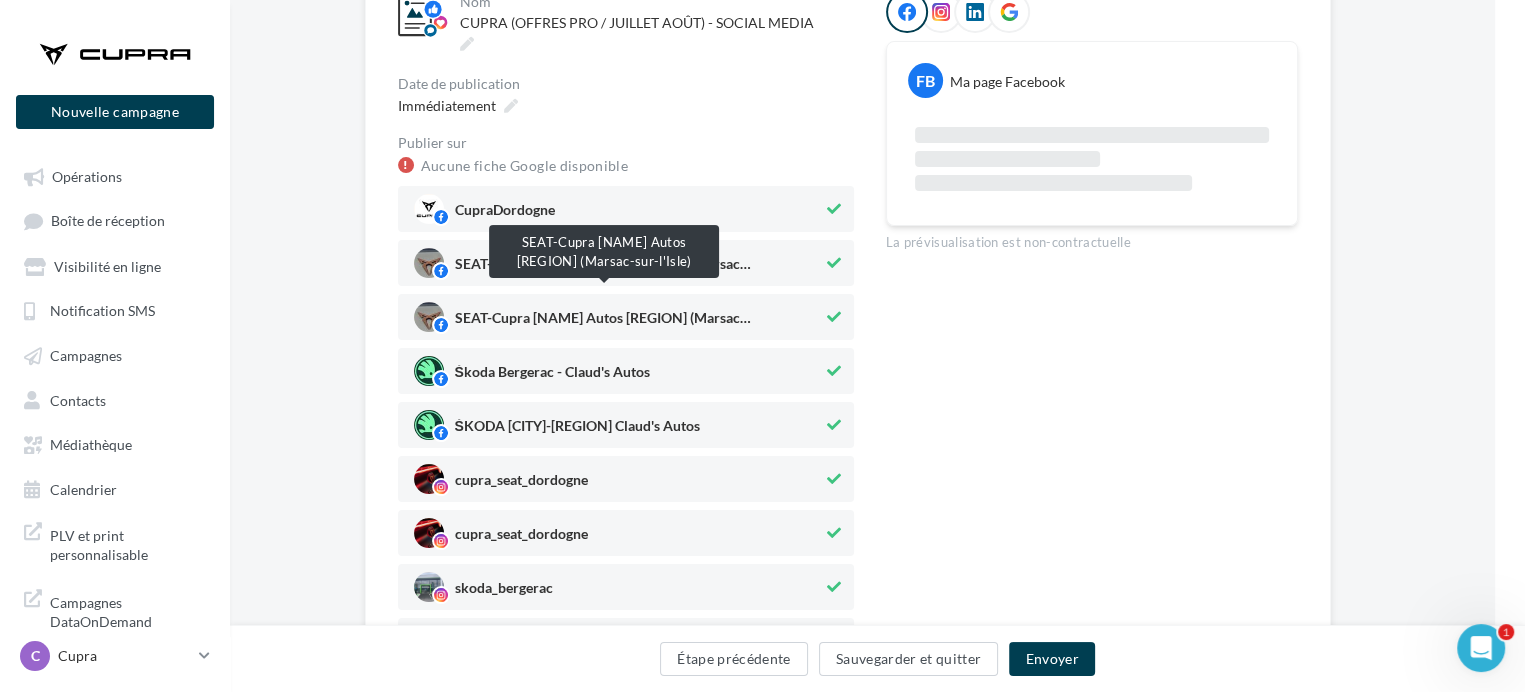 click on "SEAT-Cupra [NAME] Autos [REGION] (Marsac-s..." at bounding box center (605, 322) 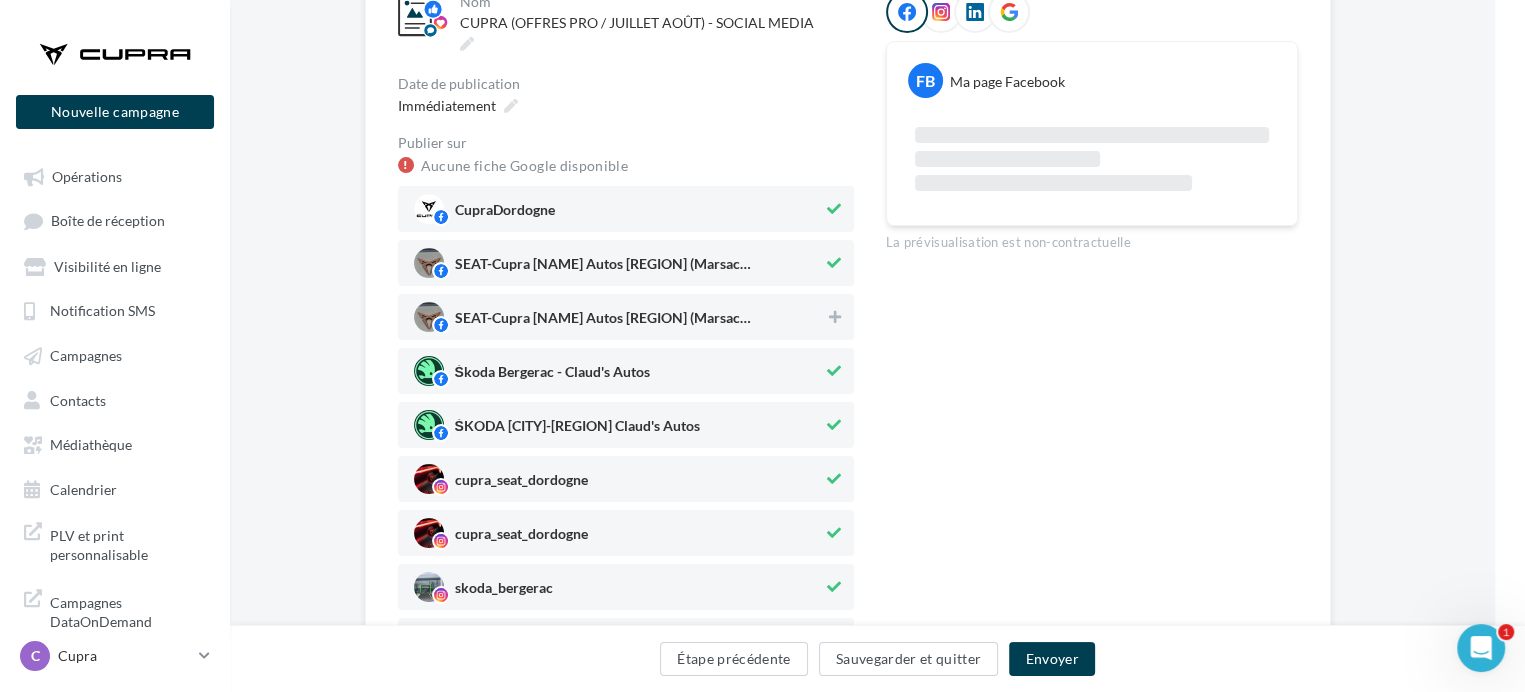 click on "Škoda Bergerac - Claud's Autos" at bounding box center [552, 376] 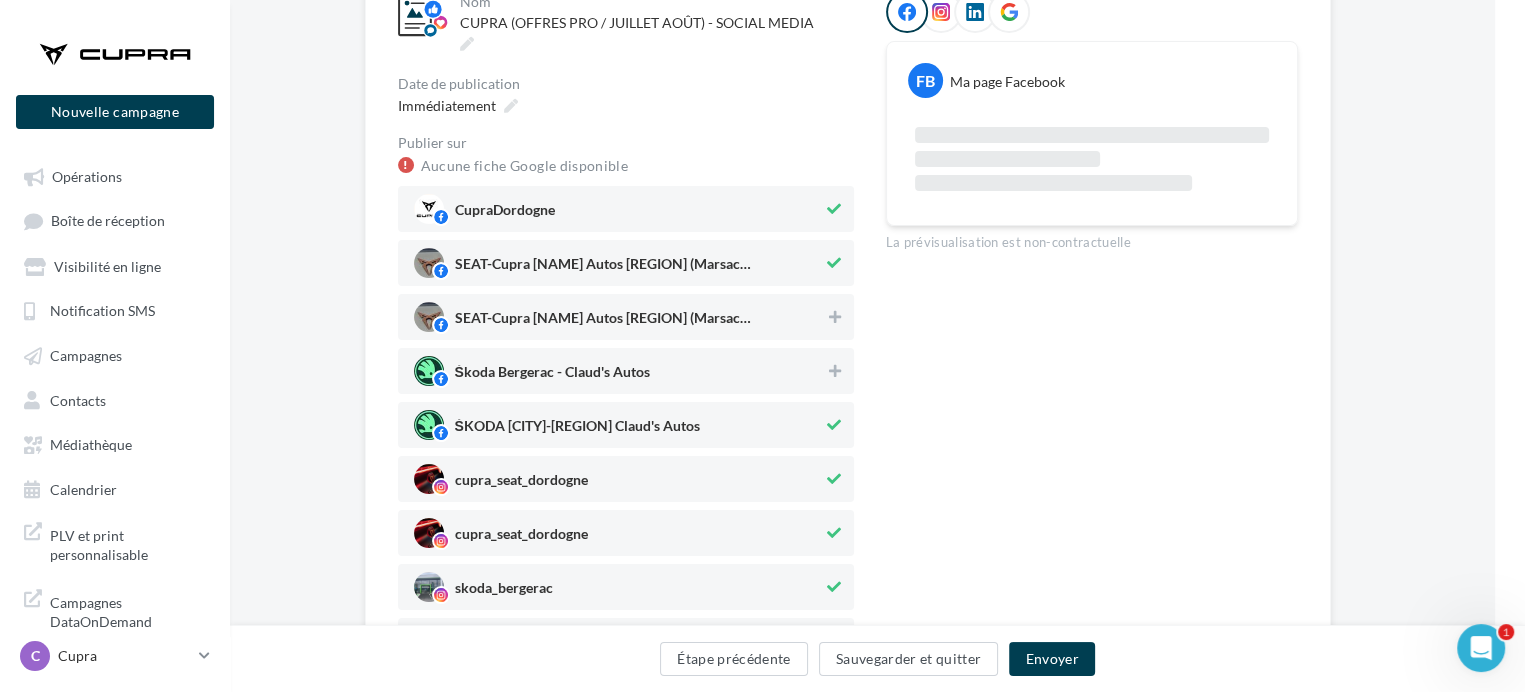 click on "ŠKODA [CITY]-[REGION] Claud's Autos" at bounding box center [577, 430] 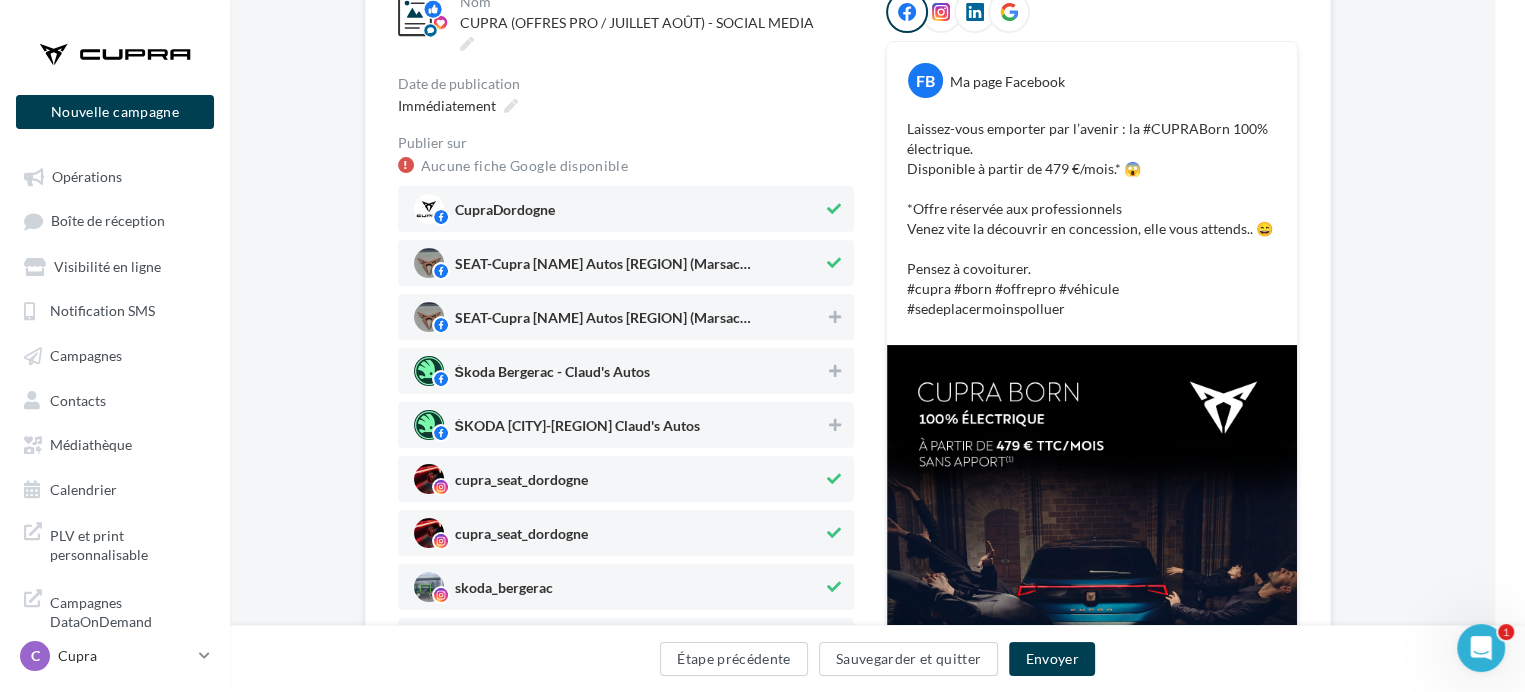 click on "cupra_seat_dordogne" at bounding box center (521, 538) 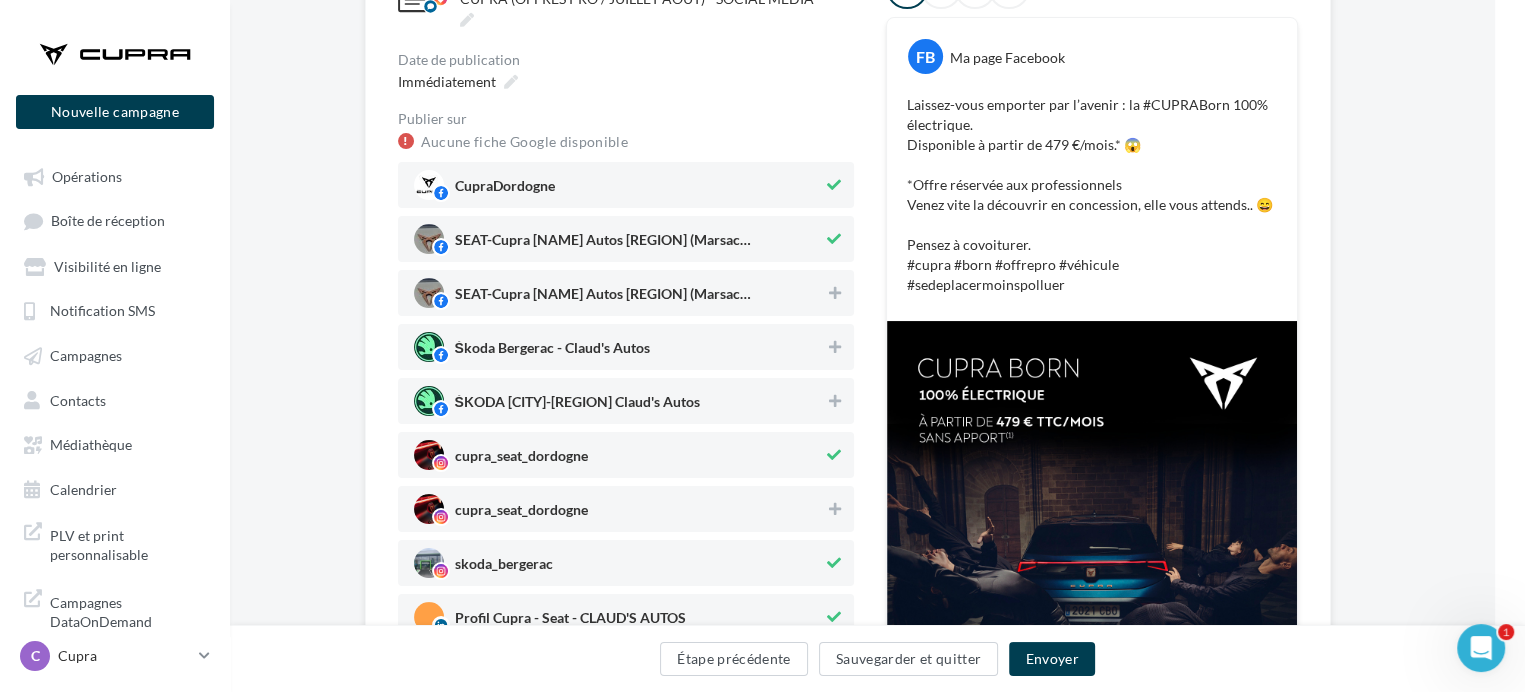 scroll, scrollTop: 282, scrollLeft: 30, axis: both 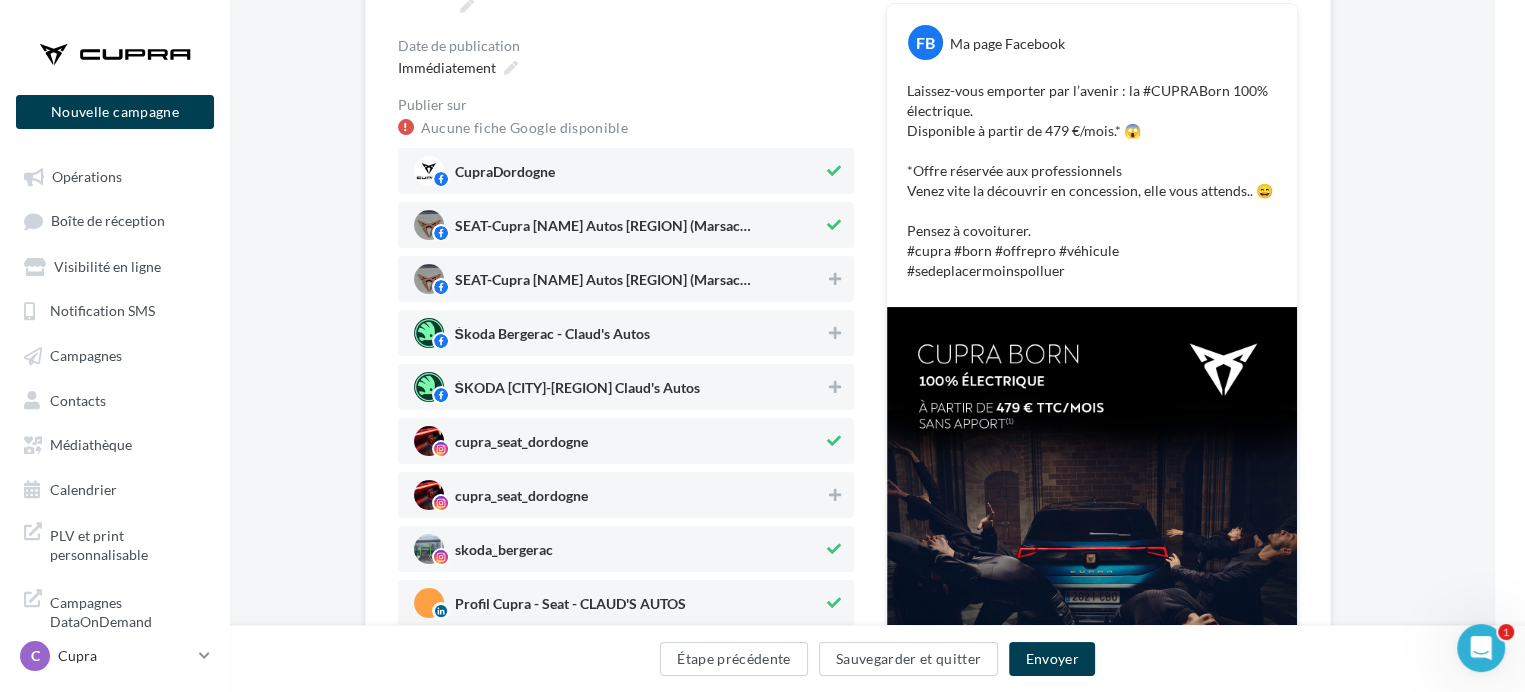 click on "CupraDordogne" at bounding box center (619, 171) 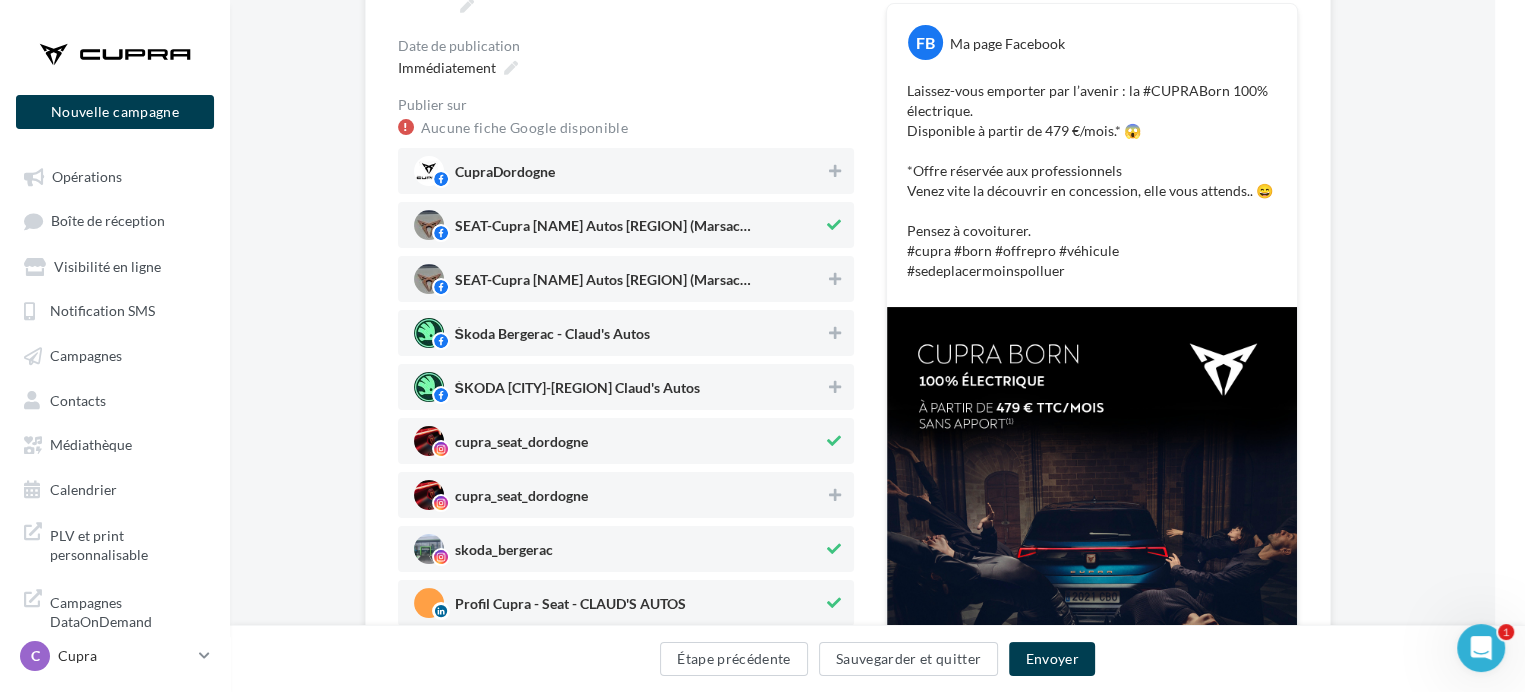 click on "skoda_bergerac" at bounding box center (504, 554) 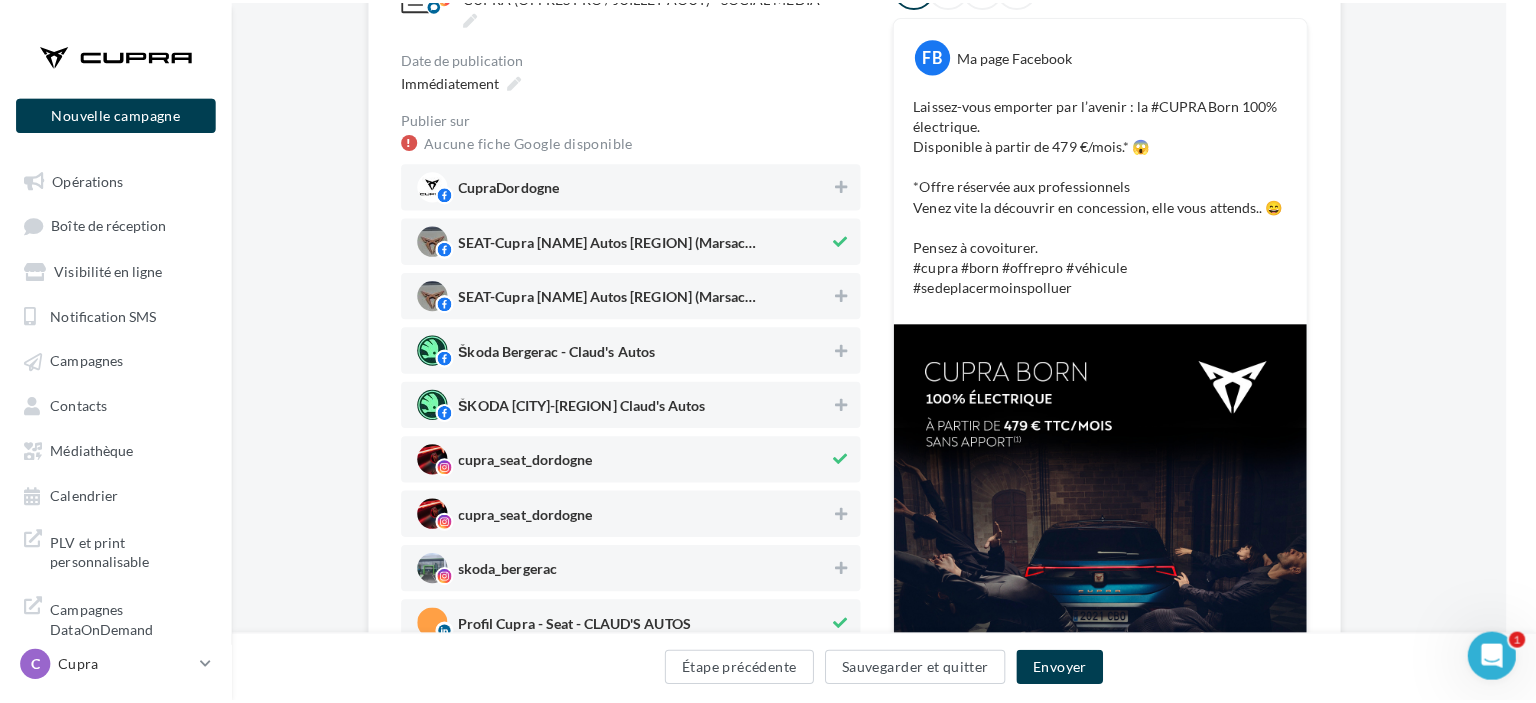 scroll, scrollTop: 268, scrollLeft: 30, axis: both 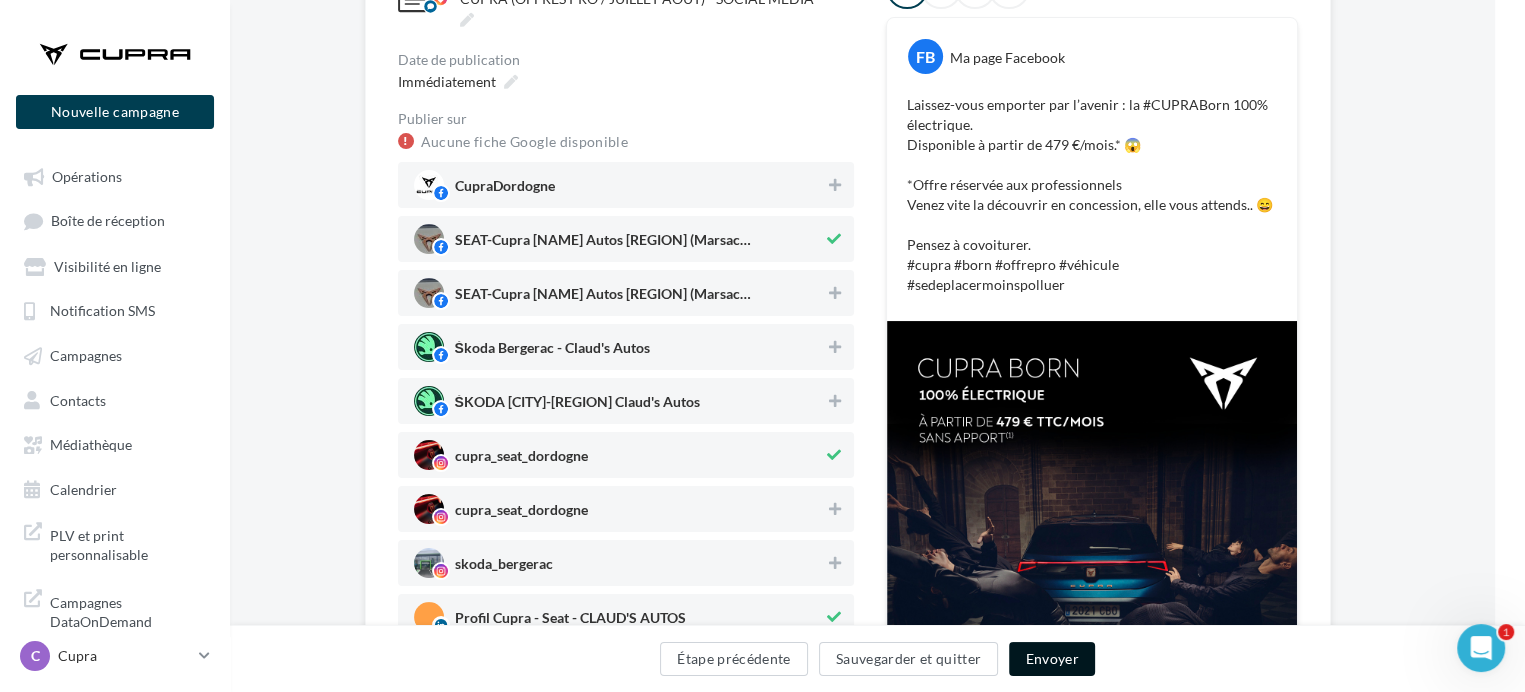 click on "Envoyer" at bounding box center [1051, 659] 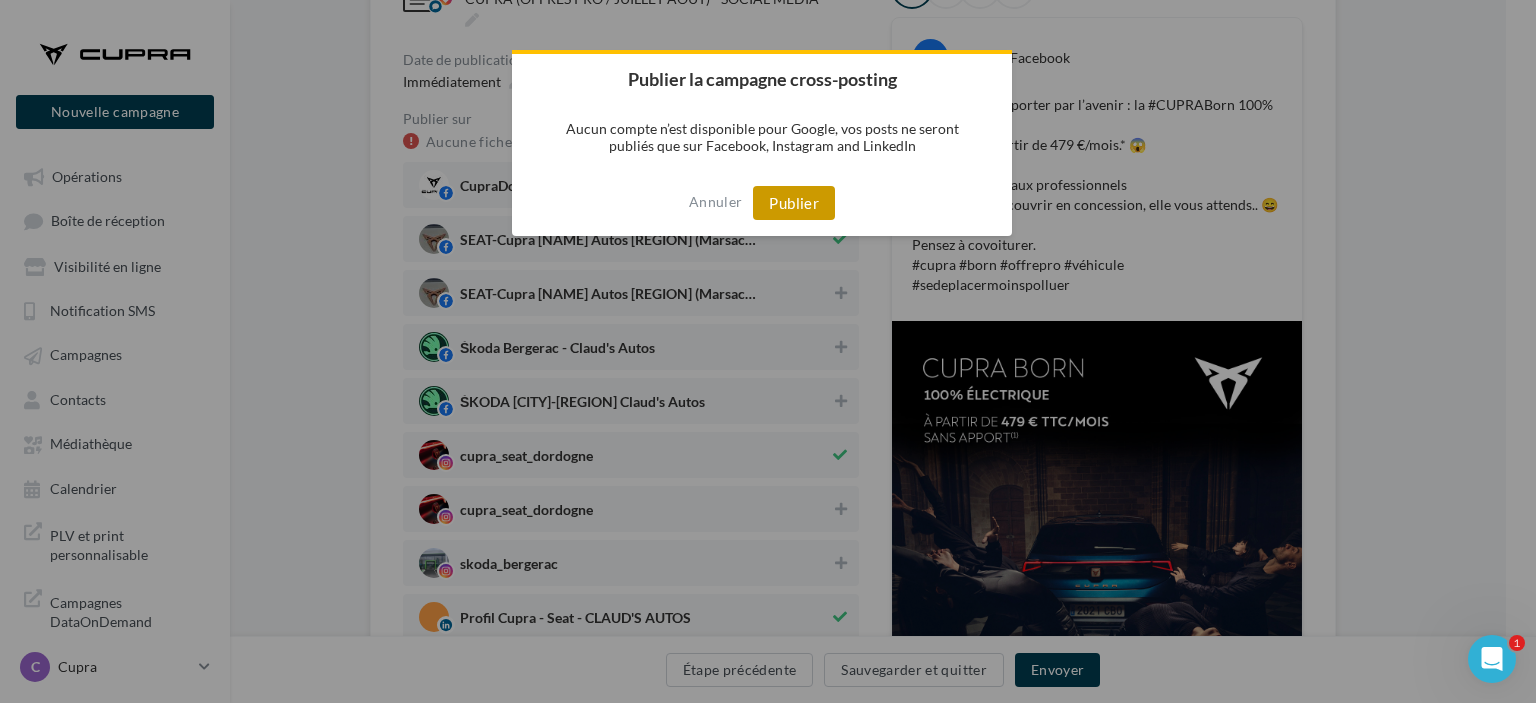 click on "Publier" at bounding box center [794, 203] 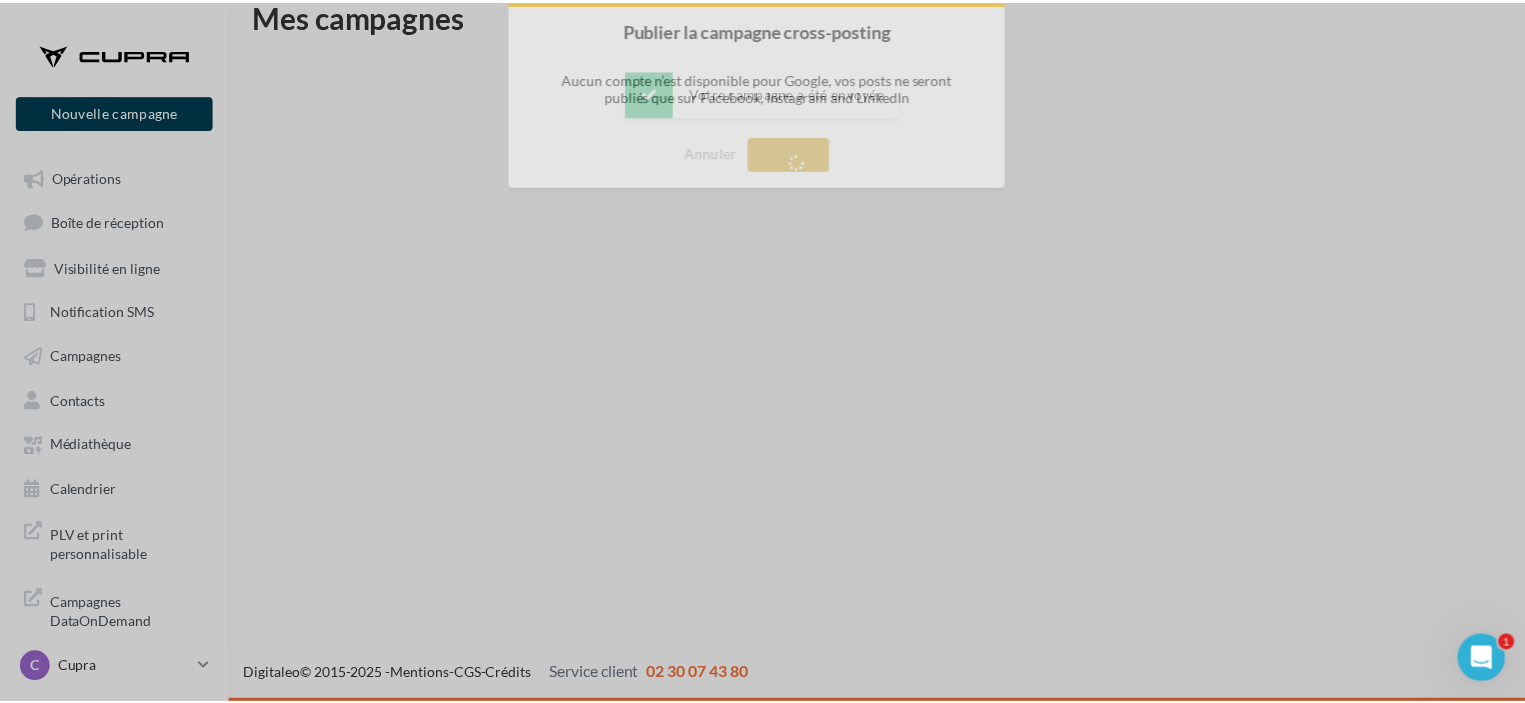 scroll, scrollTop: 32, scrollLeft: 0, axis: vertical 